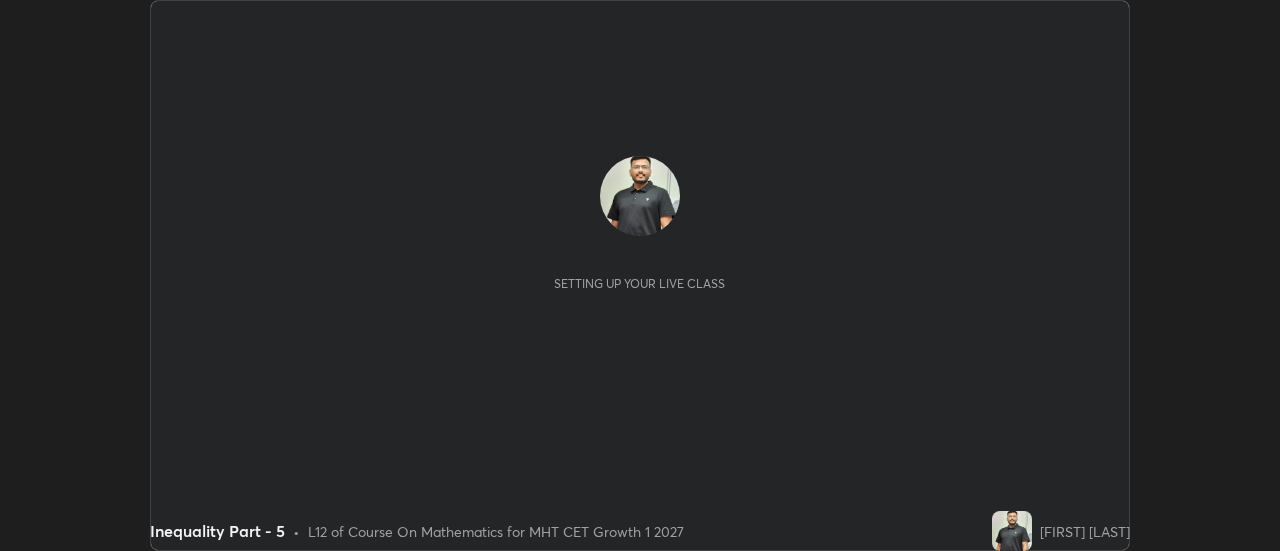 scroll, scrollTop: 0, scrollLeft: 0, axis: both 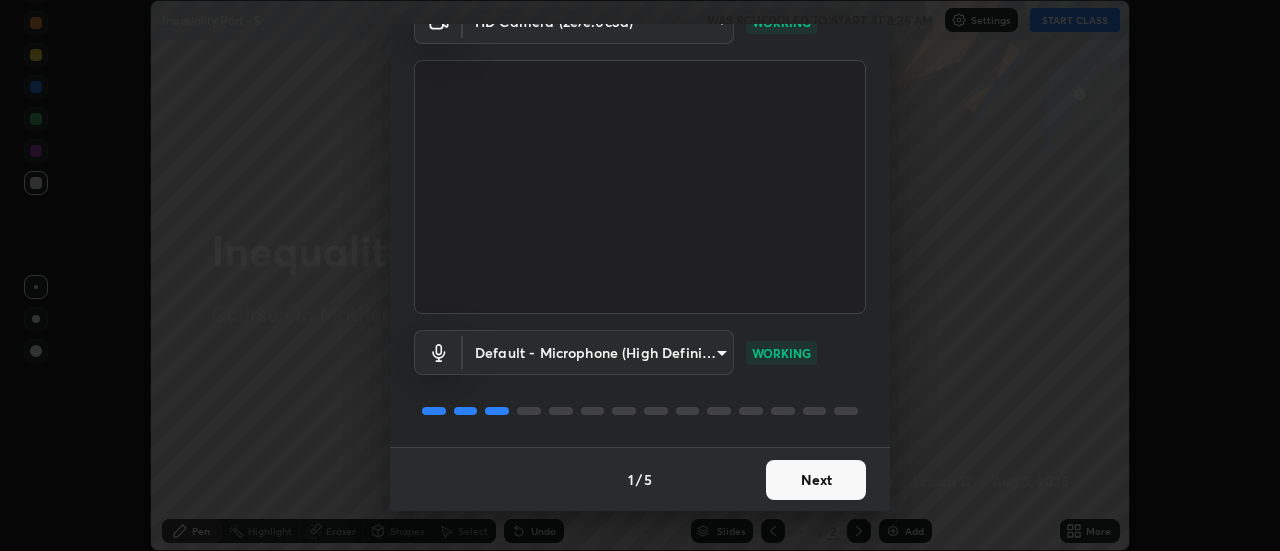 click on "Next" at bounding box center (816, 480) 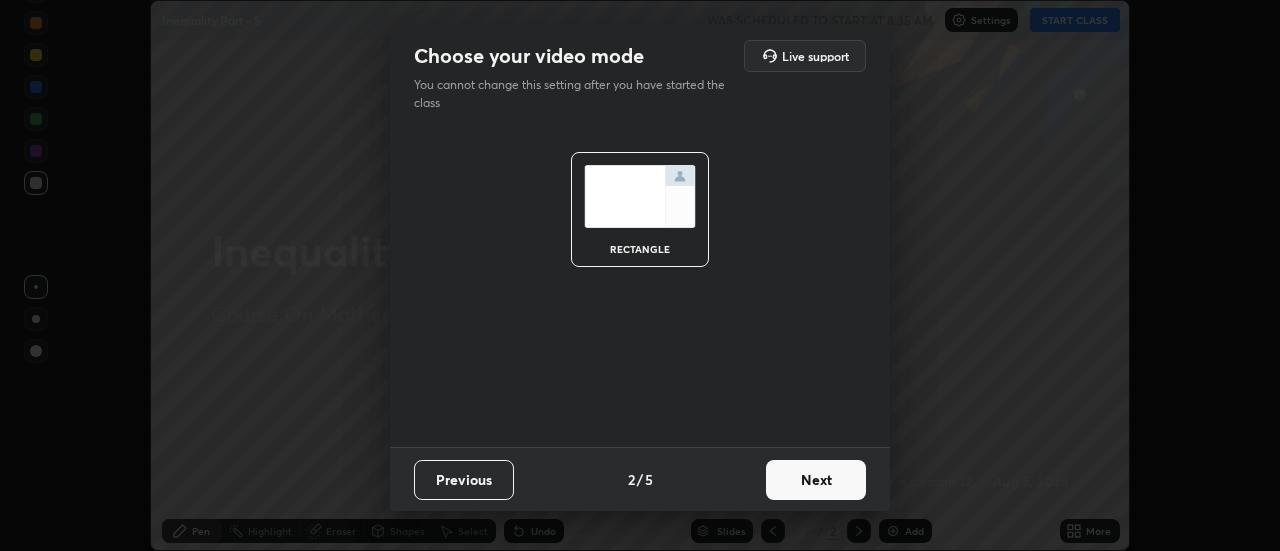 scroll, scrollTop: 0, scrollLeft: 0, axis: both 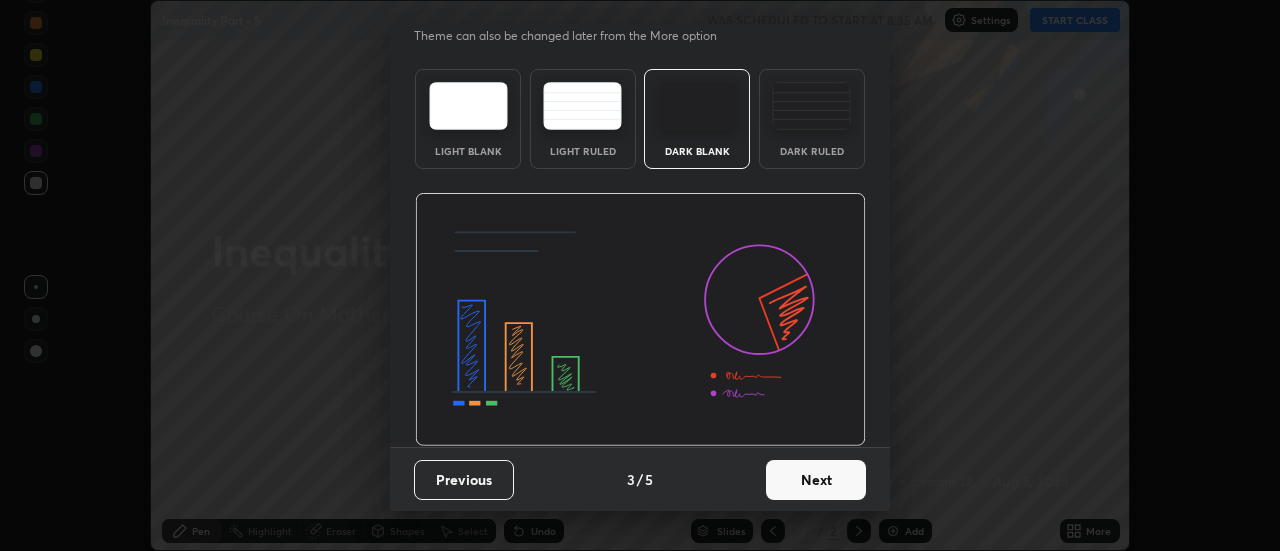 click on "Next" at bounding box center (816, 480) 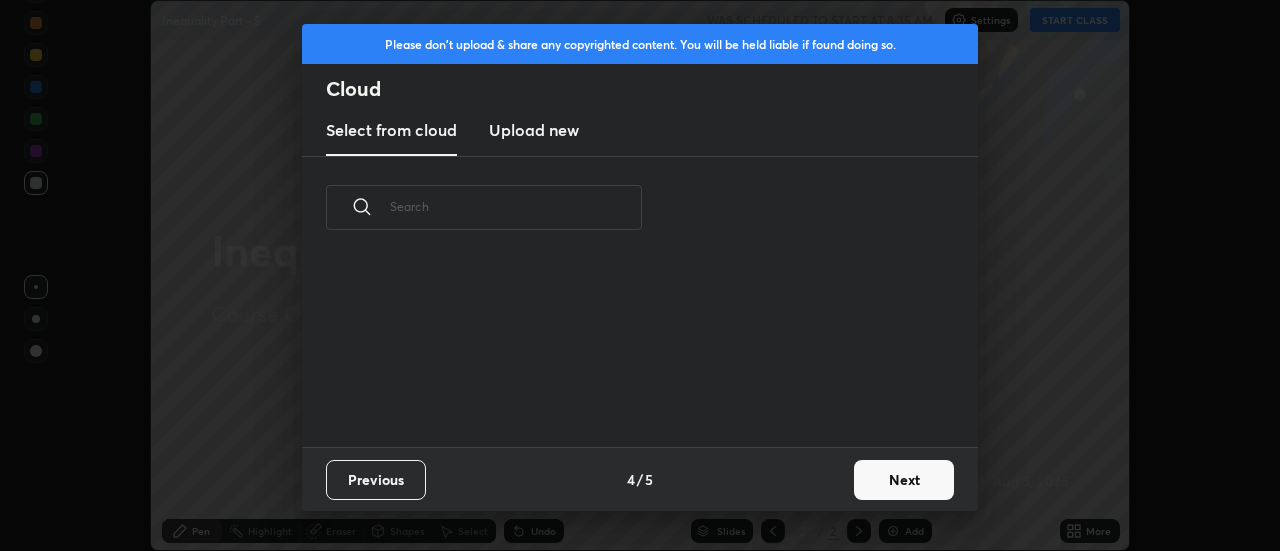 scroll, scrollTop: 0, scrollLeft: 0, axis: both 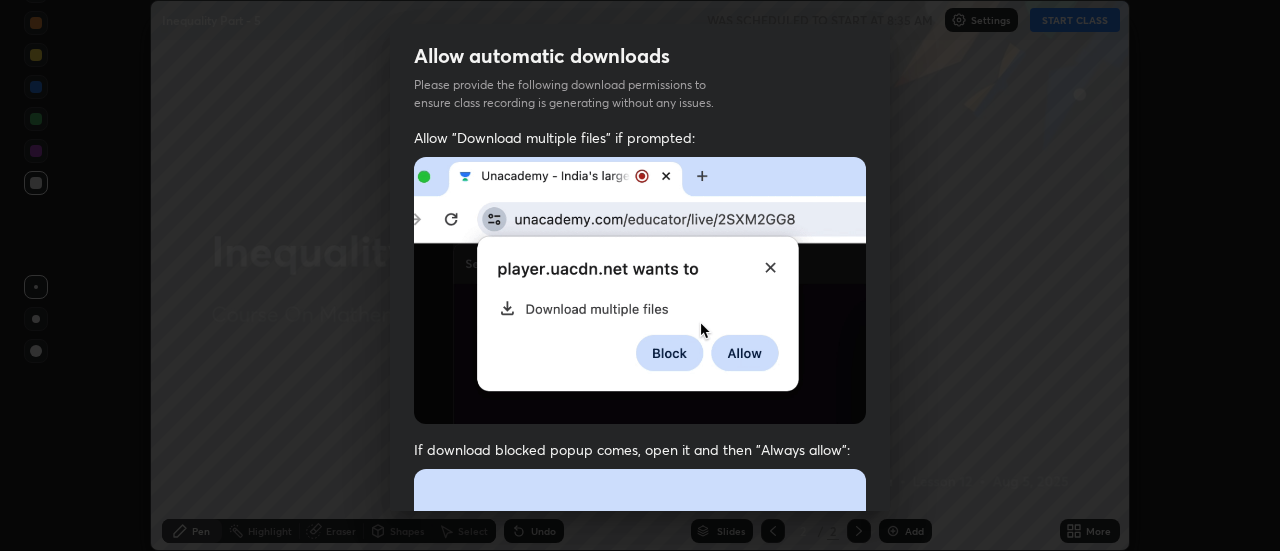 click on "Allow automatic downloads Please provide the following download permissions to ensure class recording is generating without any issues. Allow "Download multiple files" if prompted: If download blocked popup comes, open it and then "Always allow": I agree that if I don't provide required permissions, class recording will not be generated Previous 5 / 5 Done" at bounding box center (640, 275) 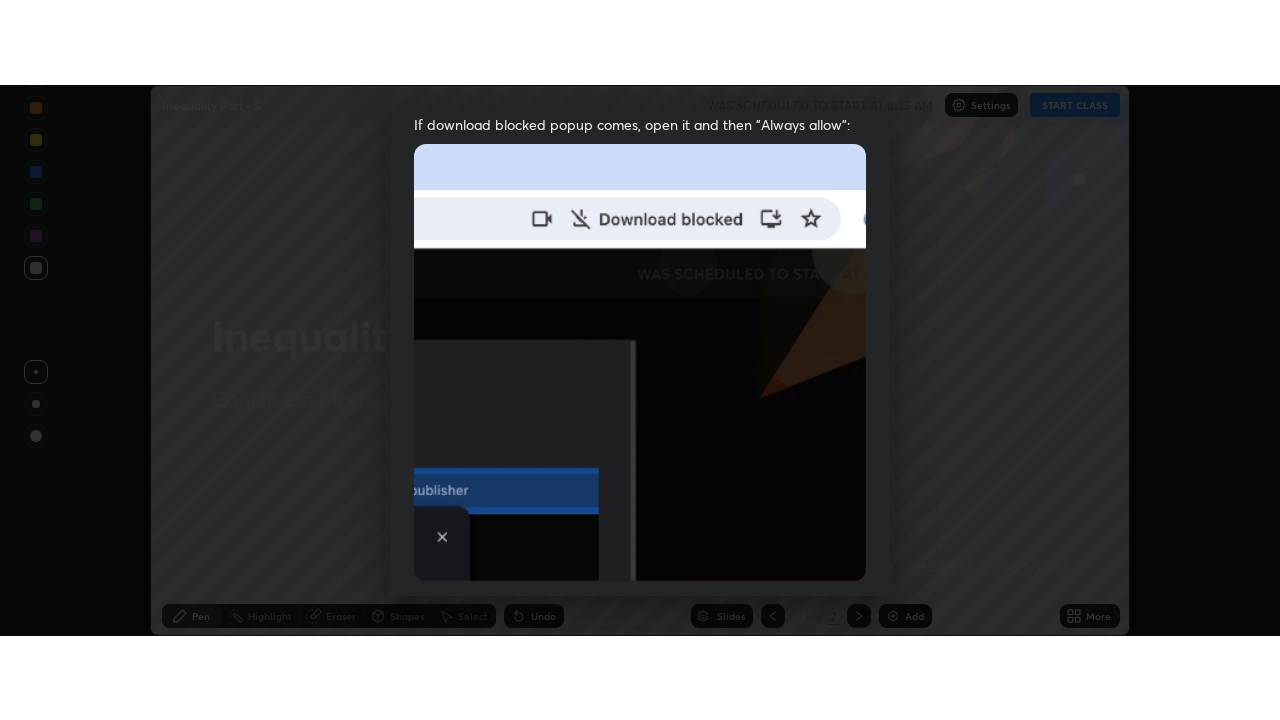 scroll, scrollTop: 513, scrollLeft: 0, axis: vertical 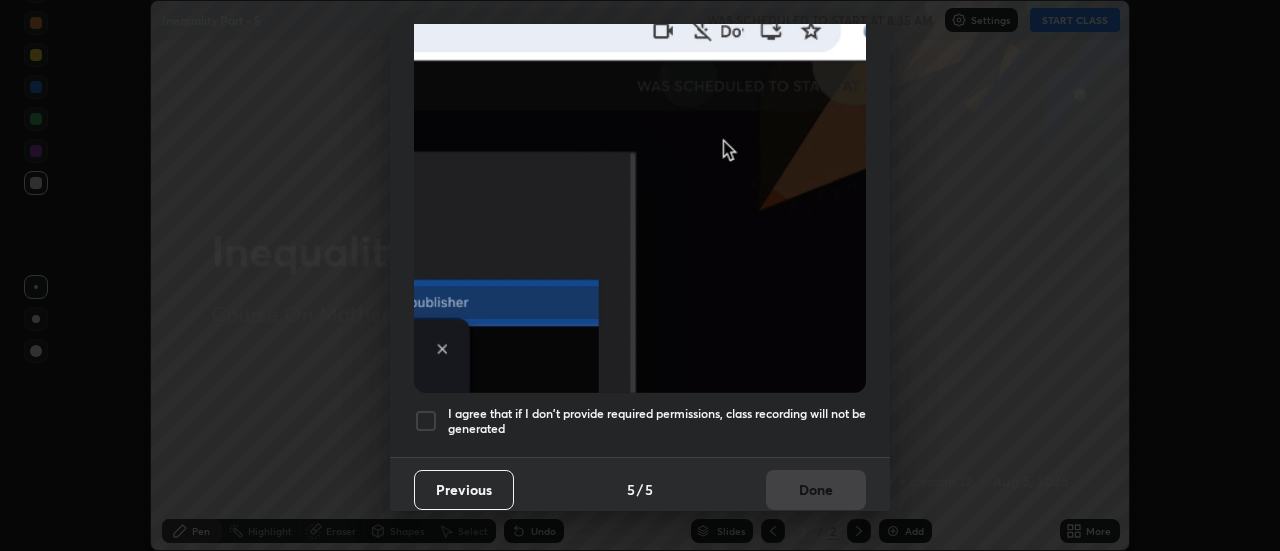 click at bounding box center (426, 421) 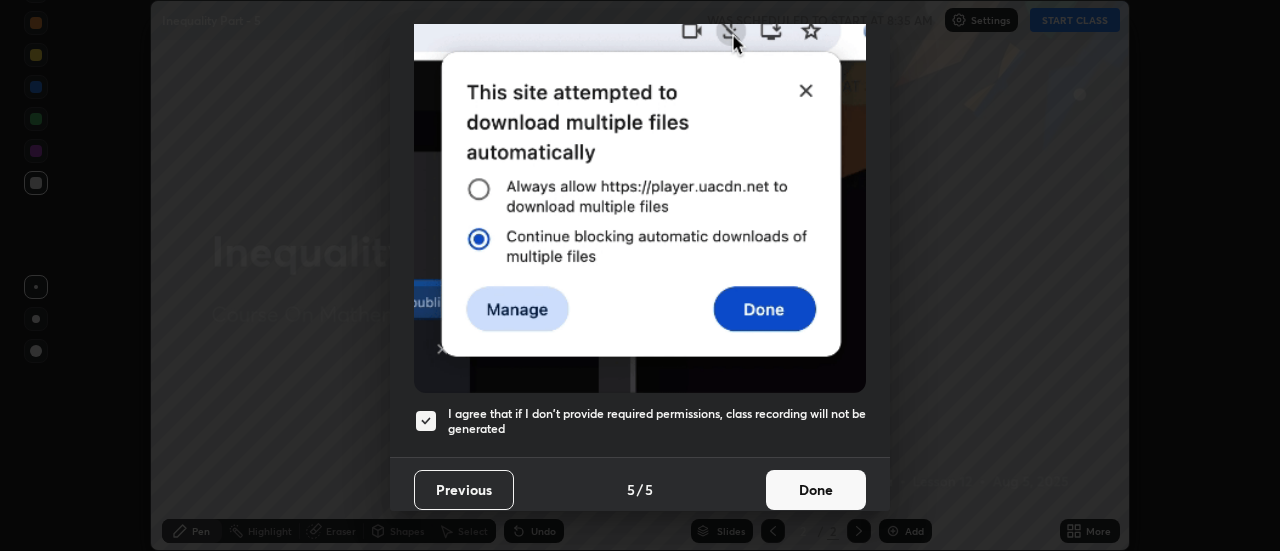 click on "Done" at bounding box center (816, 490) 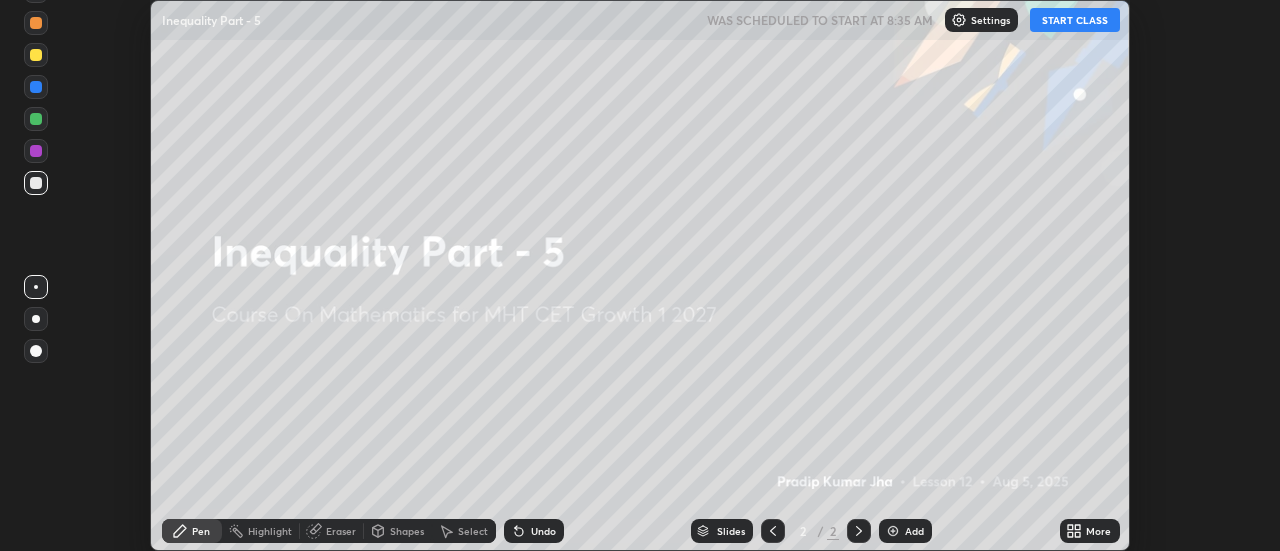 click on "START CLASS" at bounding box center (1075, 20) 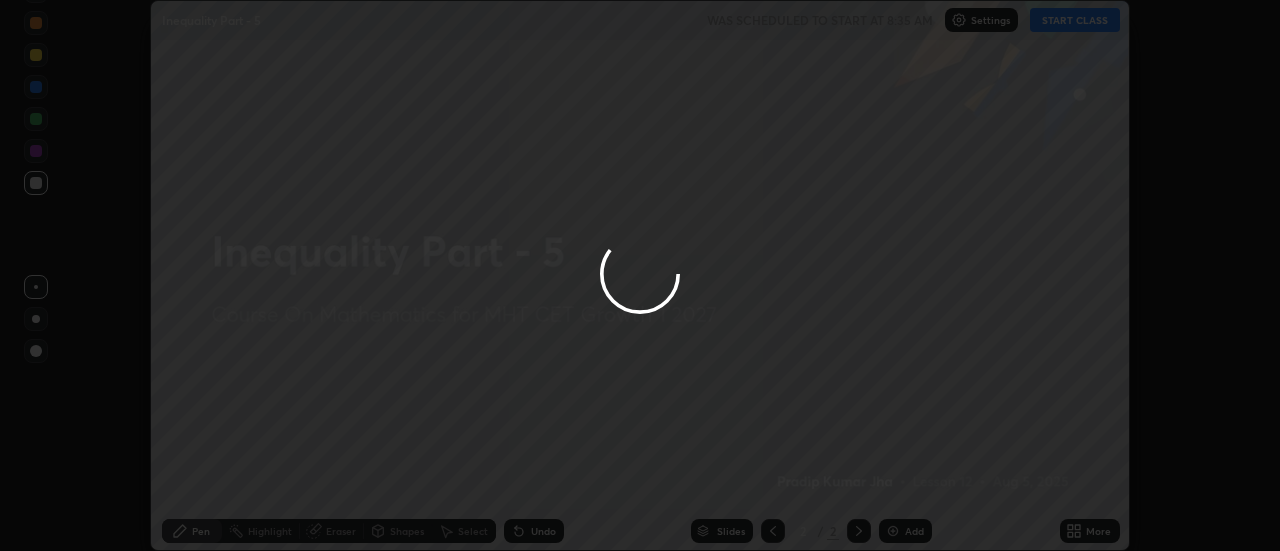 click at bounding box center (640, 275) 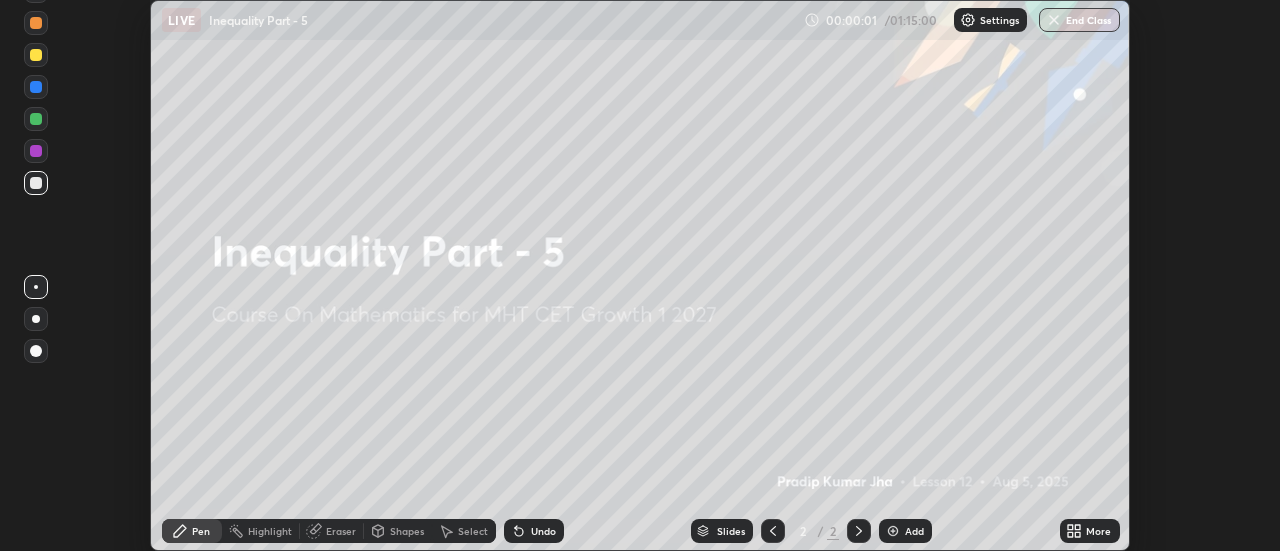 click on "More" at bounding box center [1090, 531] 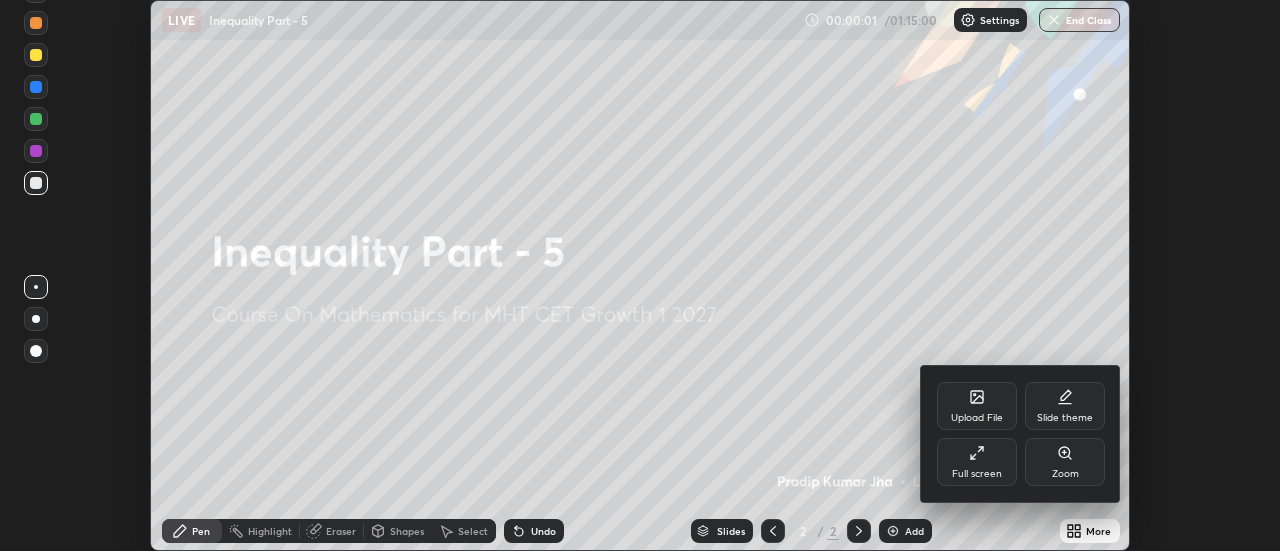 click on "Full screen" at bounding box center [977, 474] 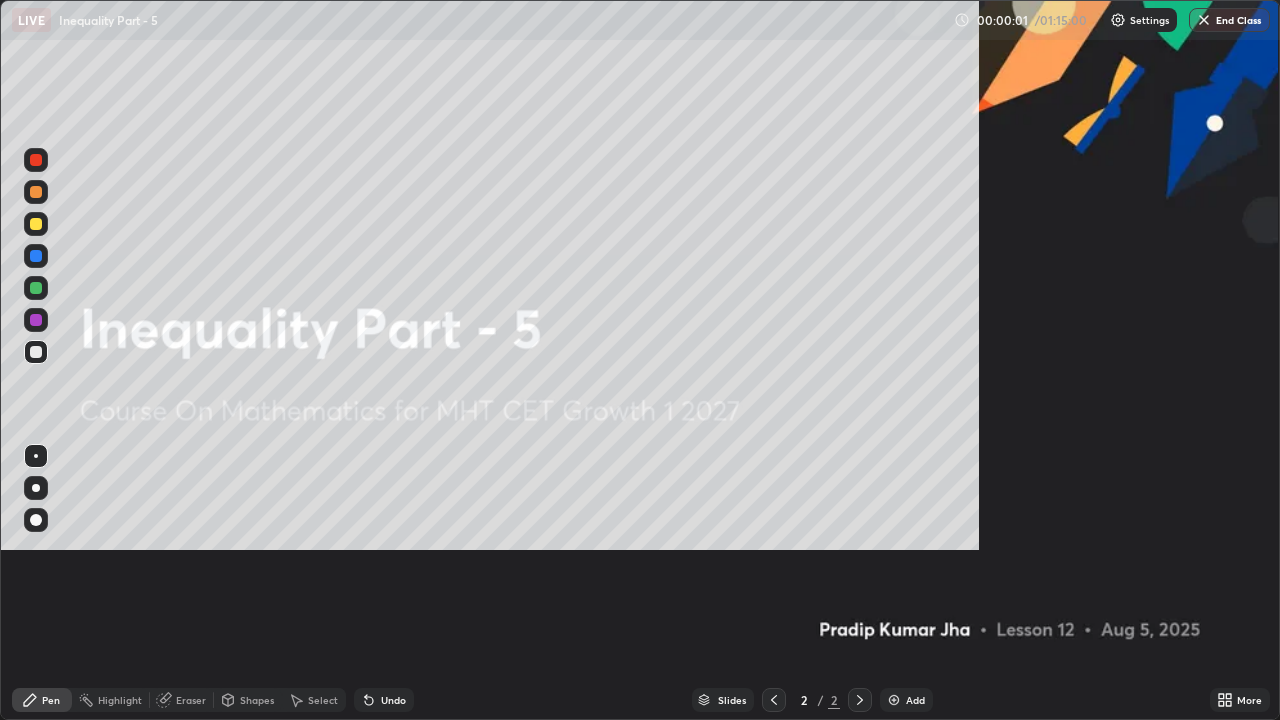 scroll, scrollTop: 99280, scrollLeft: 98720, axis: both 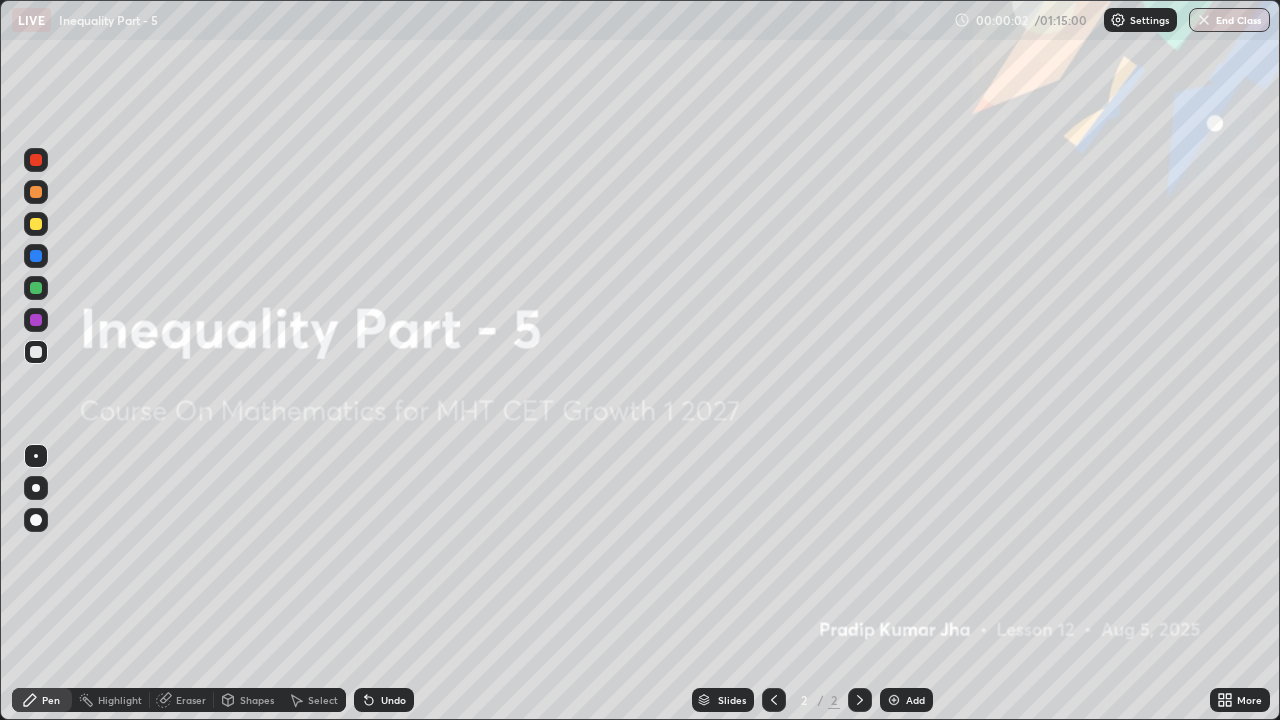 click on "Add" at bounding box center [906, 700] 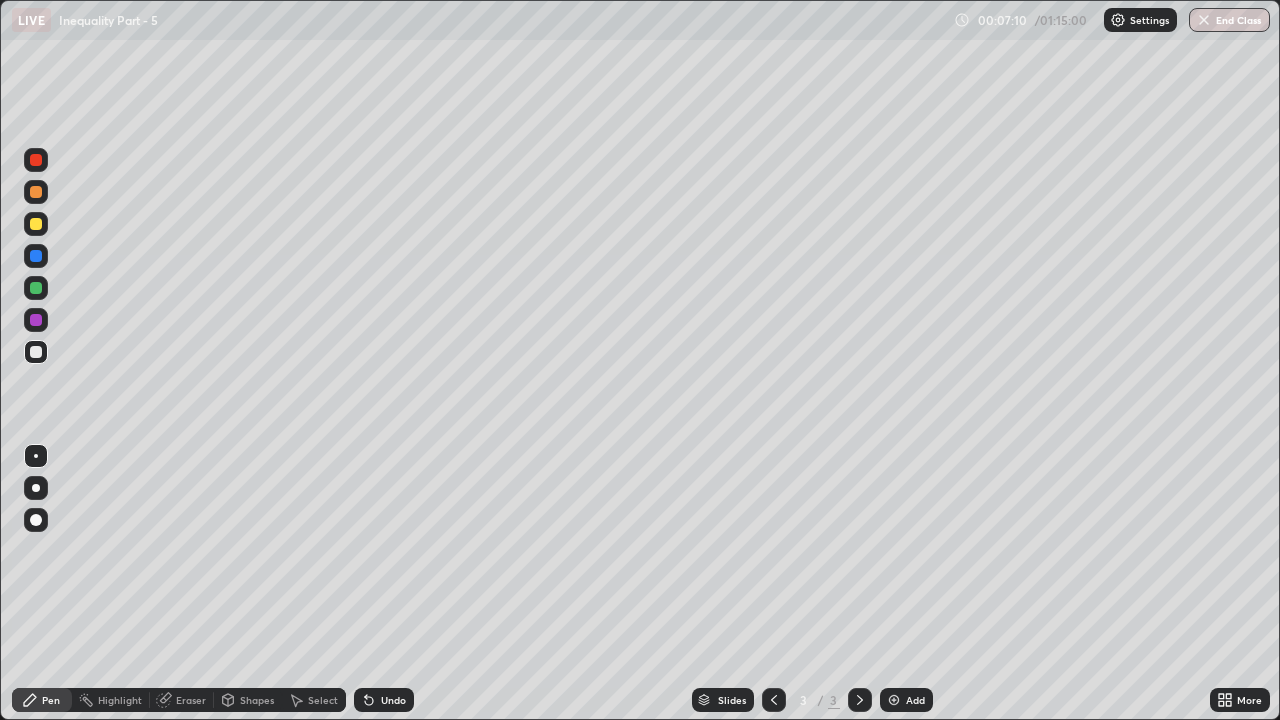 click on "Pen" at bounding box center (42, 700) 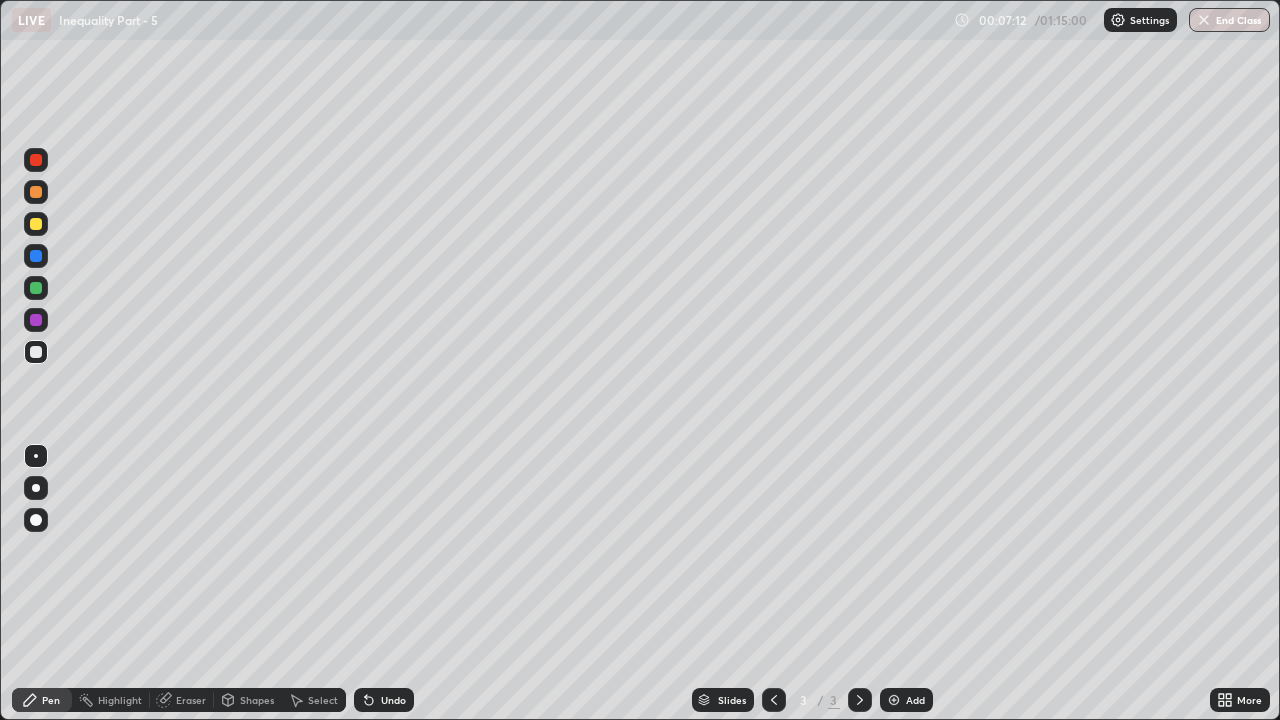click at bounding box center [36, 224] 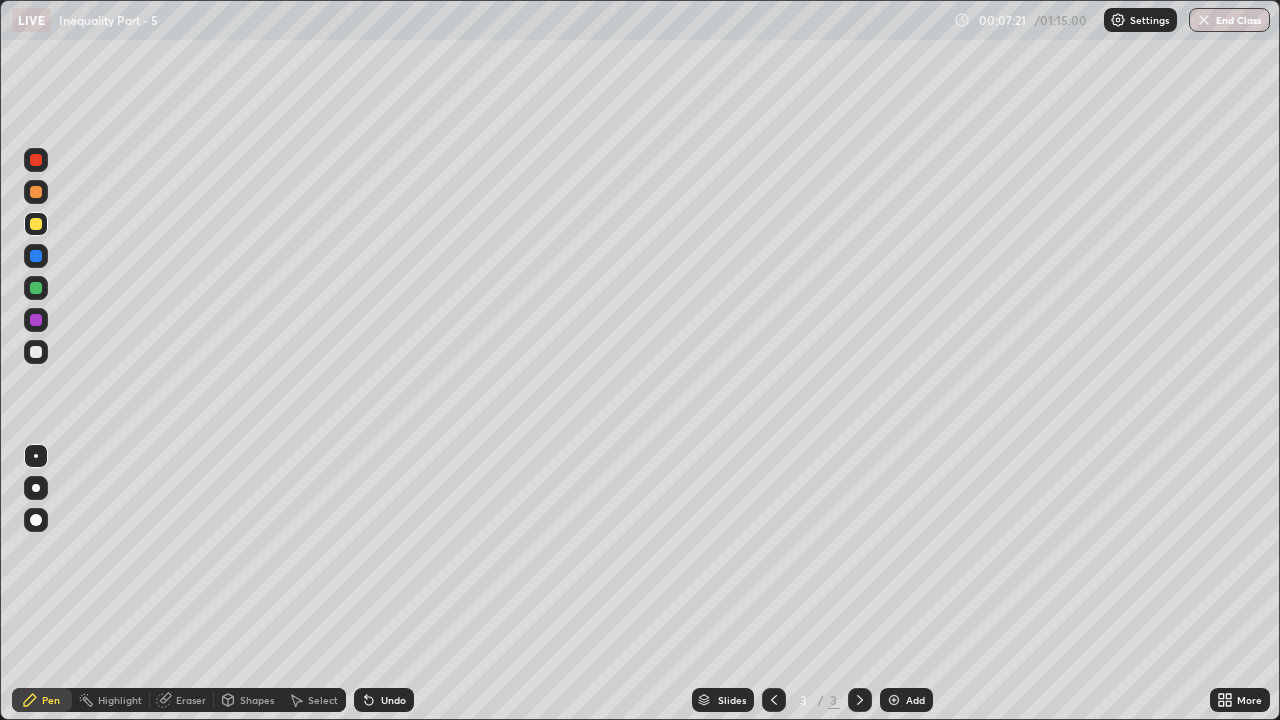 click at bounding box center [36, 352] 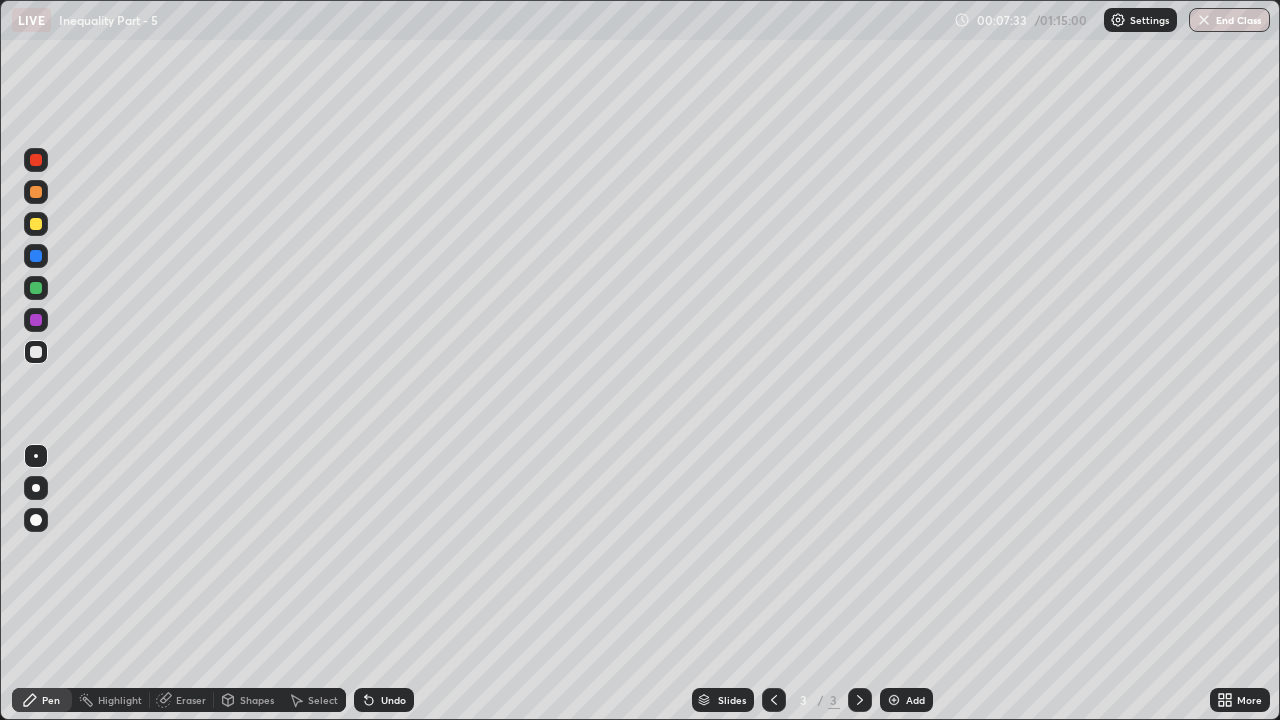 click at bounding box center [36, 192] 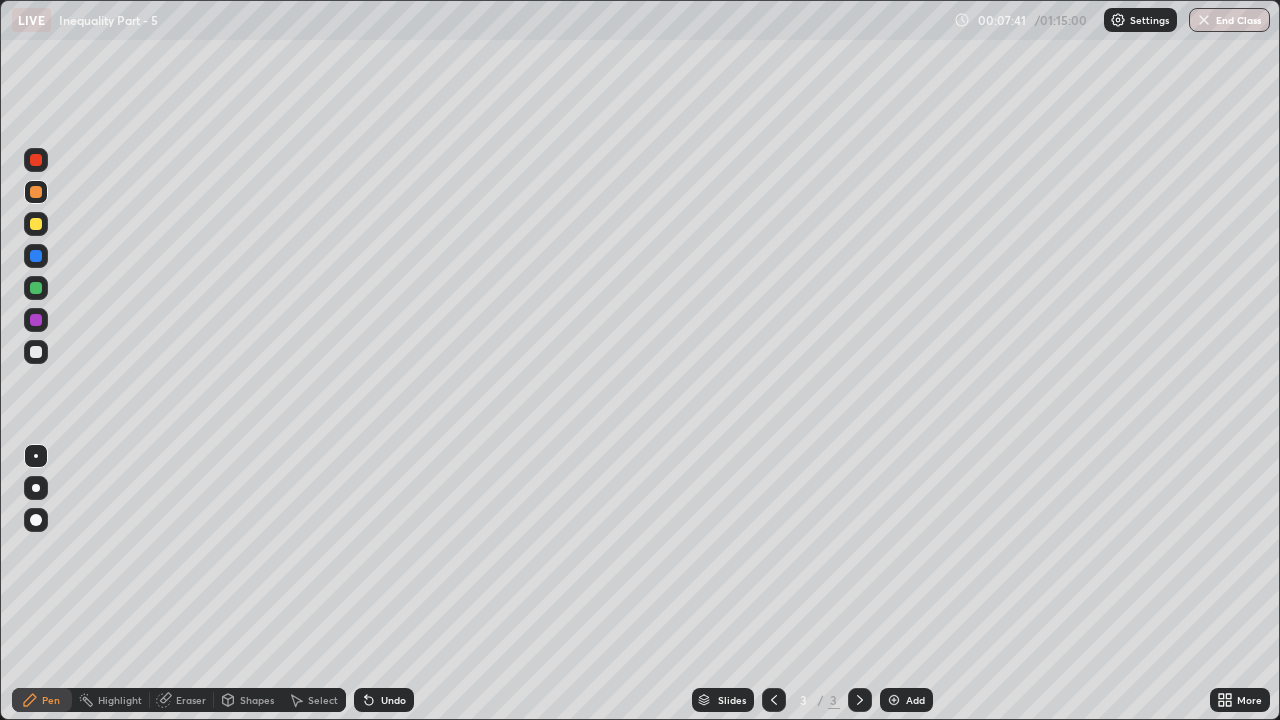 click at bounding box center [36, 288] 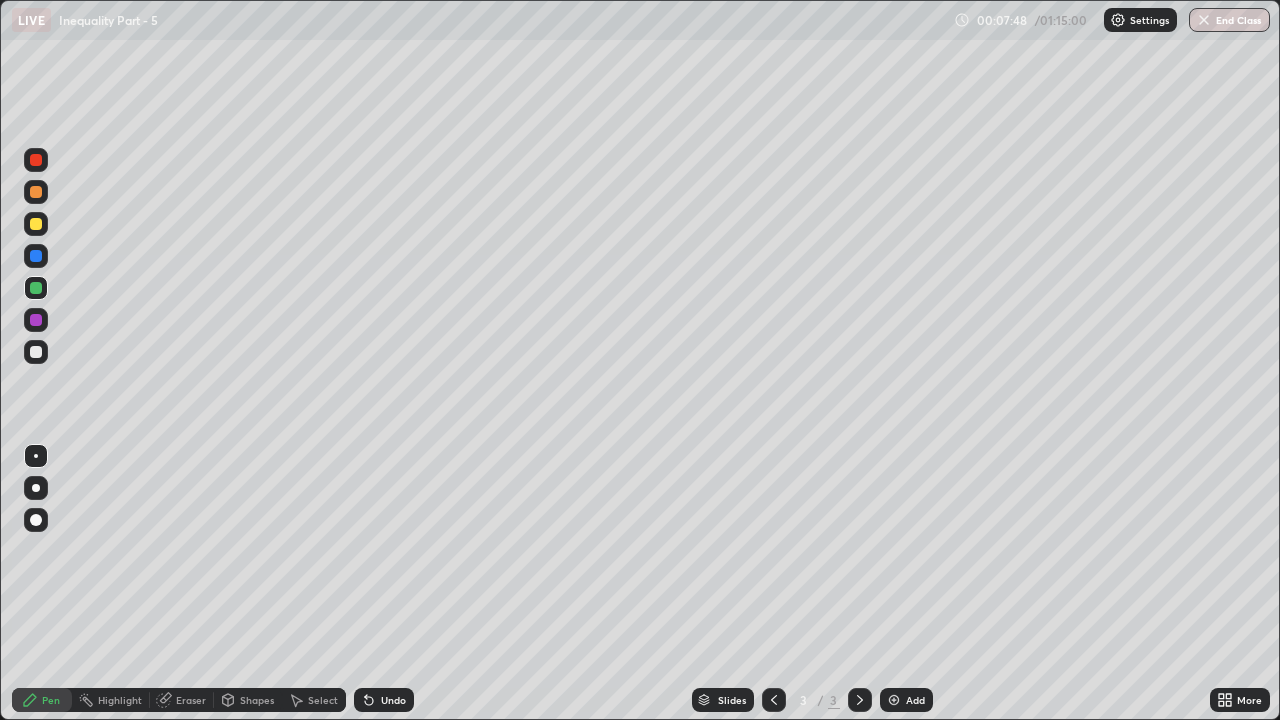 click at bounding box center (36, 352) 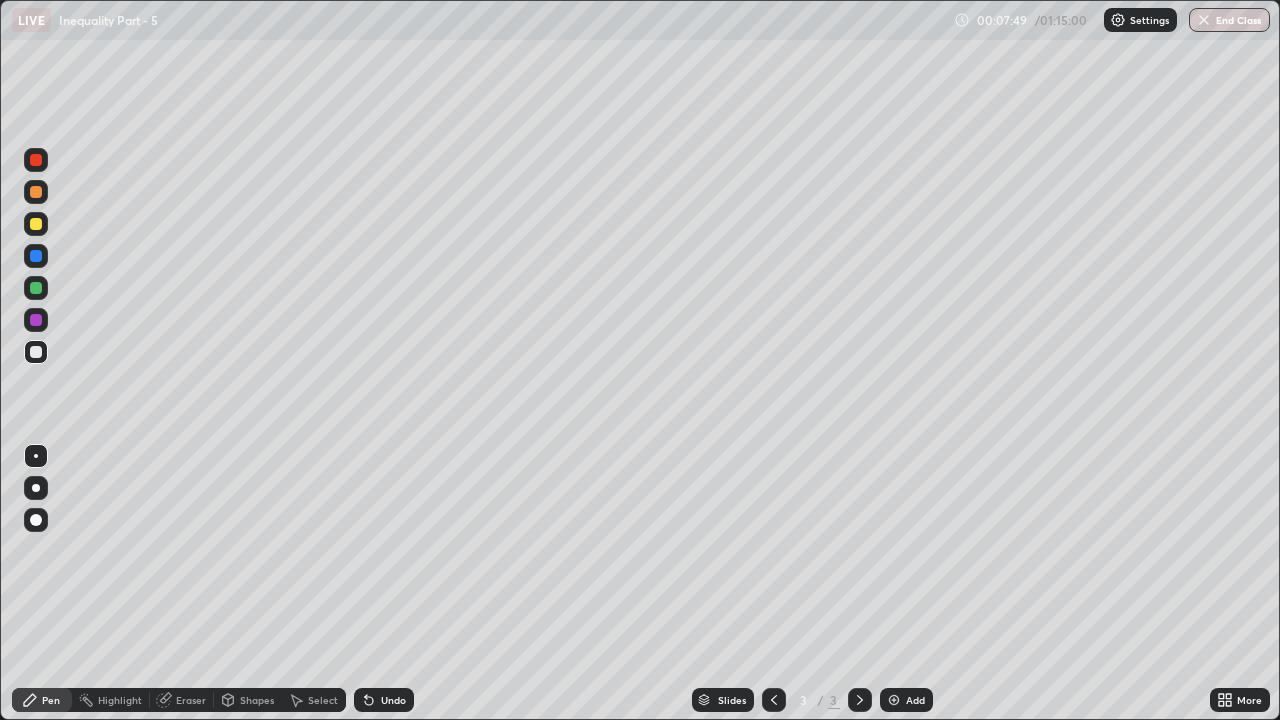click at bounding box center (36, 288) 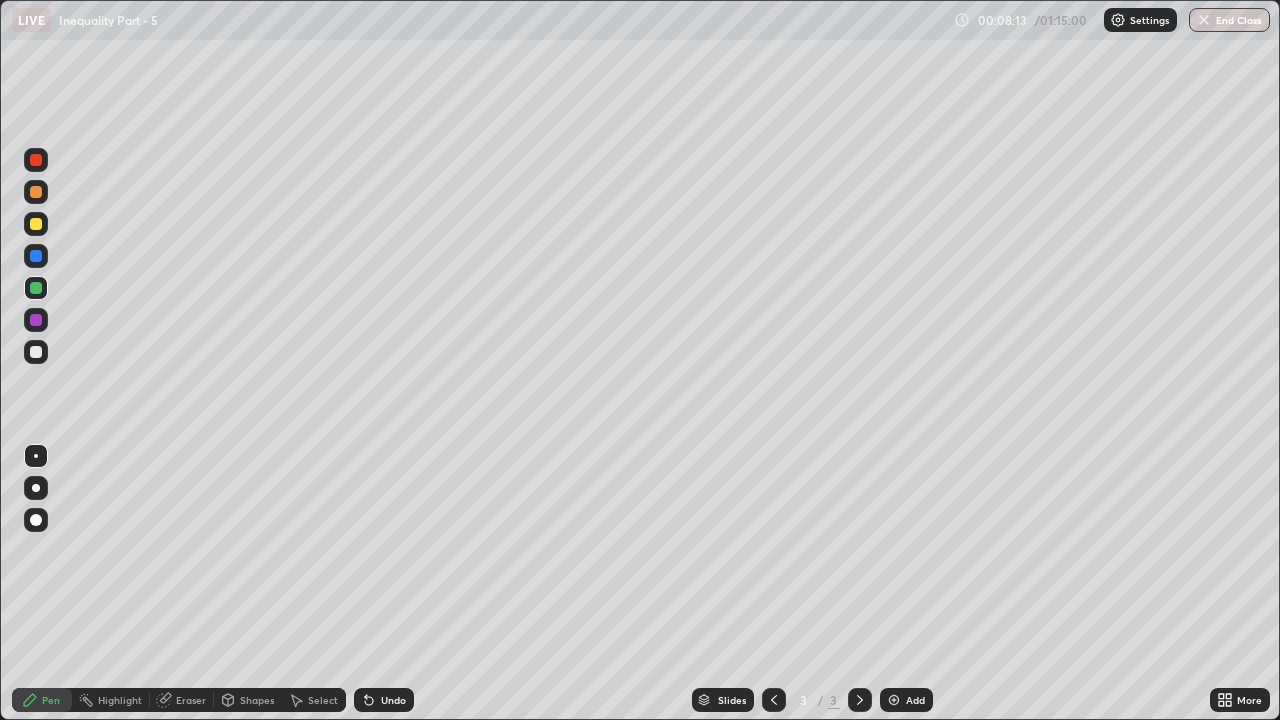 click on "Eraser" at bounding box center (191, 700) 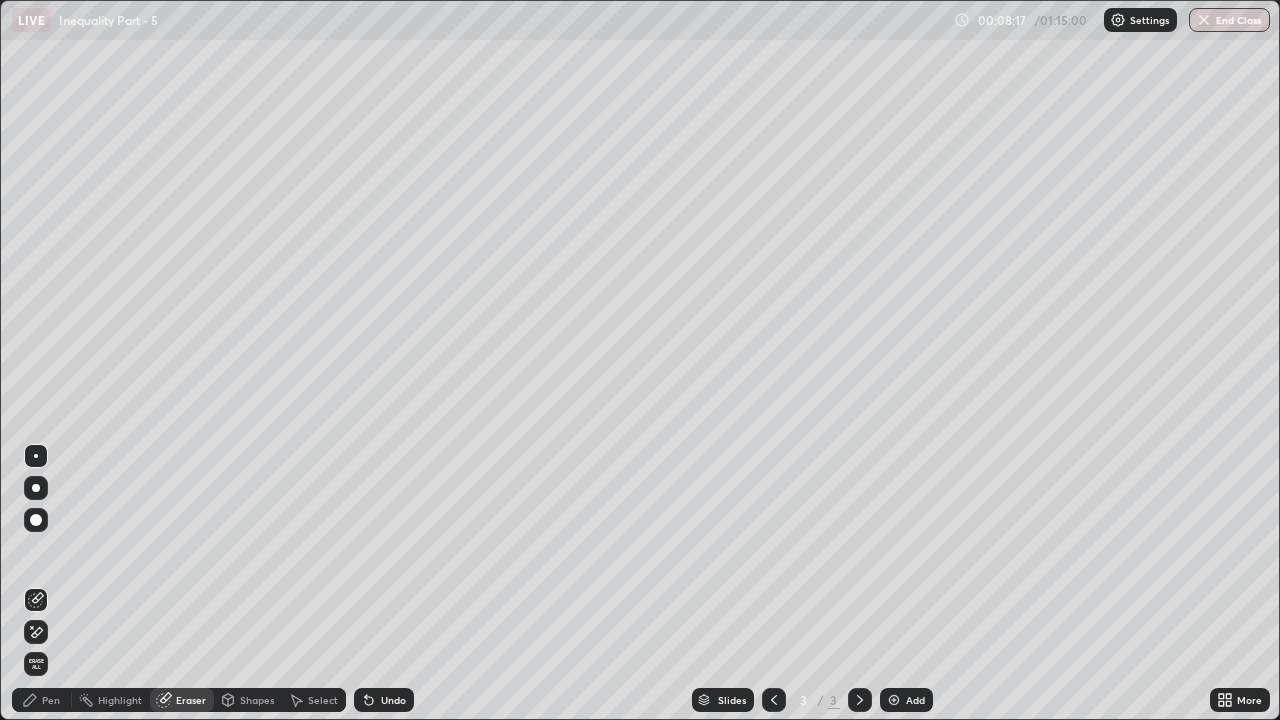 click 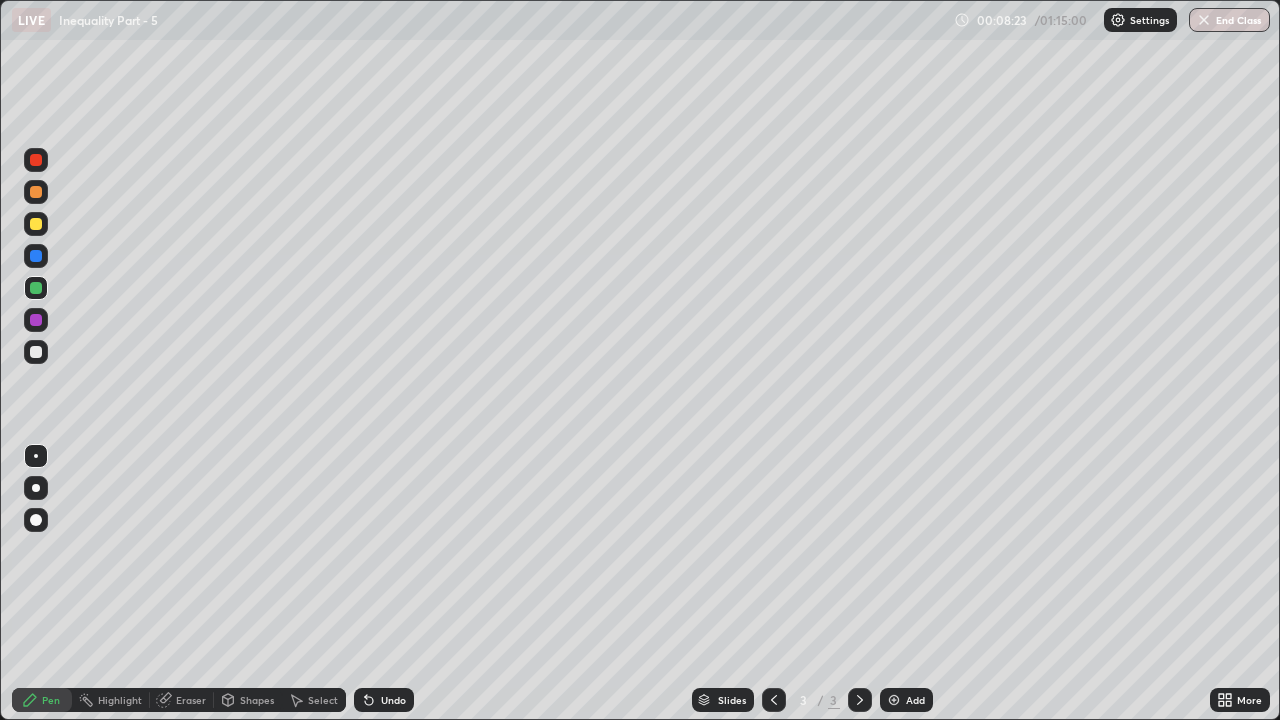 click at bounding box center [36, 352] 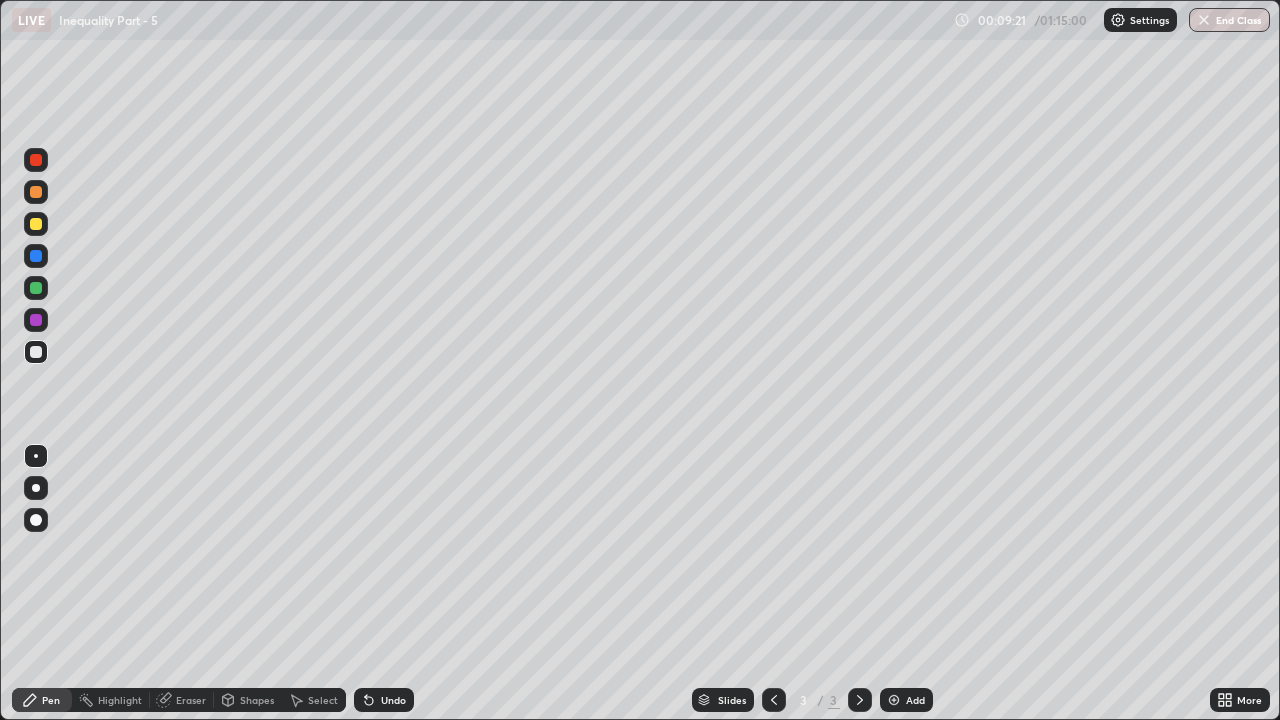 click on "Add" at bounding box center [906, 700] 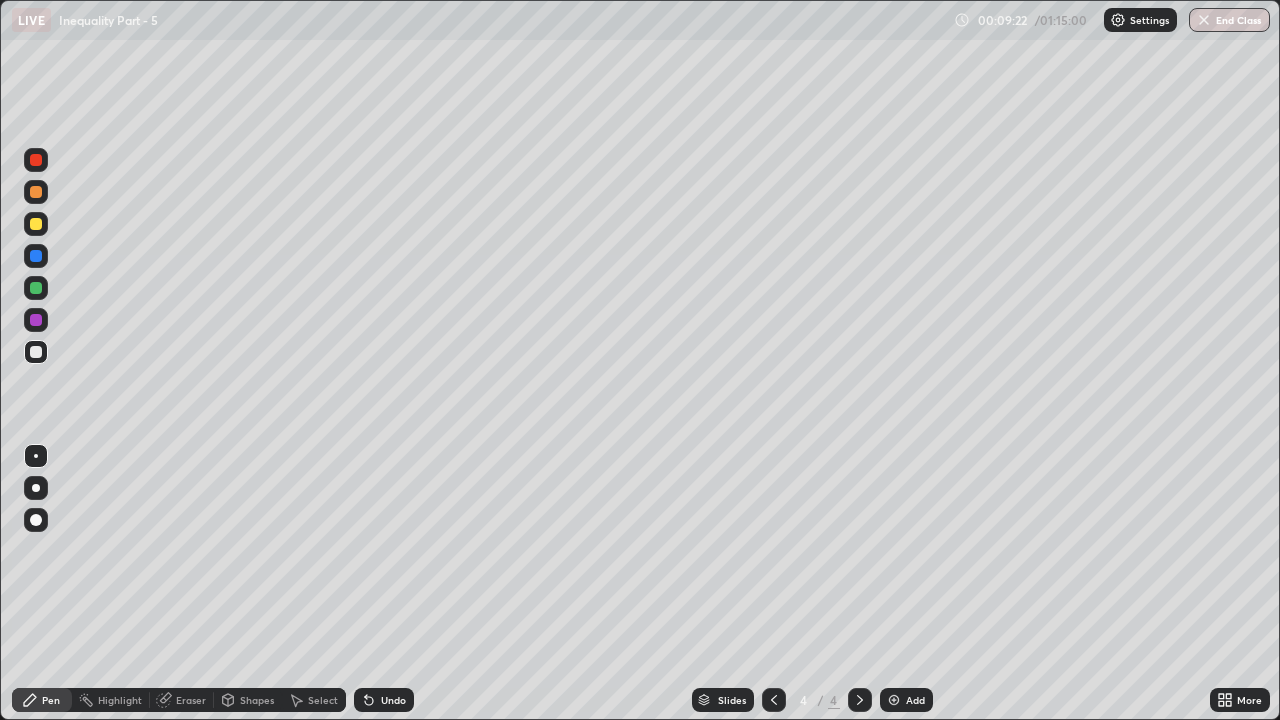 click on "Pen" at bounding box center (42, 700) 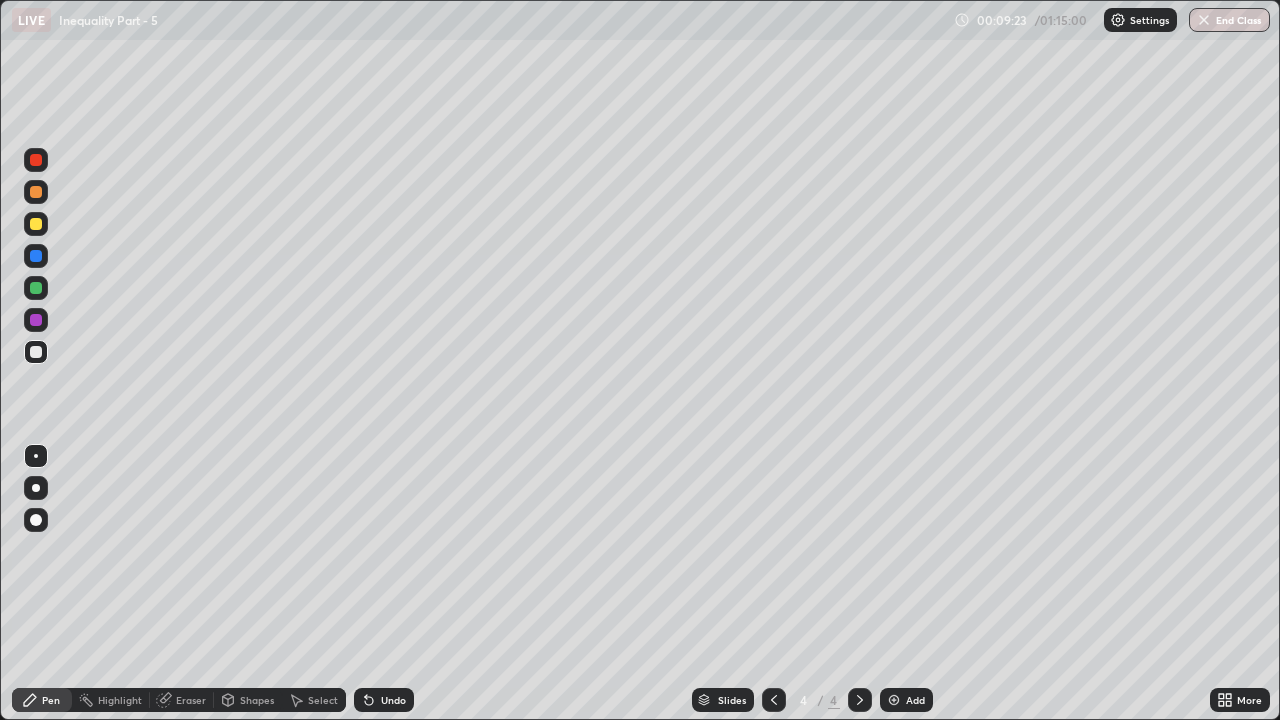 click at bounding box center (36, 192) 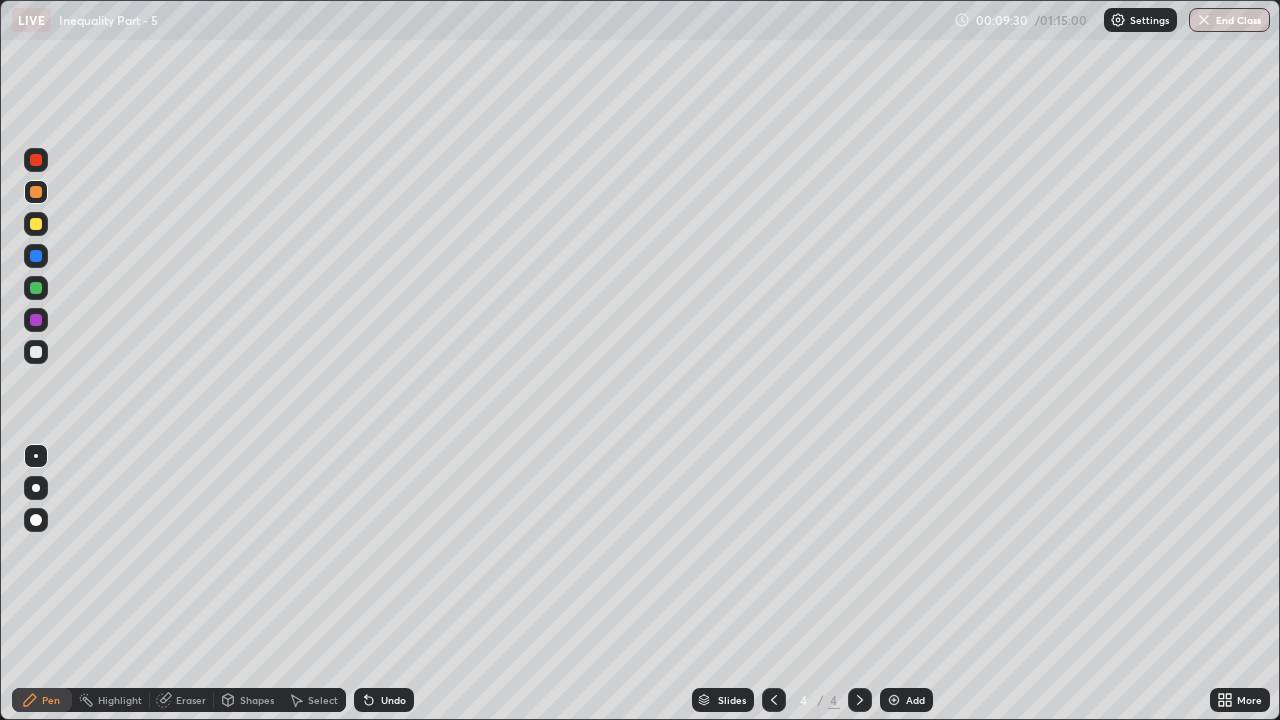 click at bounding box center (36, 224) 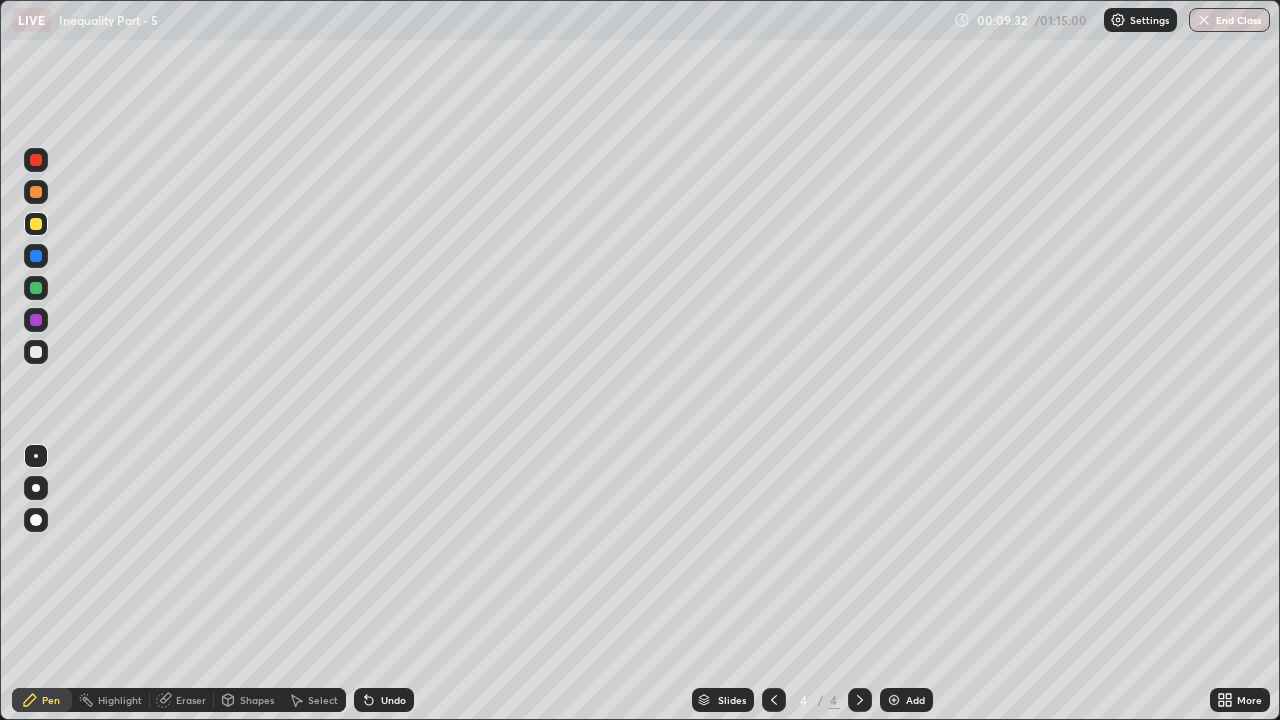 click at bounding box center (36, 288) 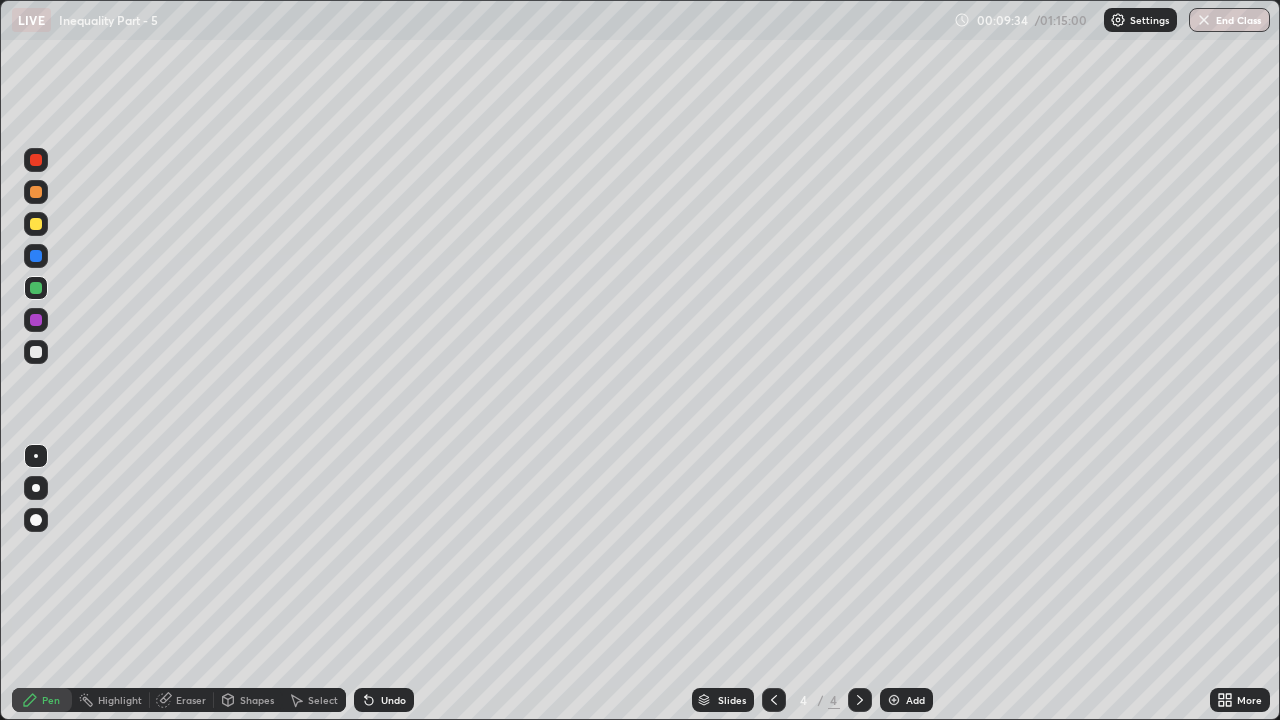 click at bounding box center (36, 352) 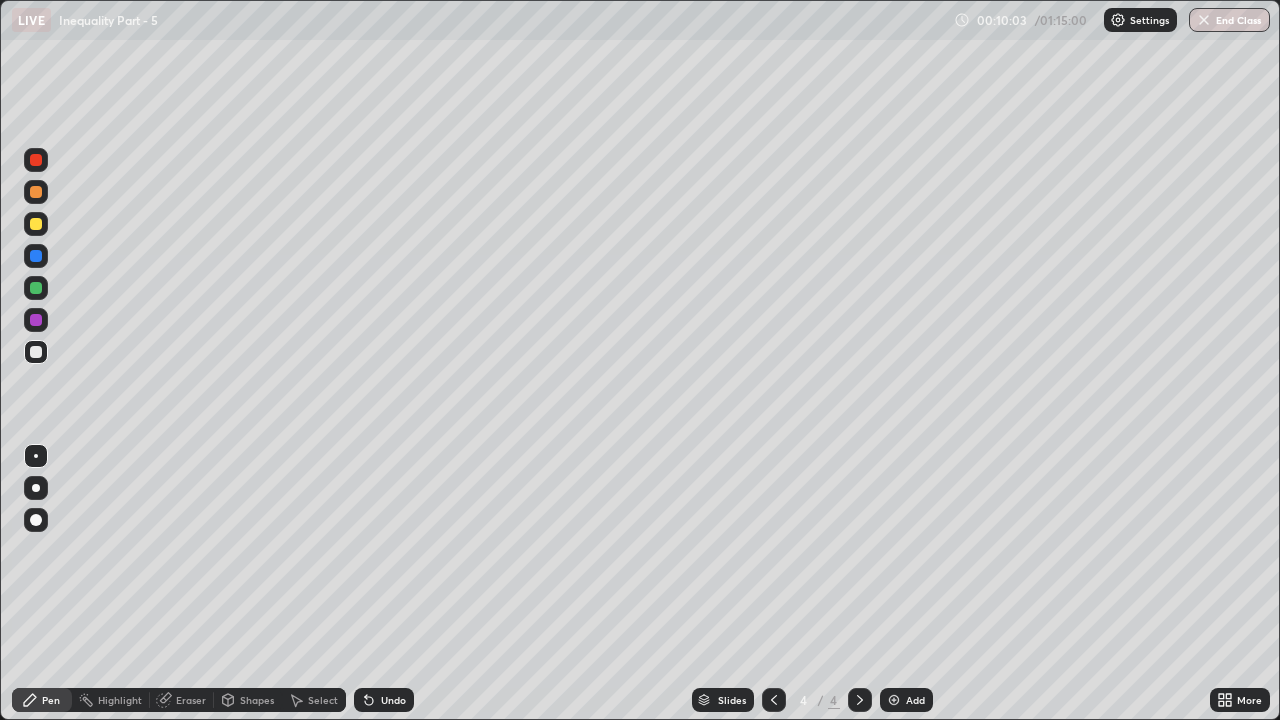 click 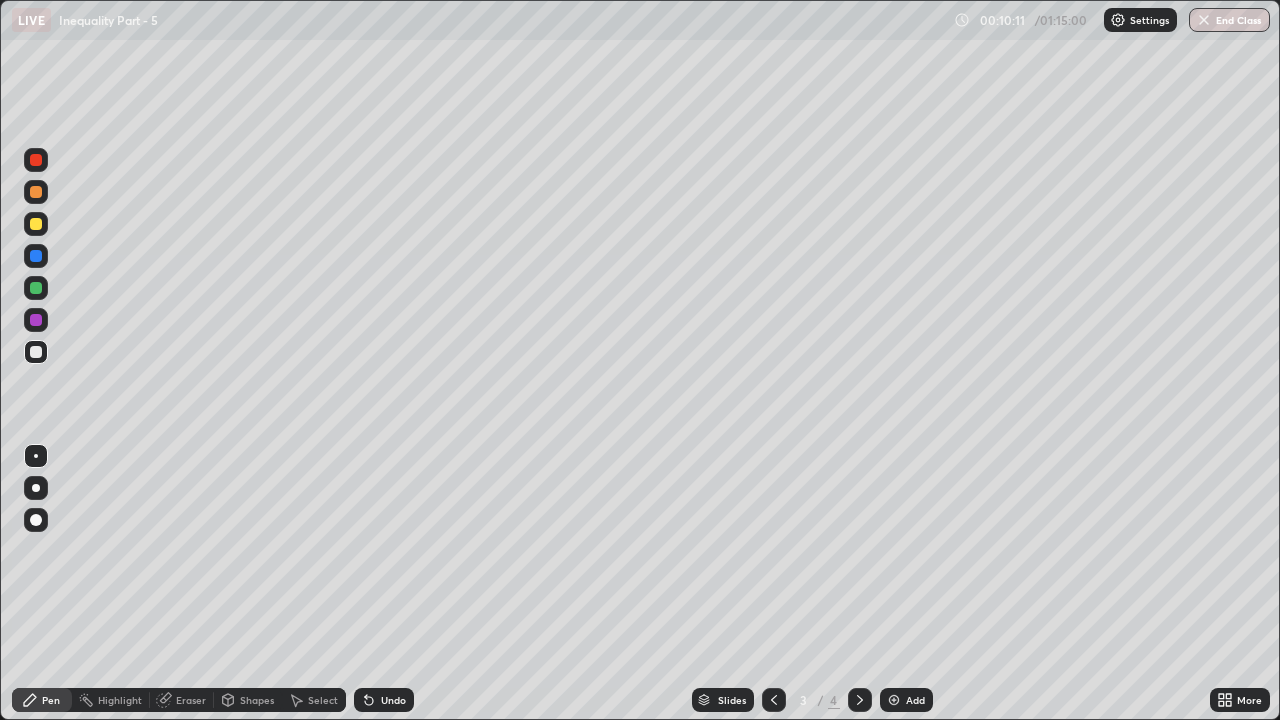 click 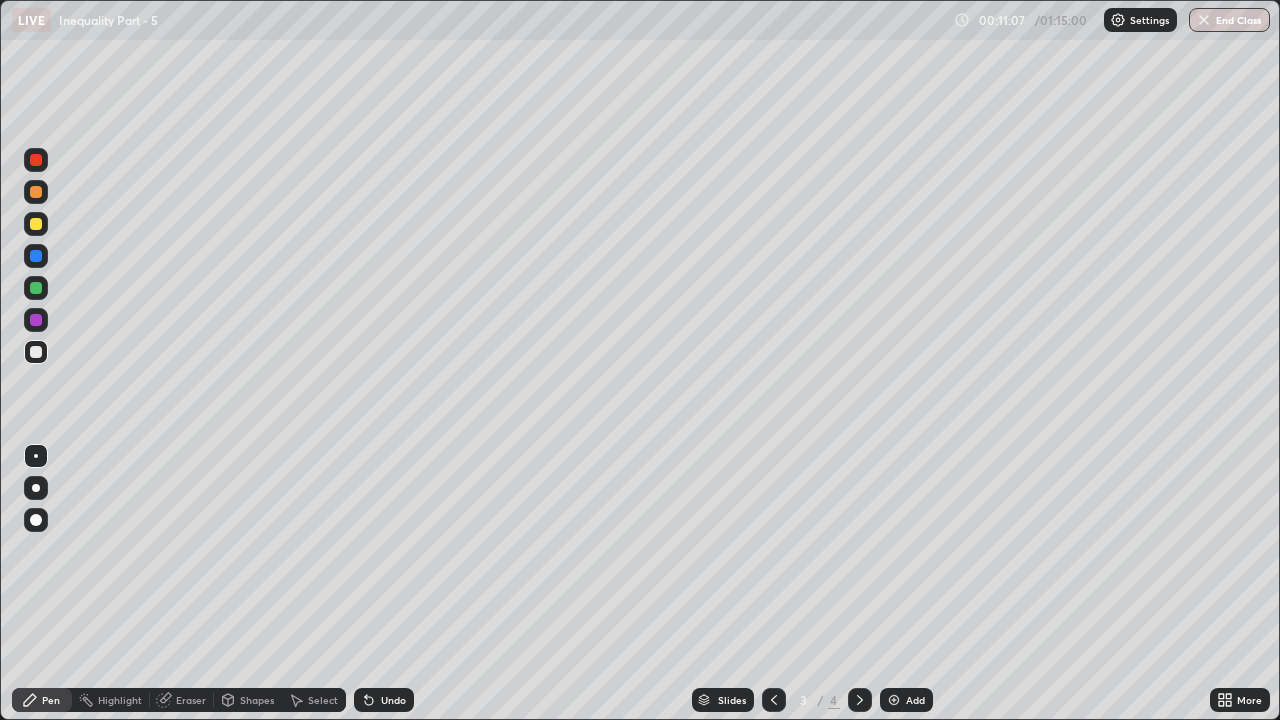 click at bounding box center [36, 224] 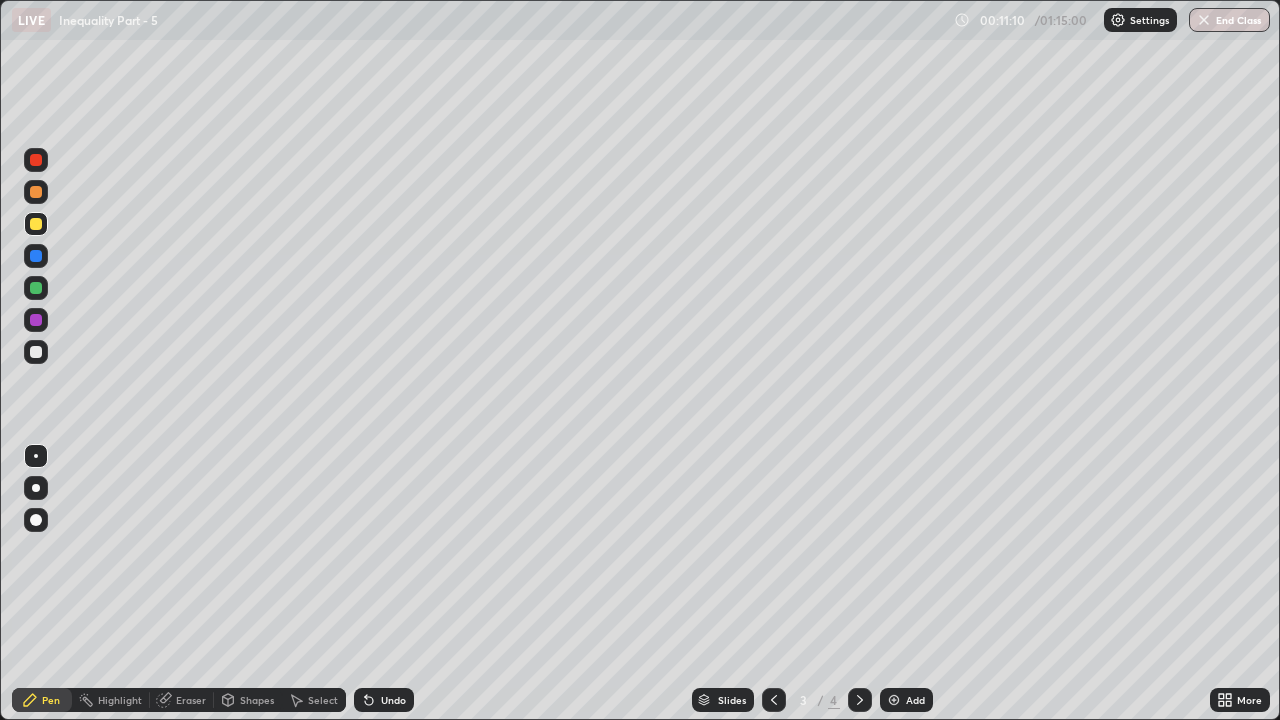 click 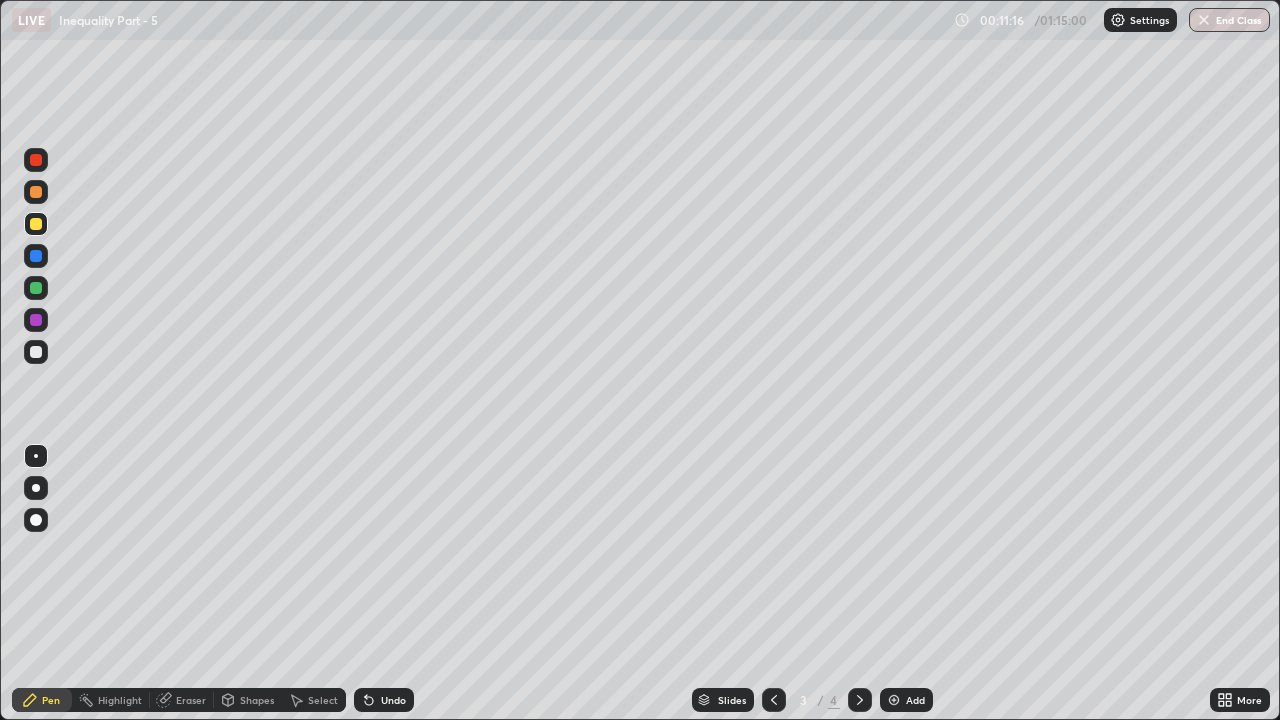 click on "Undo" at bounding box center (384, 700) 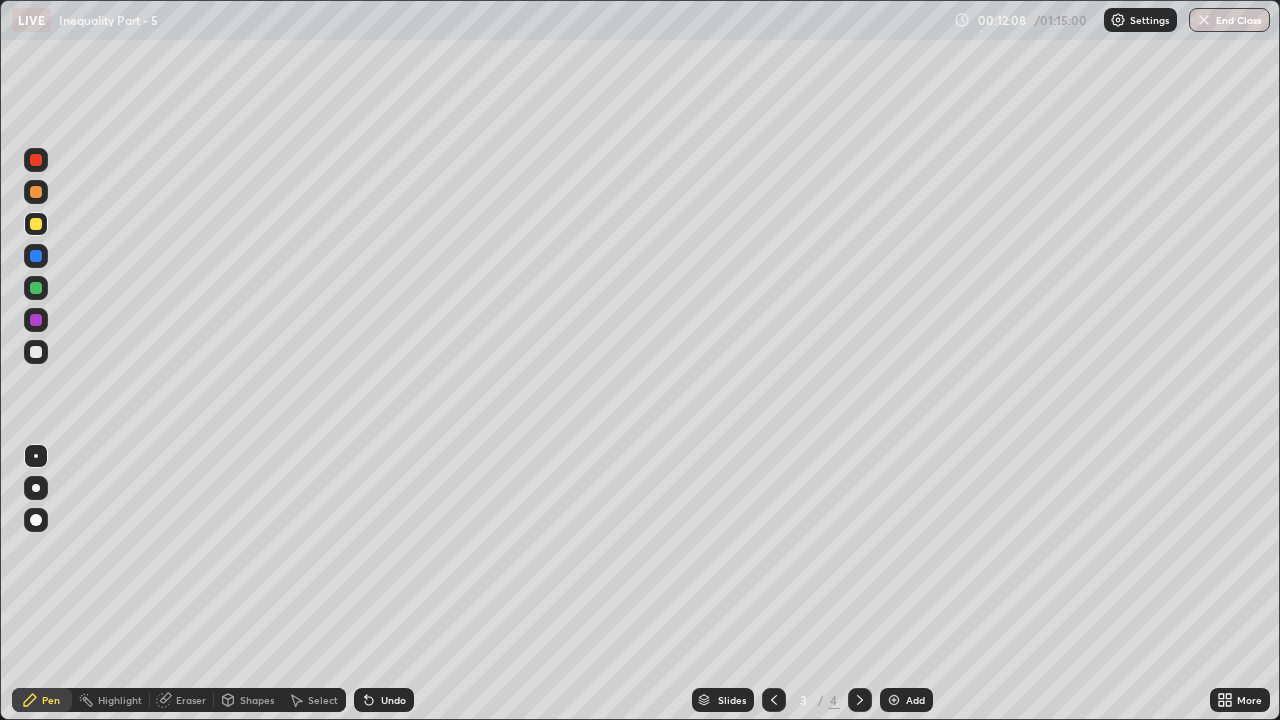 click at bounding box center (36, 288) 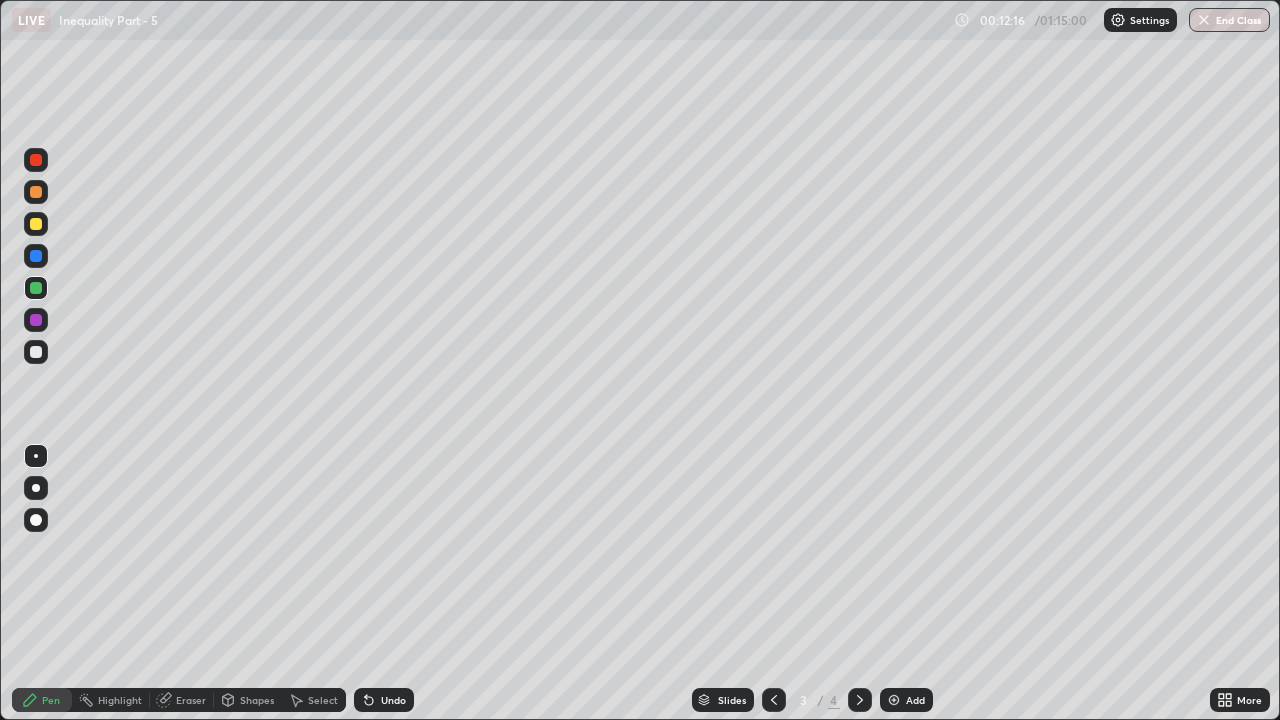 click on "Shapes" at bounding box center [248, 700] 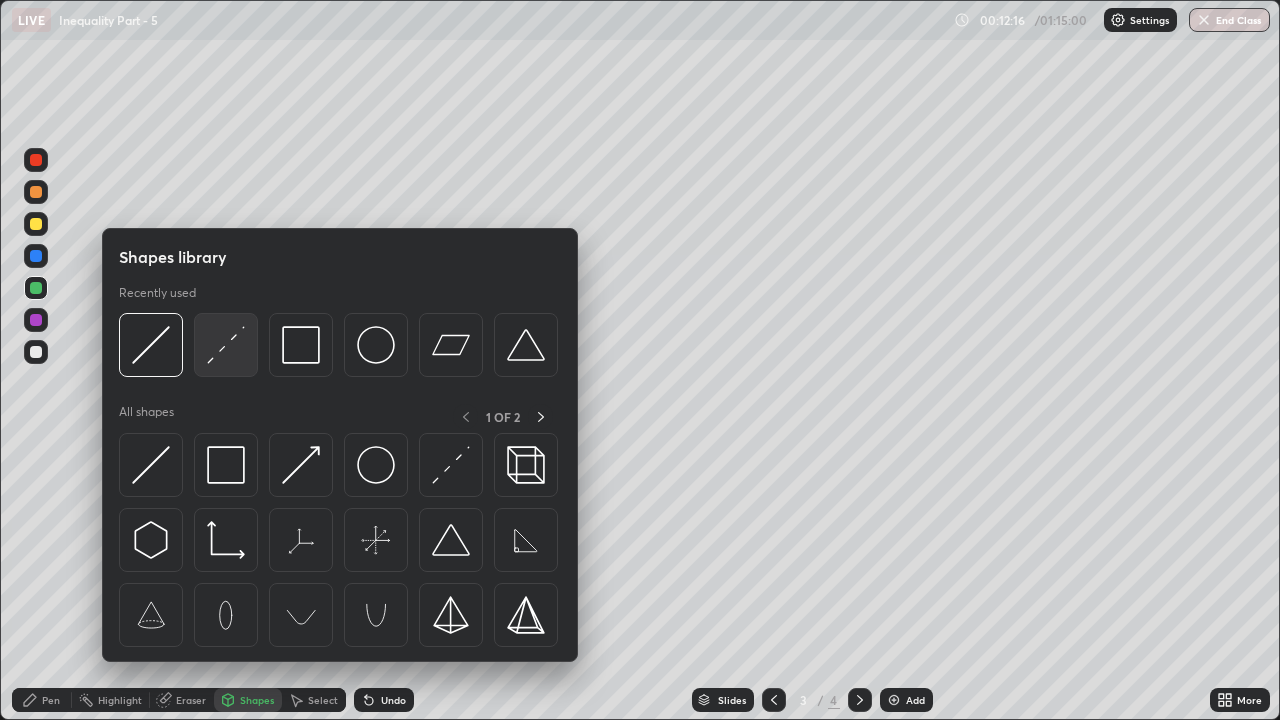click at bounding box center [226, 345] 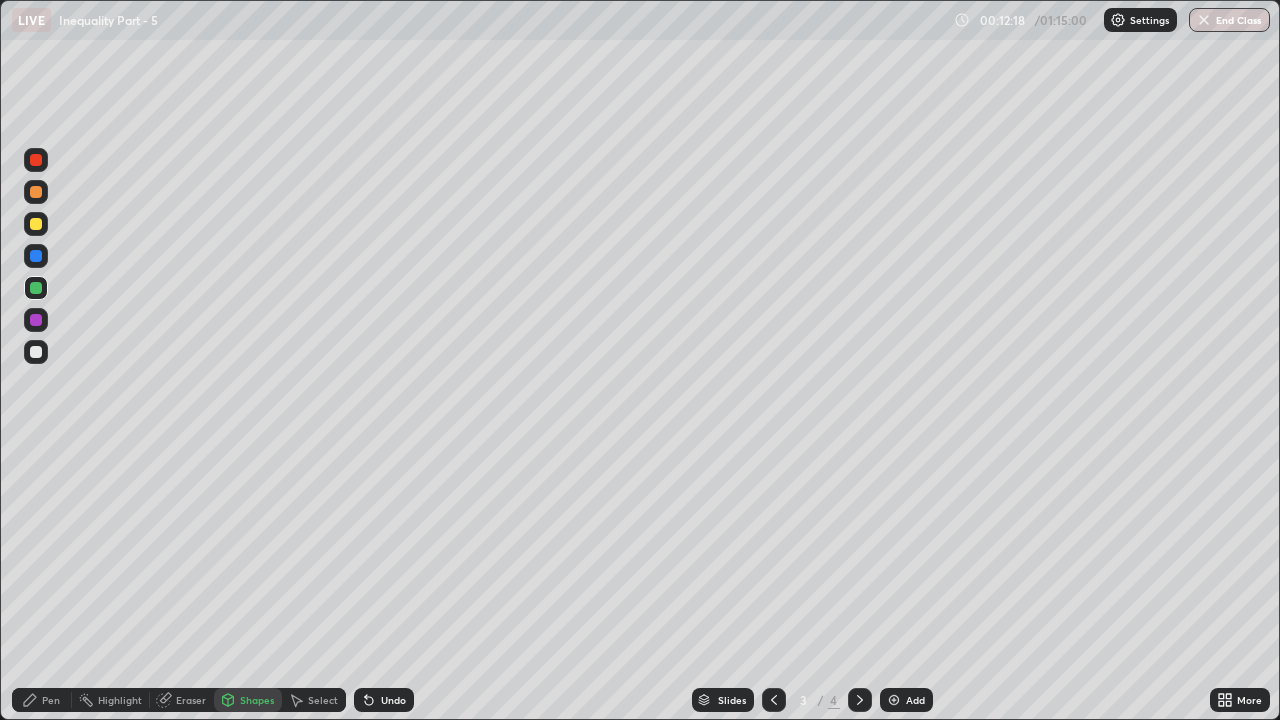 click on "Pen" at bounding box center [42, 700] 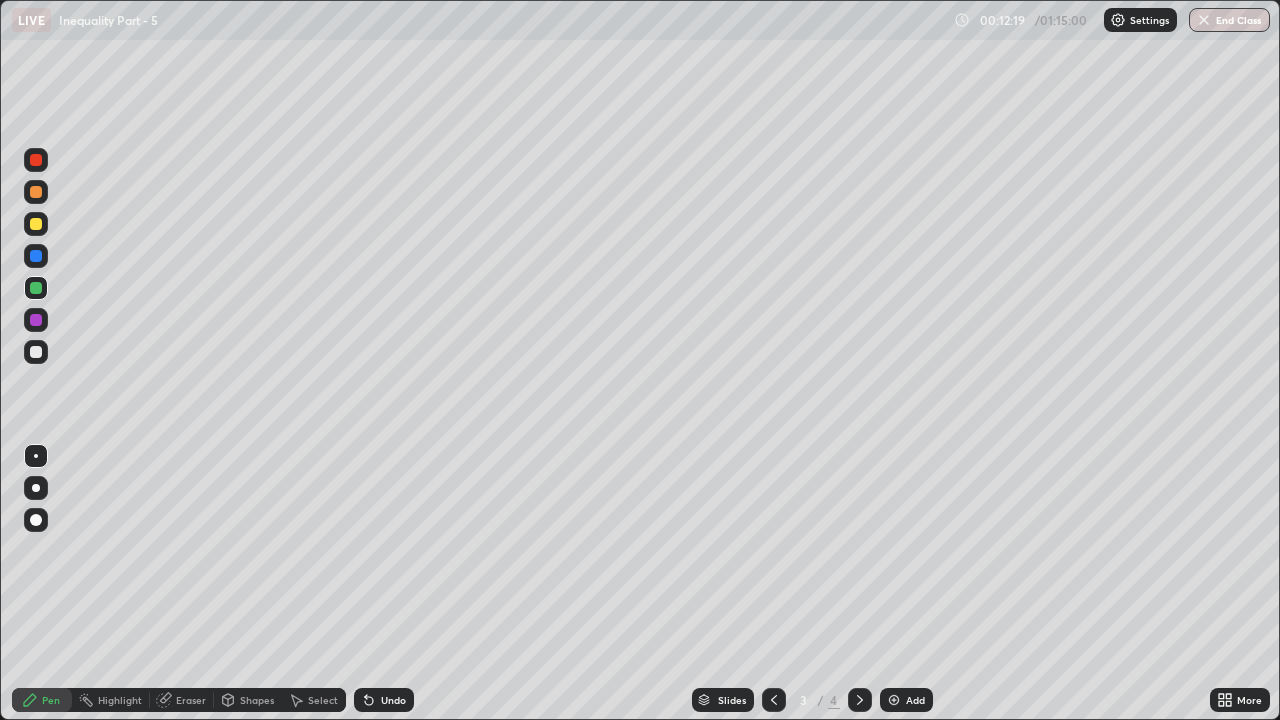 click at bounding box center (36, 352) 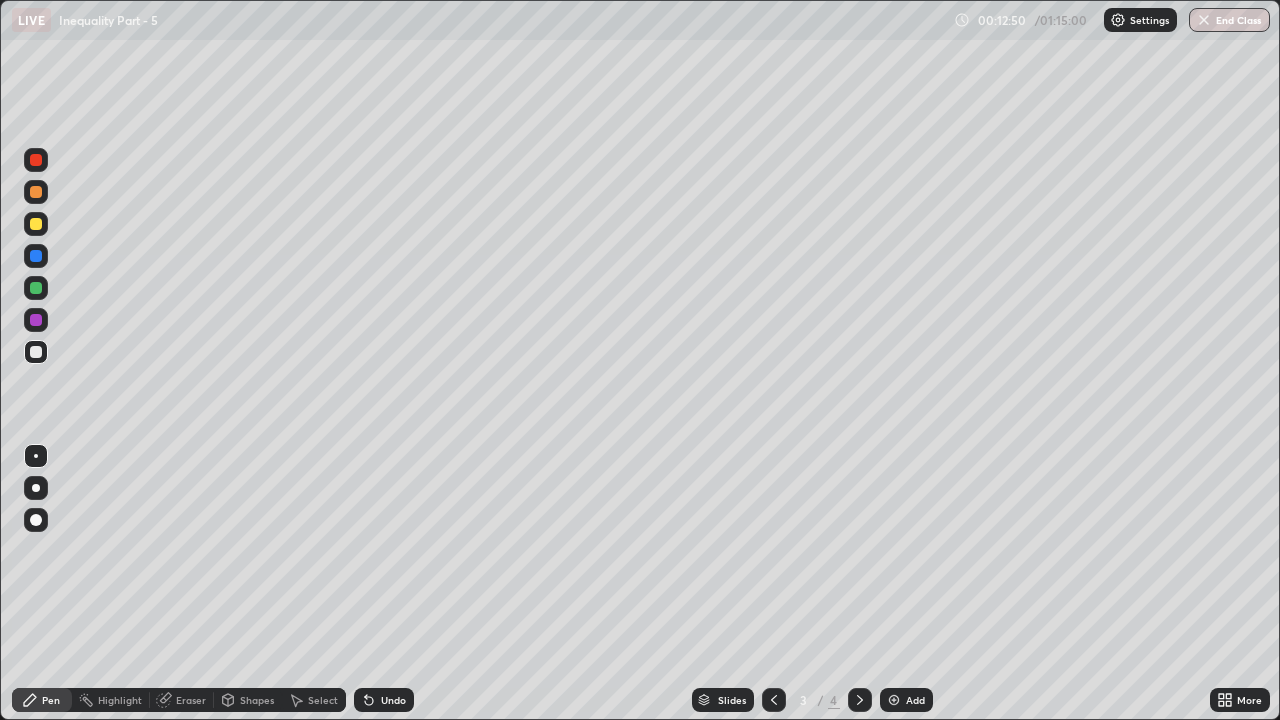 click on "Undo" at bounding box center [393, 700] 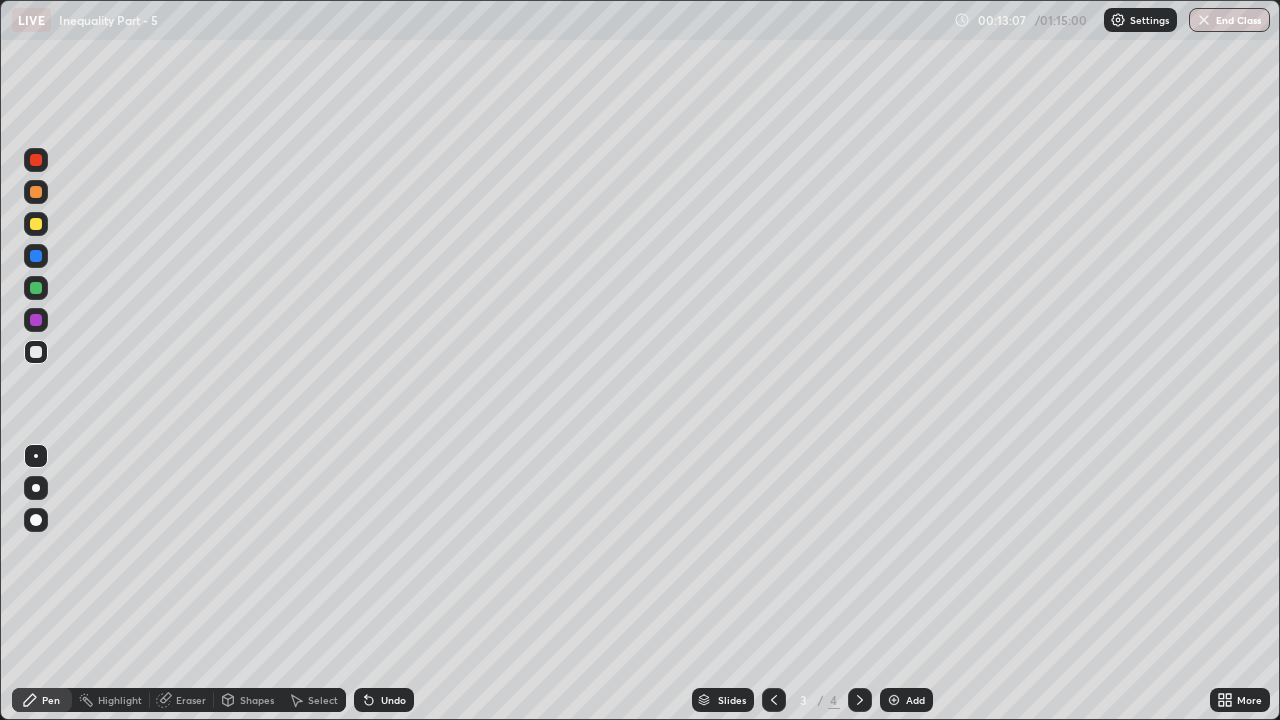 click on "Undo" at bounding box center (384, 700) 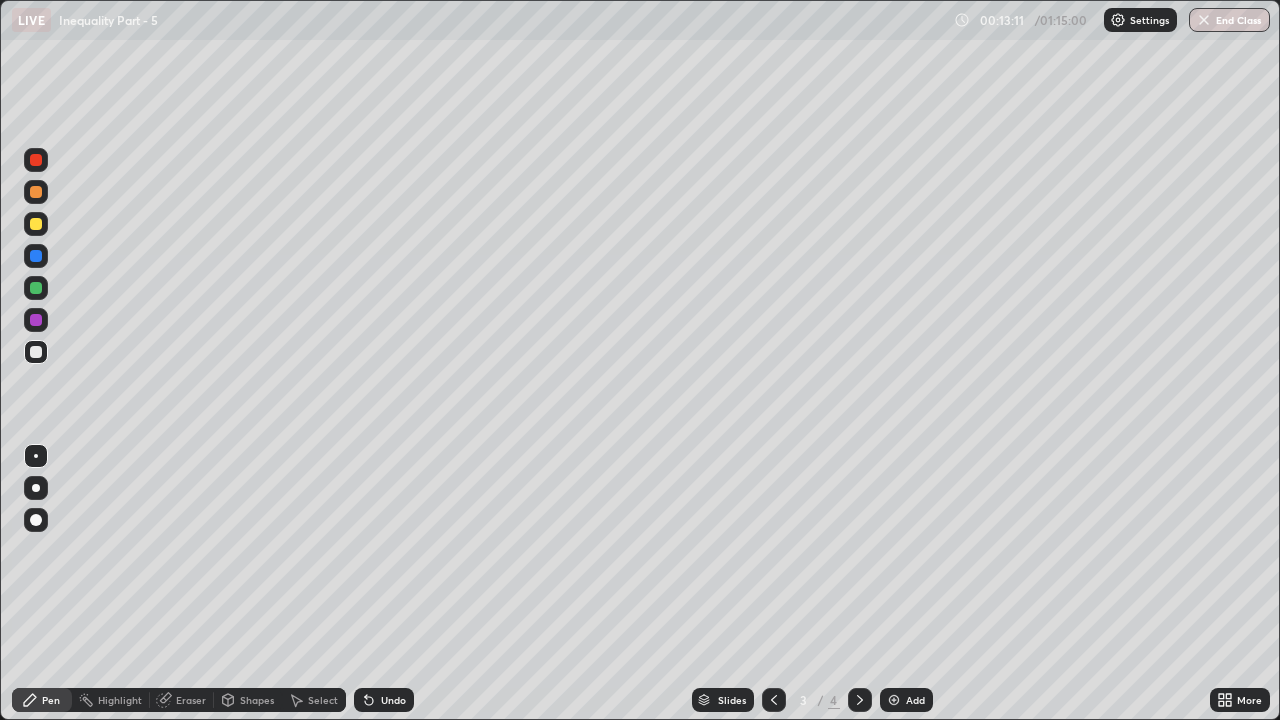 click 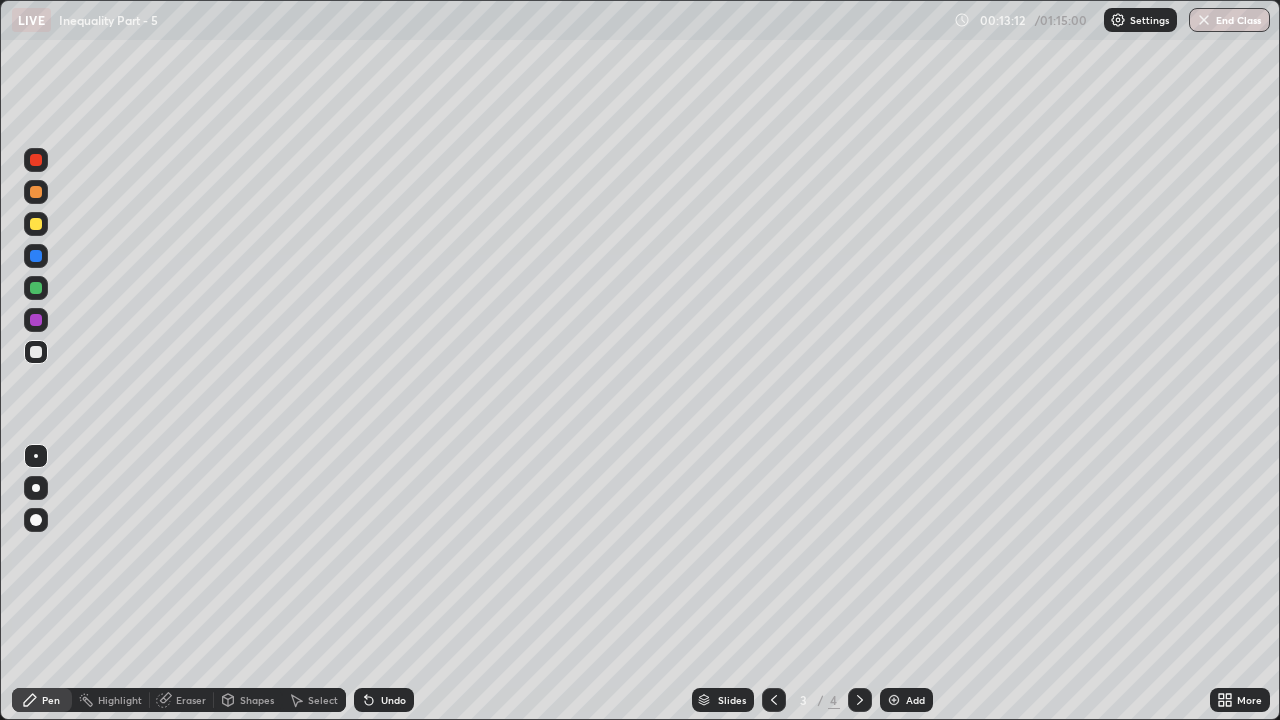 click on "Undo" at bounding box center (393, 700) 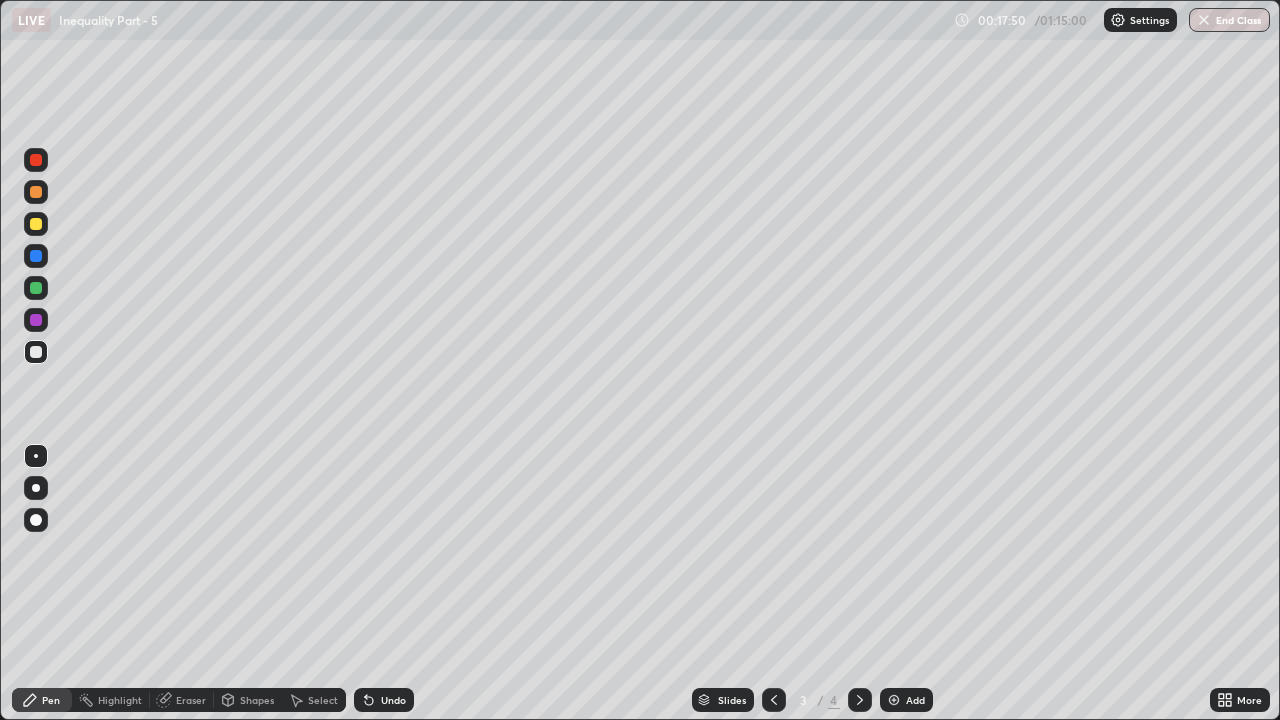 click at bounding box center [860, 700] 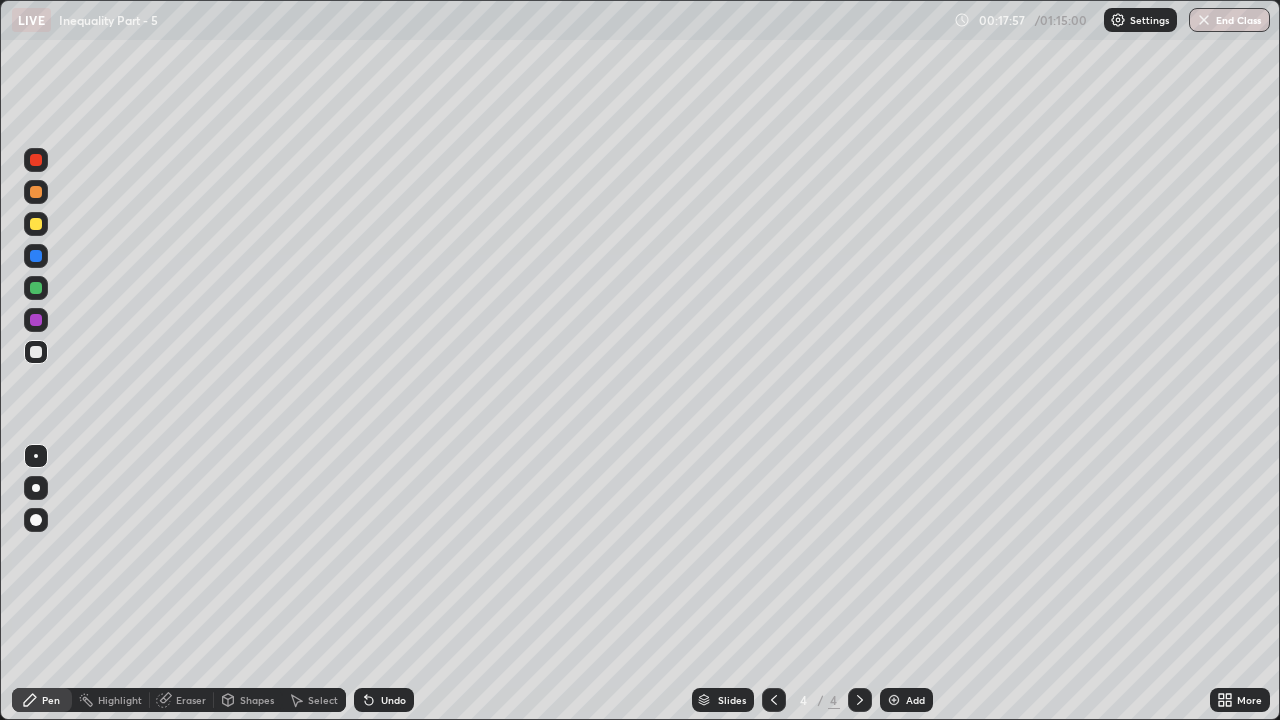 click at bounding box center [36, 352] 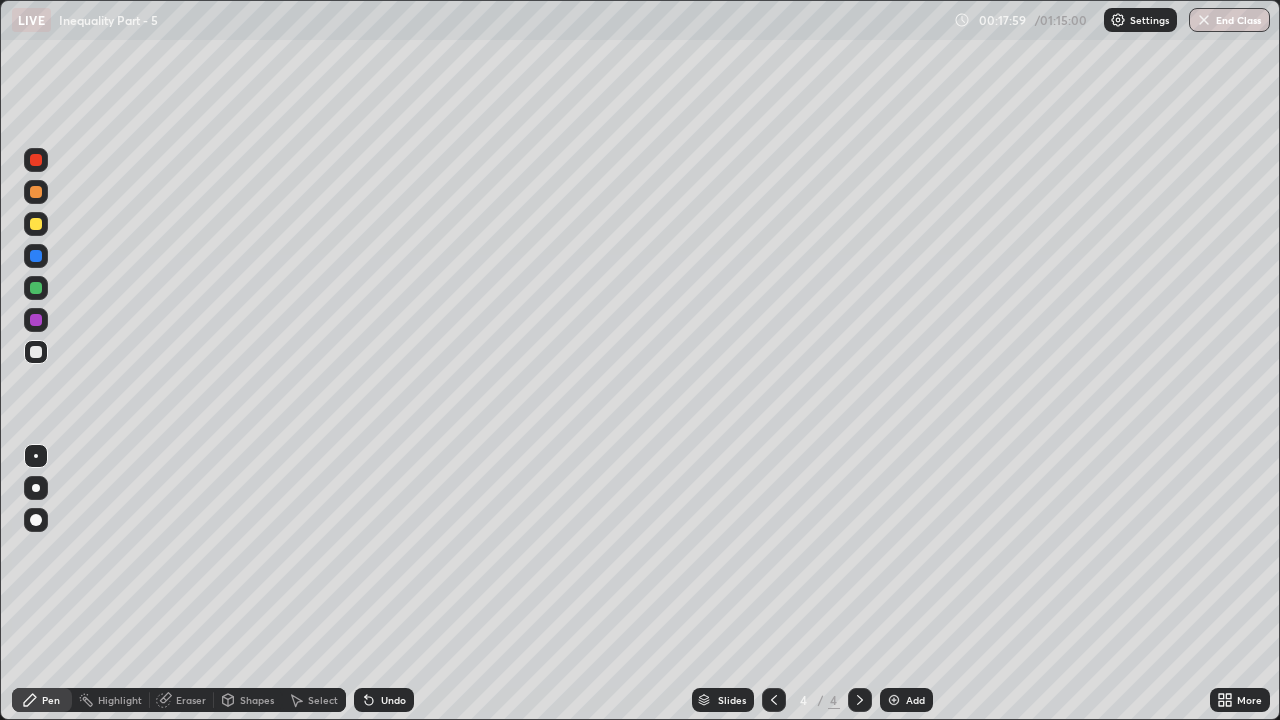 click 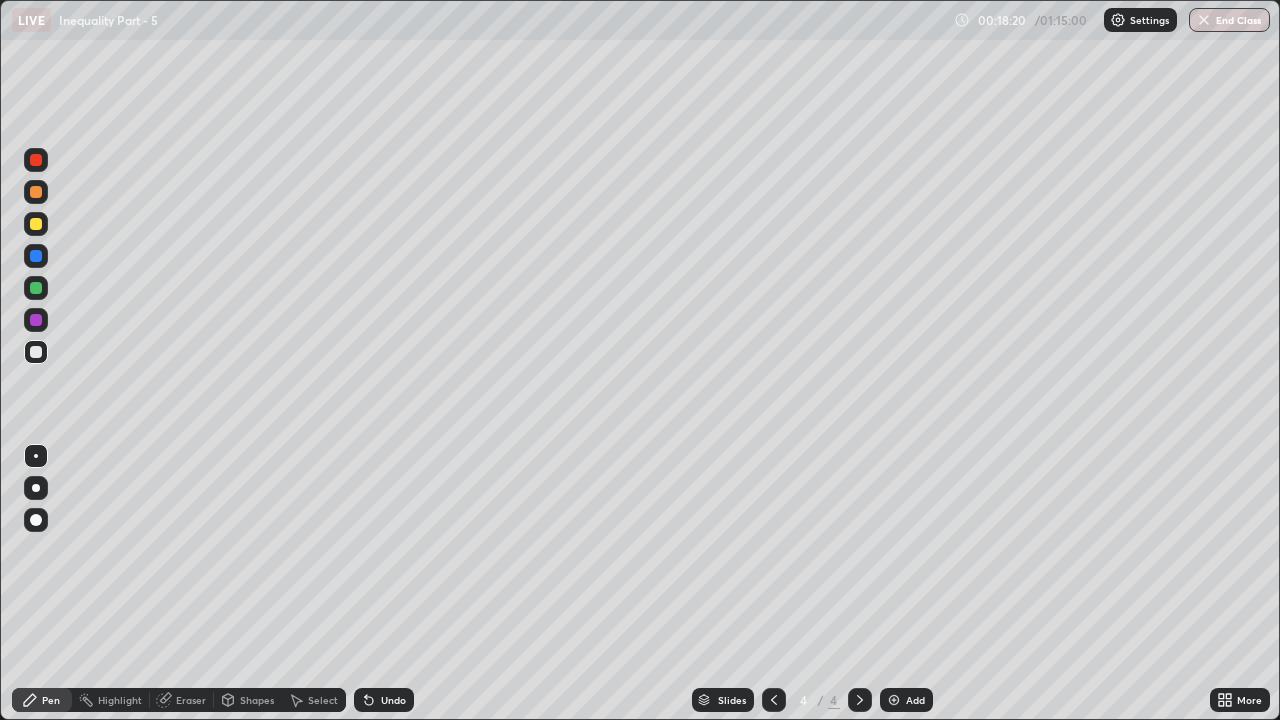 click 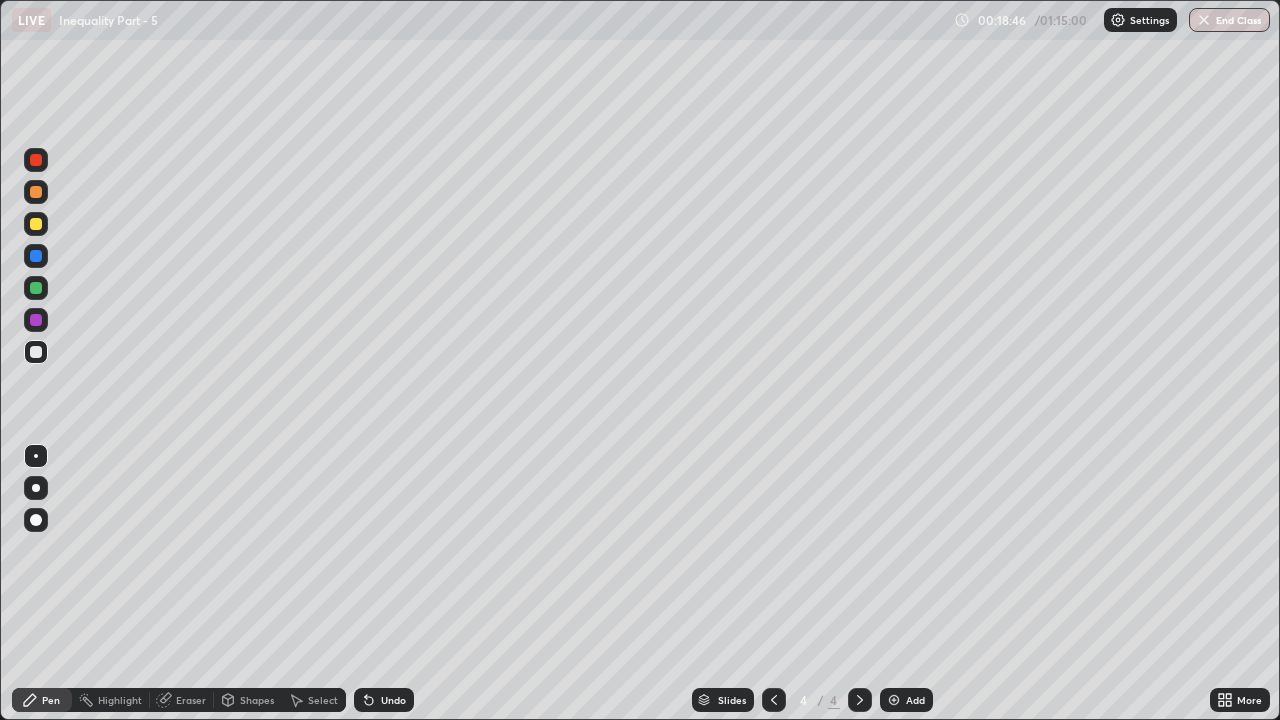 click 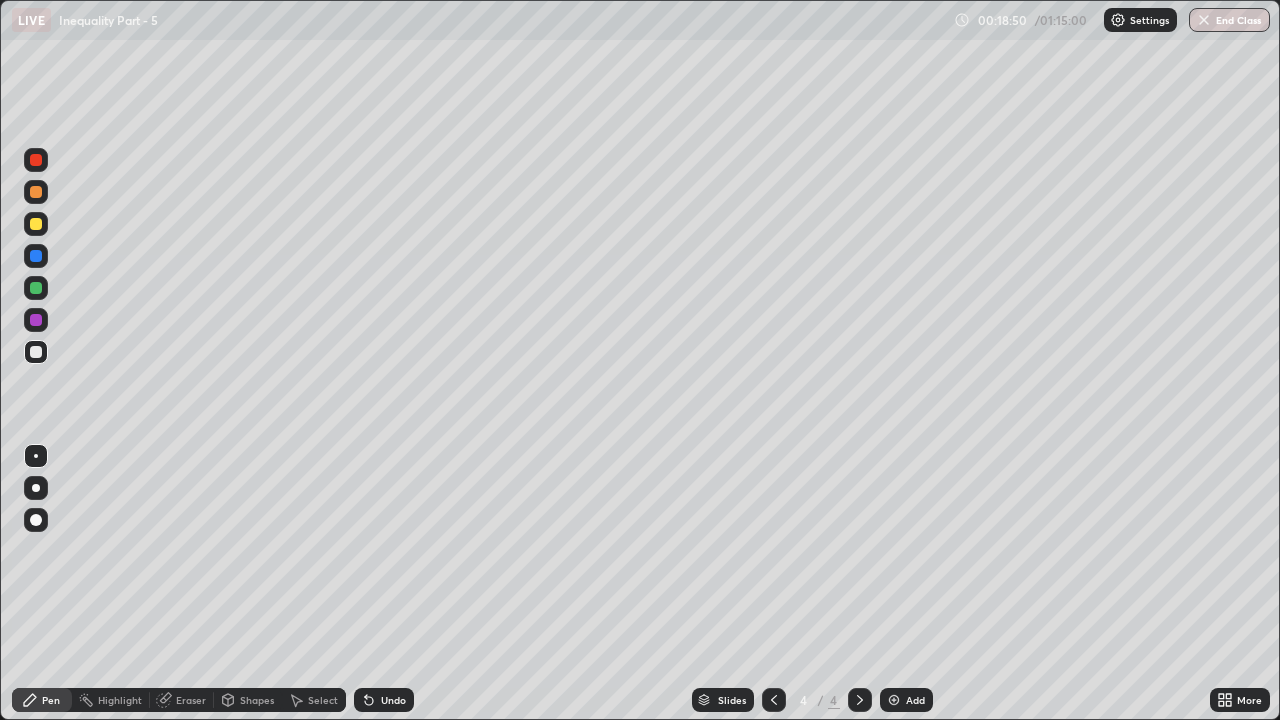 click 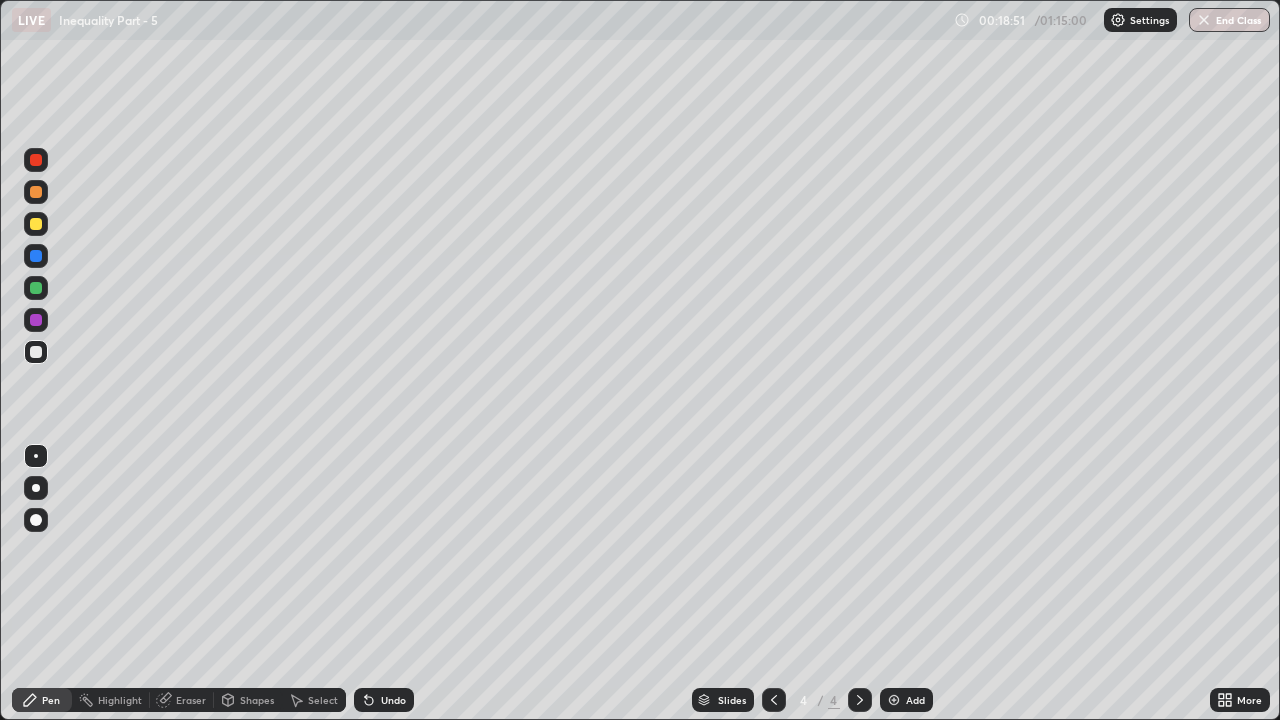 click on "Undo" at bounding box center (393, 700) 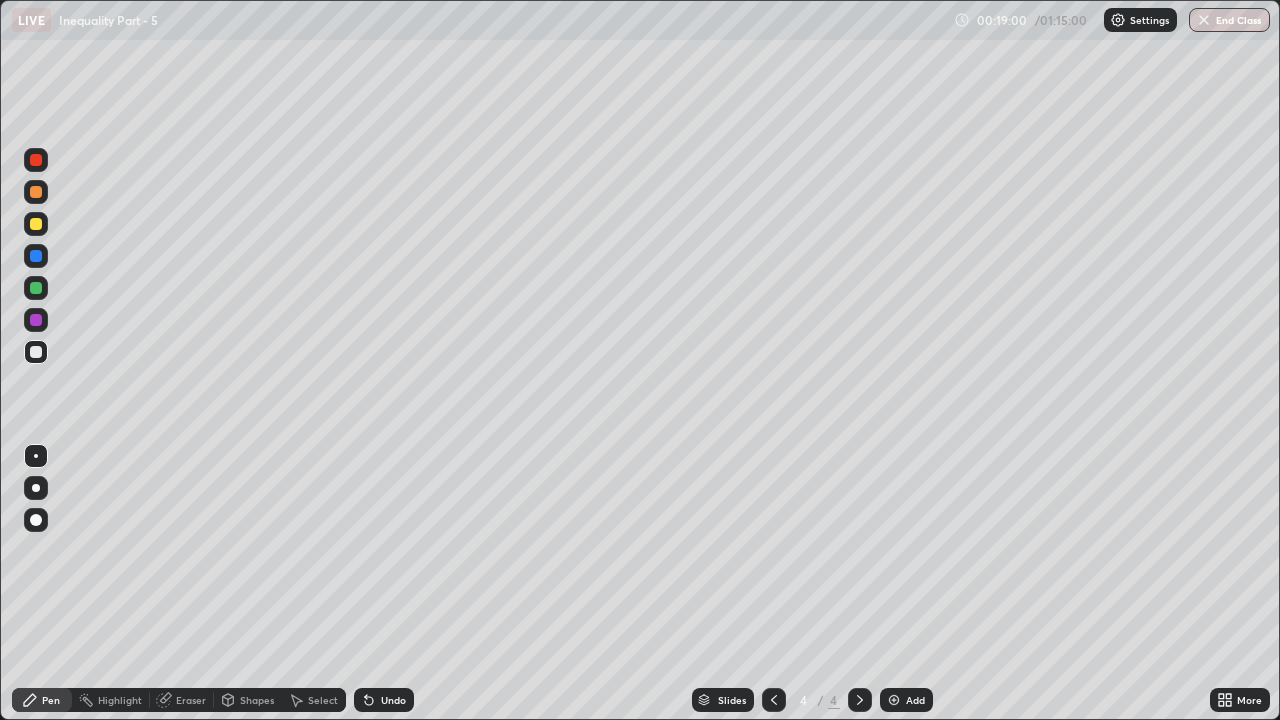 click on "Shapes" at bounding box center (248, 700) 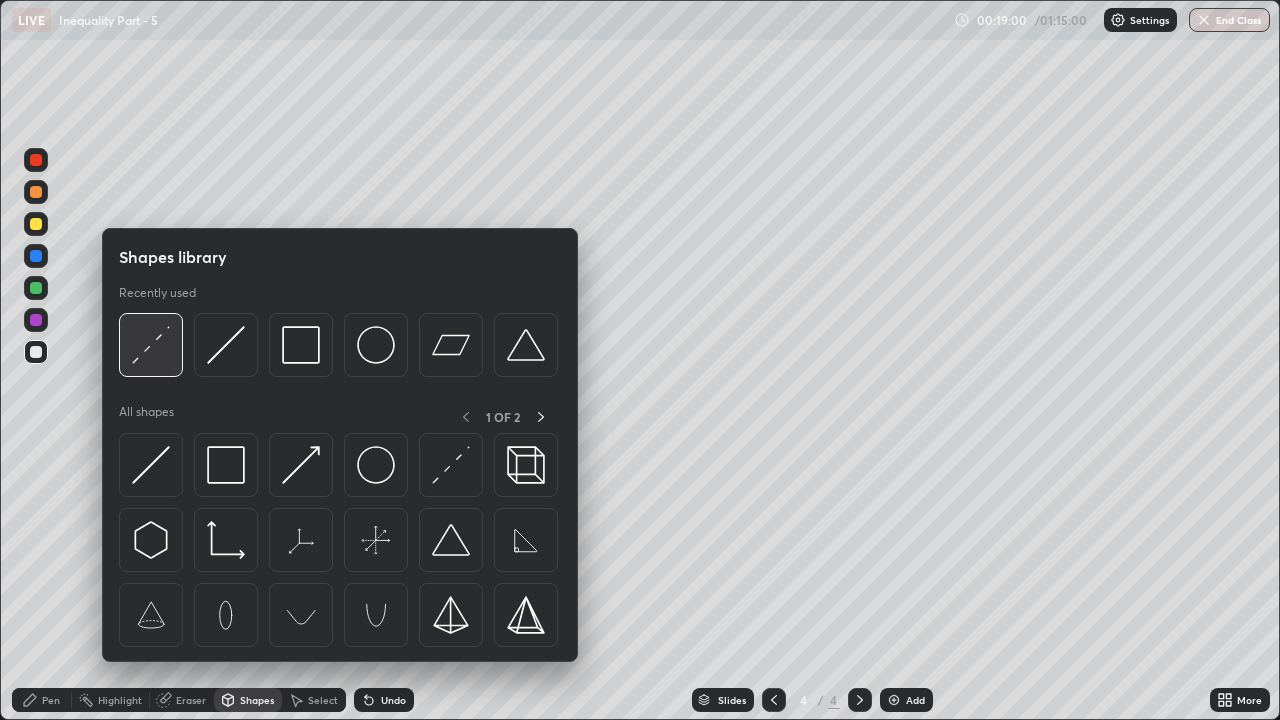 click at bounding box center [151, 345] 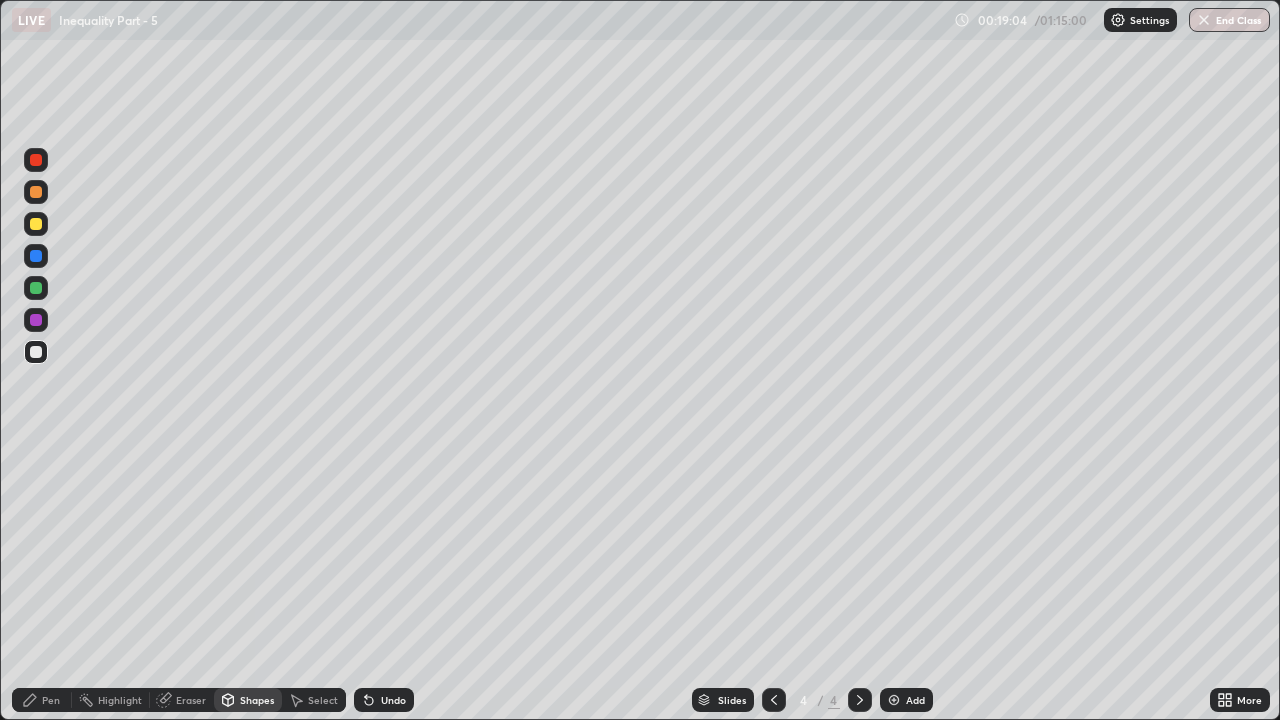 click 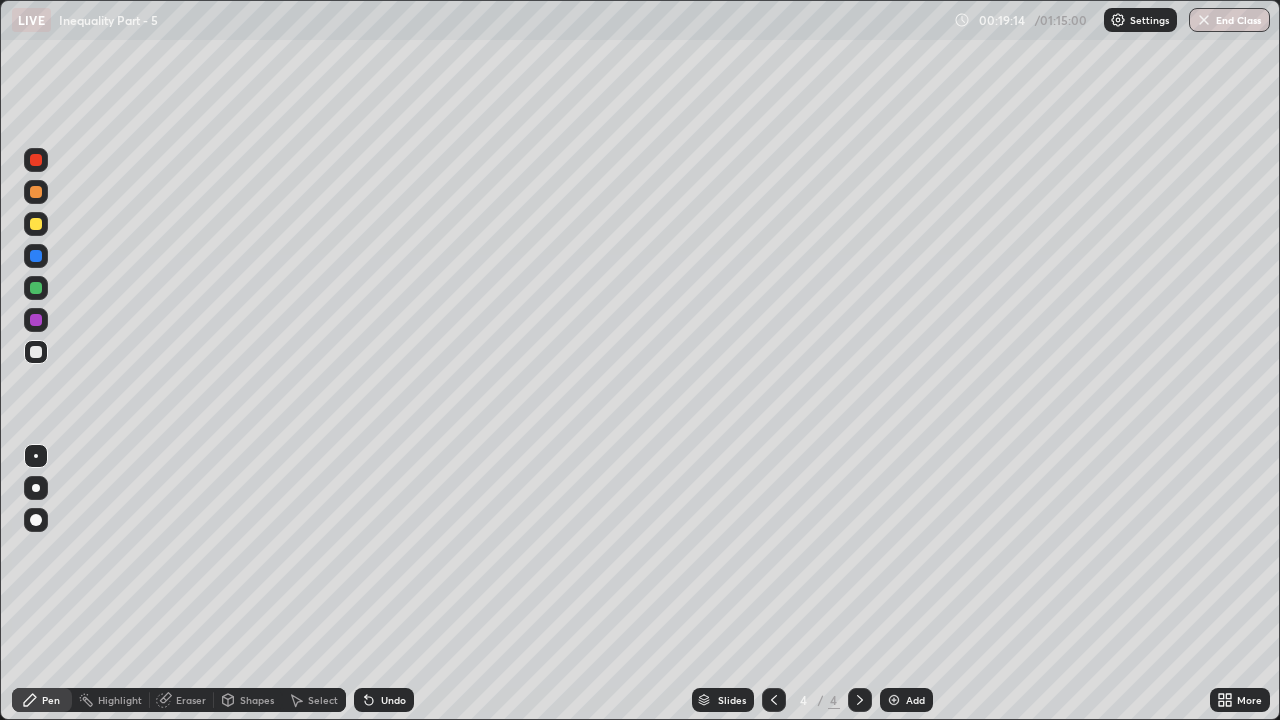 click on "Pen" at bounding box center (42, 700) 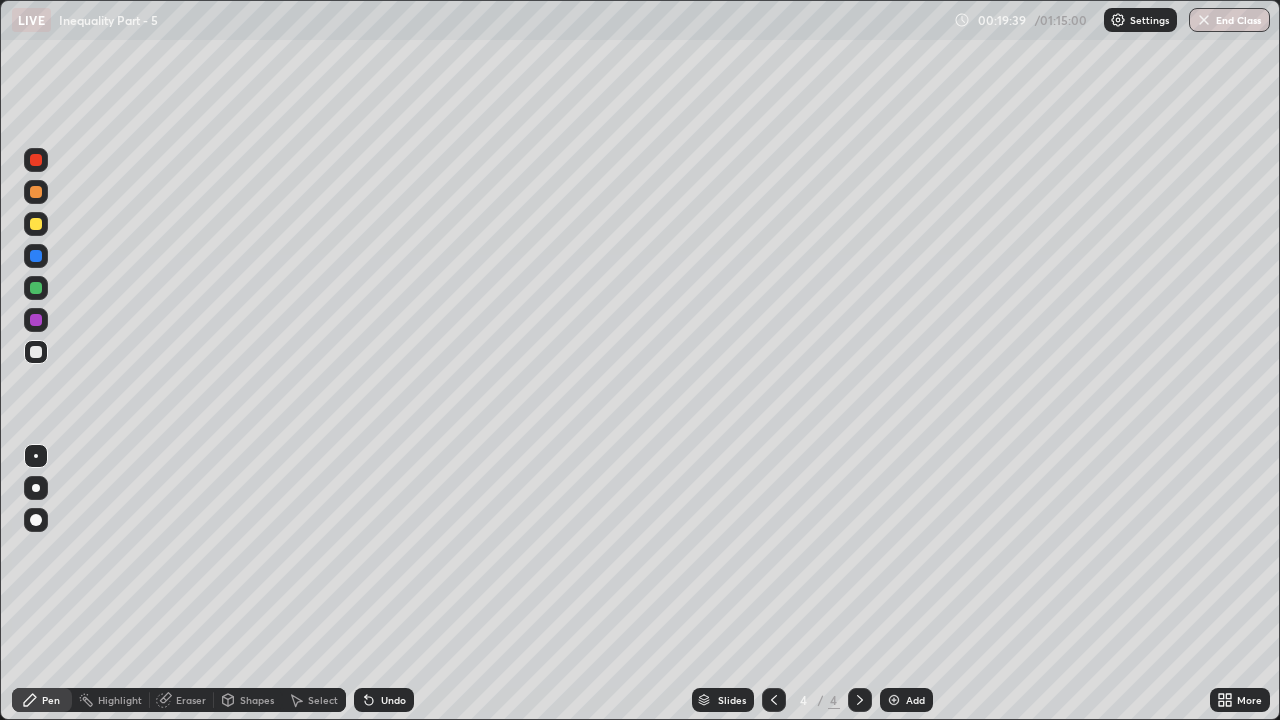 click at bounding box center [36, 288] 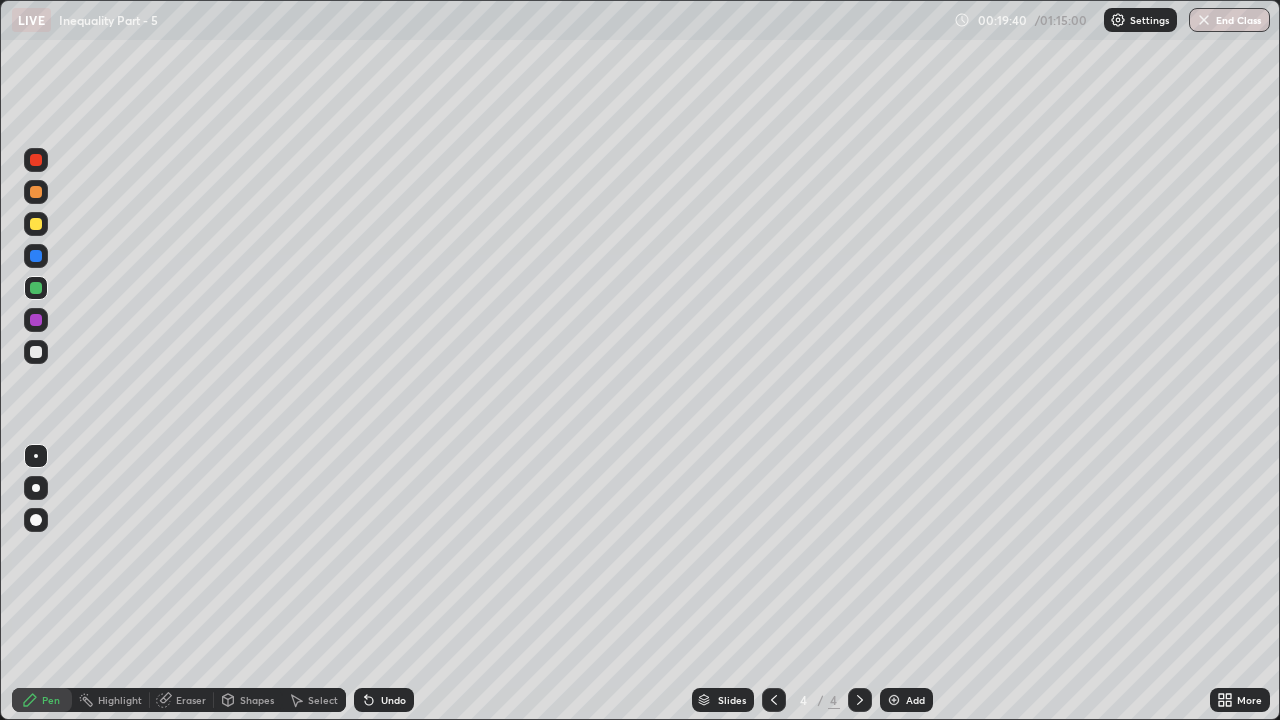 click on "Pen" at bounding box center [42, 700] 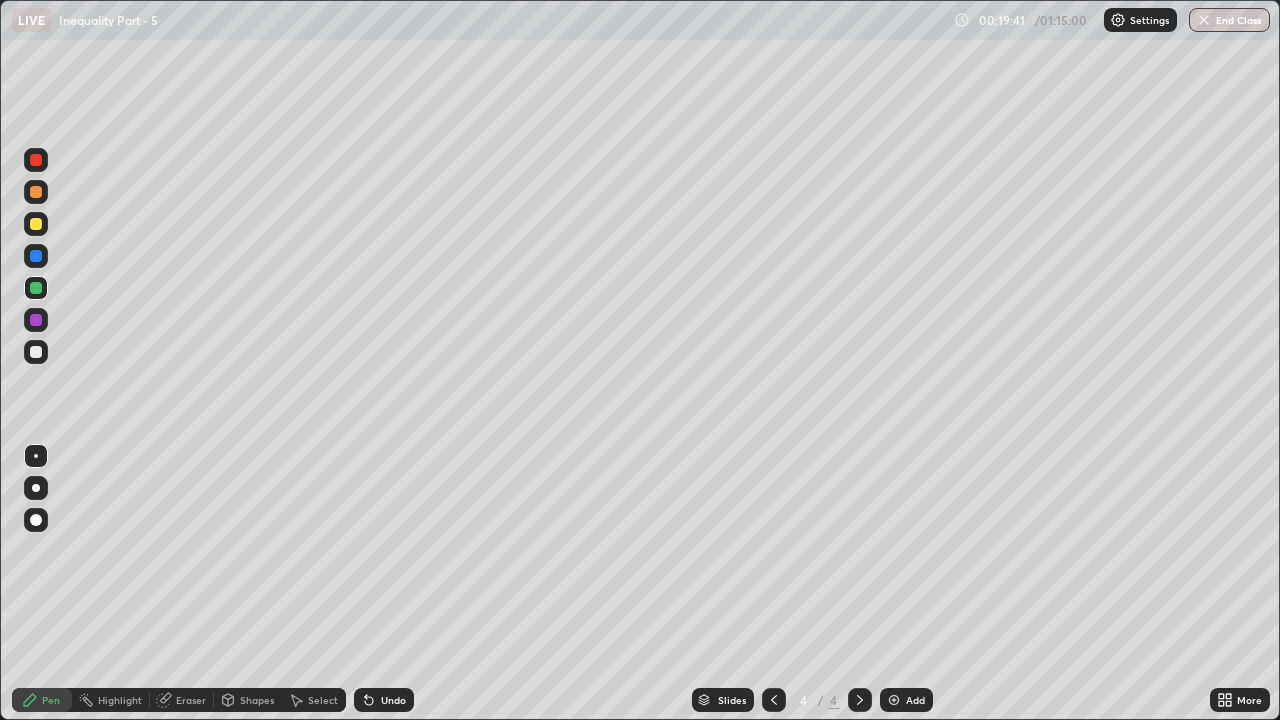 click at bounding box center (36, 352) 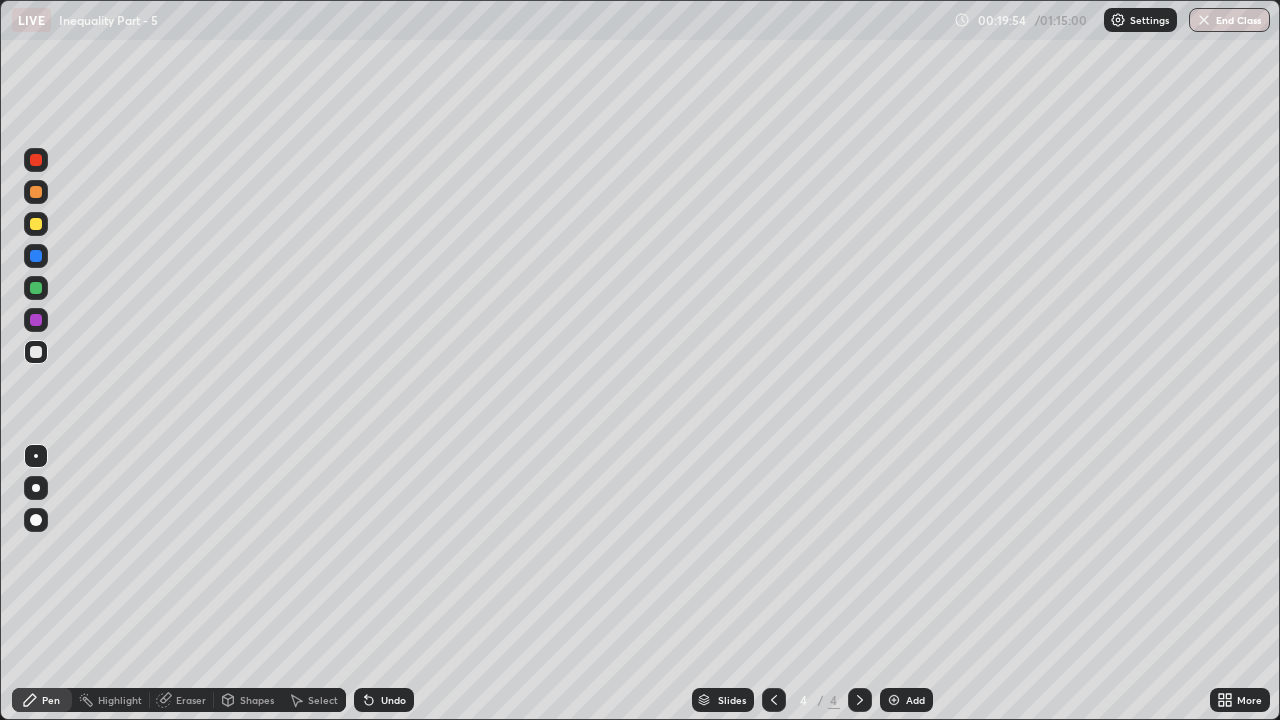 click at bounding box center (36, 192) 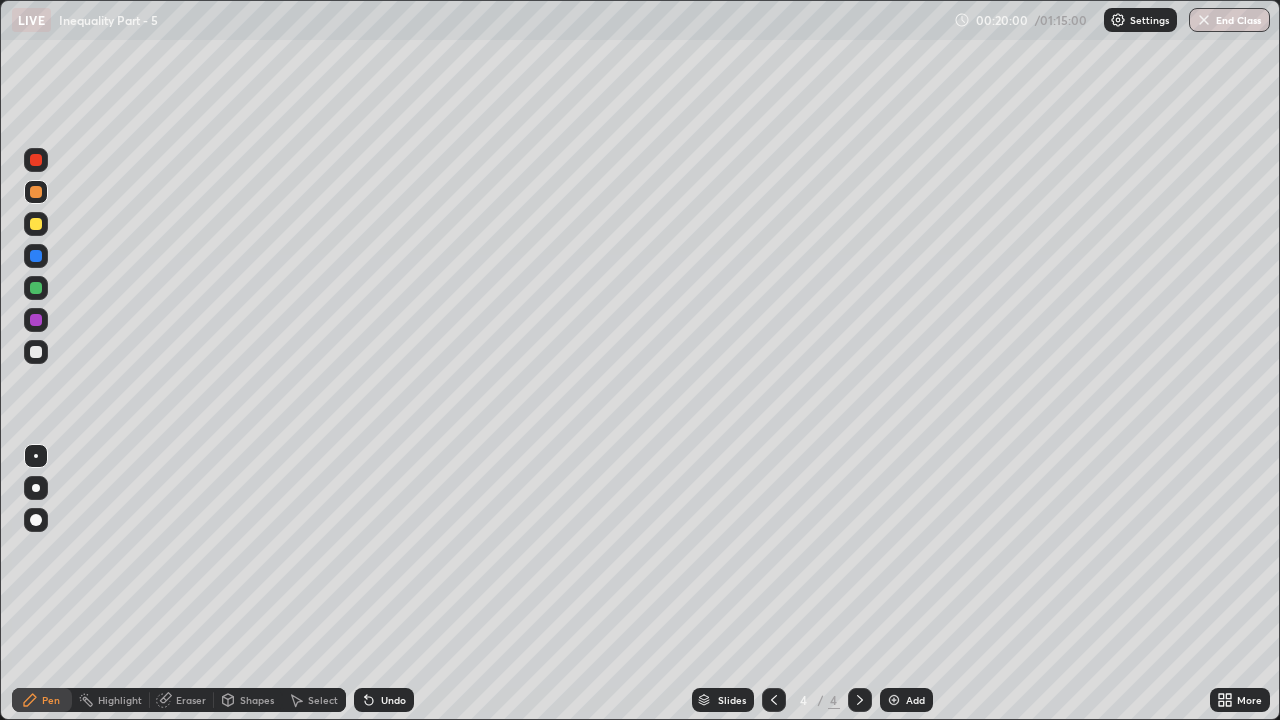 click at bounding box center [36, 224] 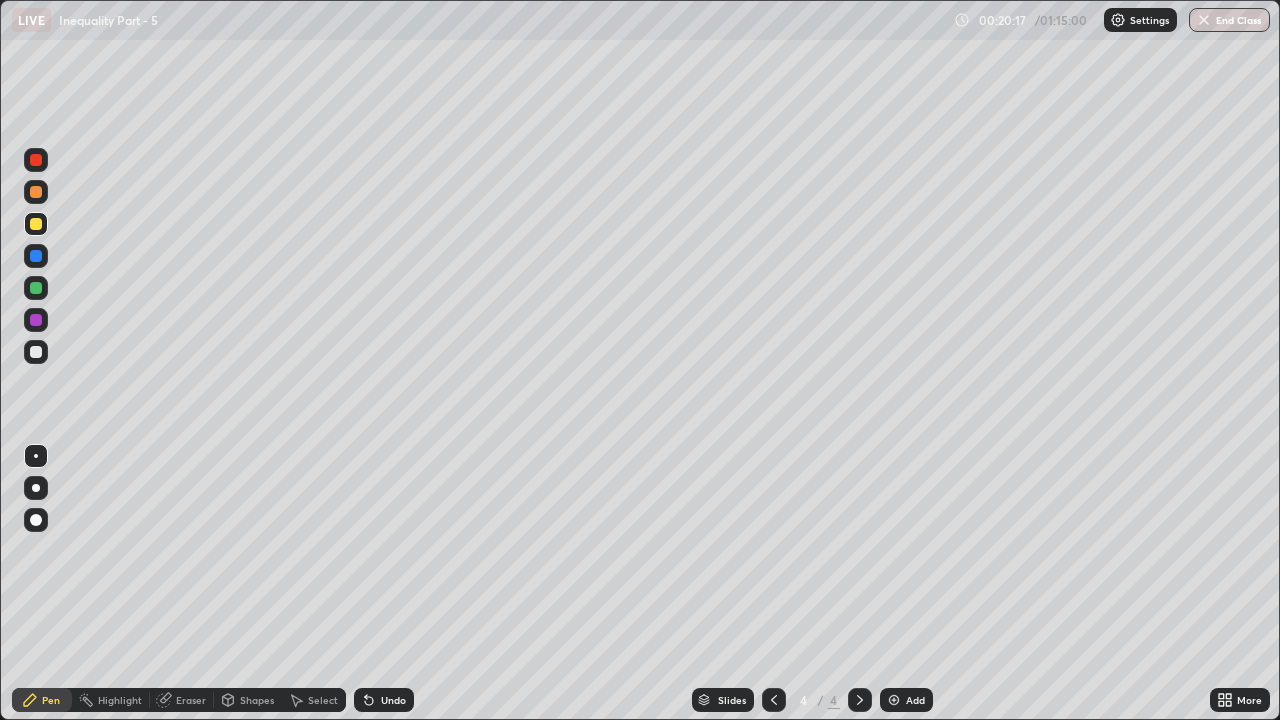 click at bounding box center [36, 192] 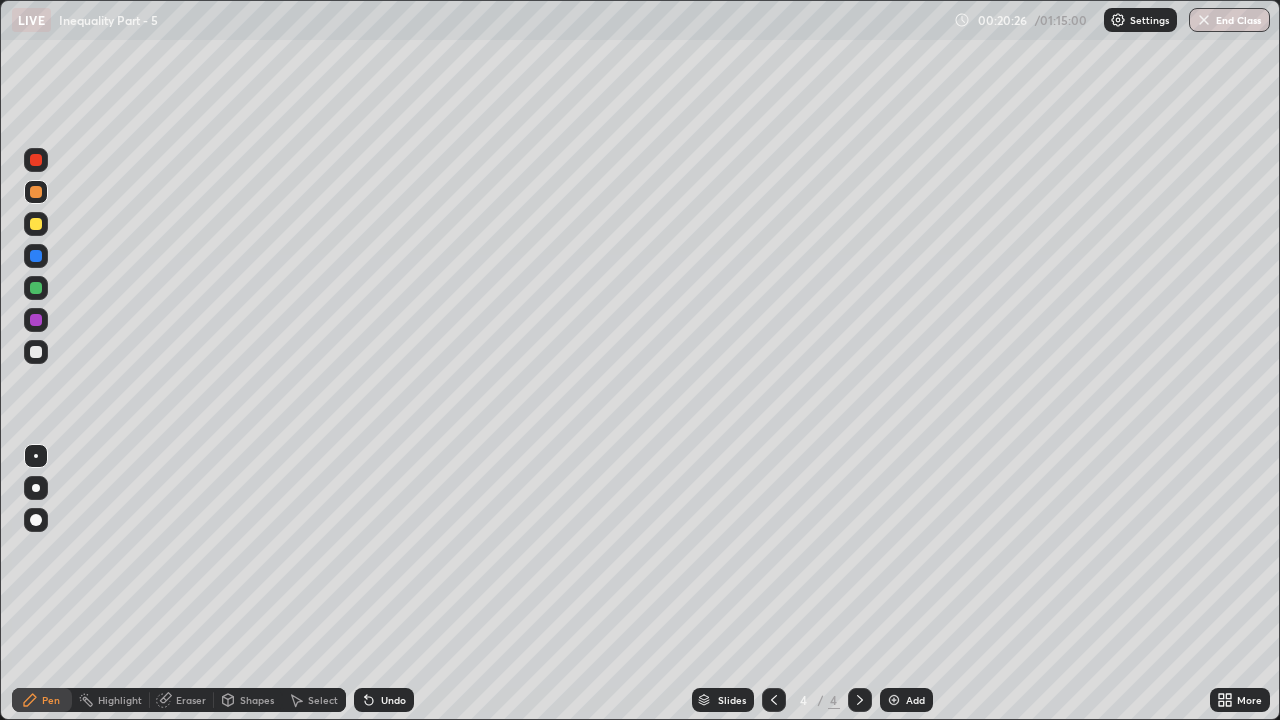 click at bounding box center (36, 352) 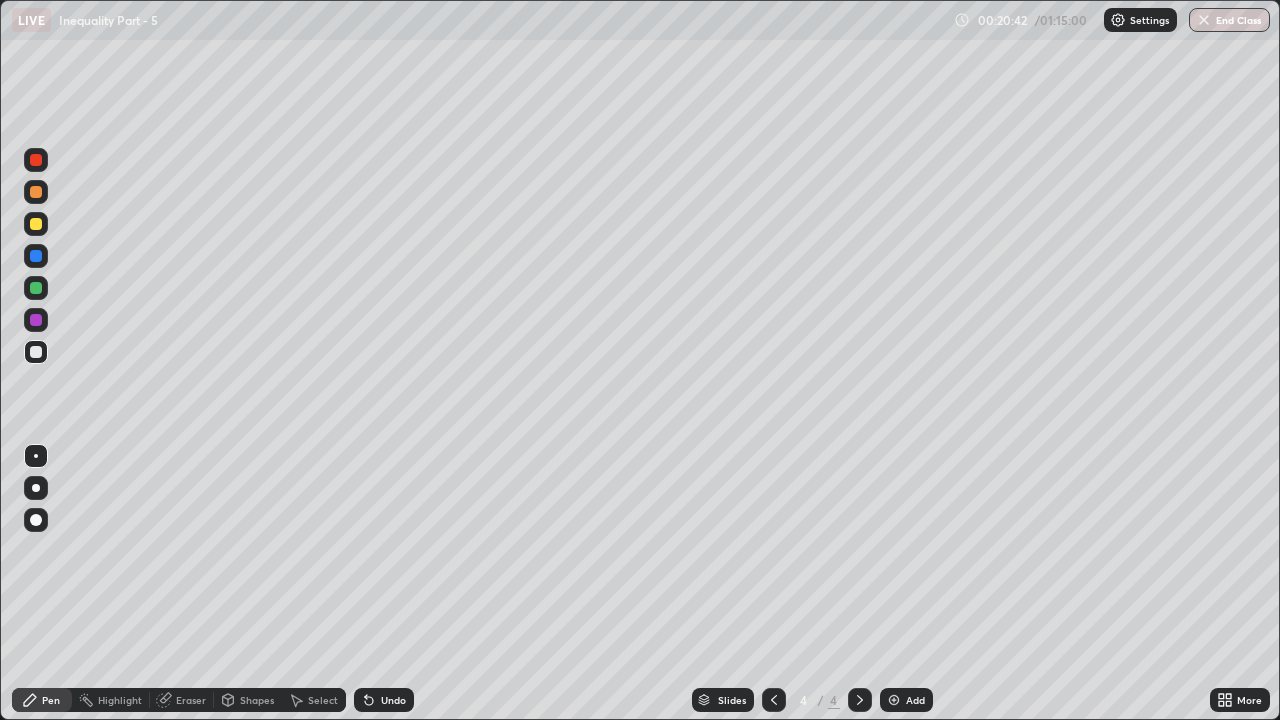 click on "Undo" at bounding box center (393, 700) 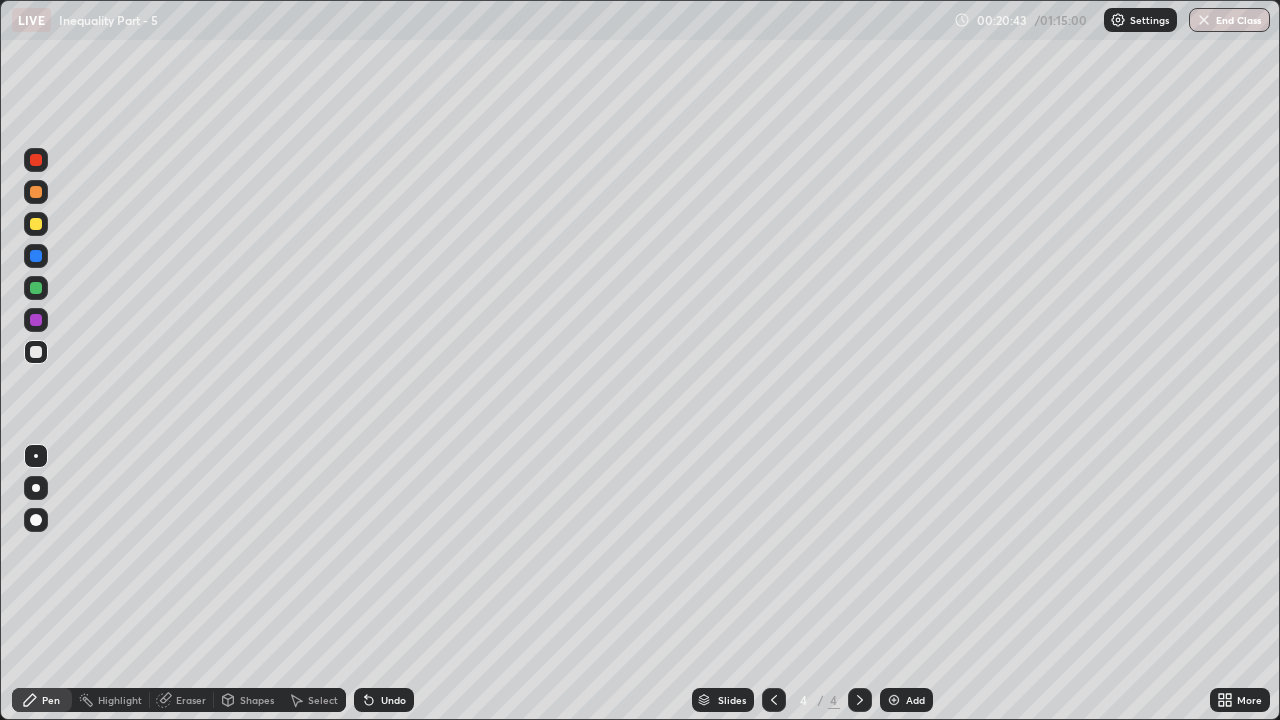 click 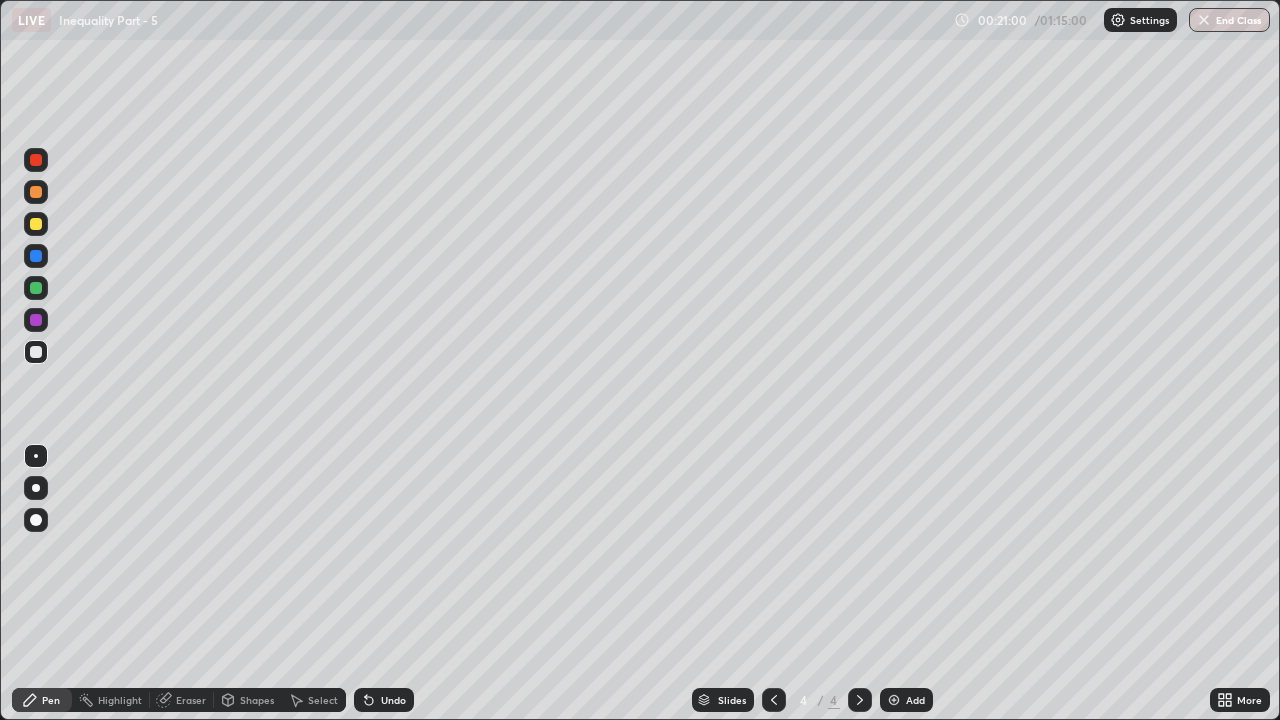click at bounding box center (36, 224) 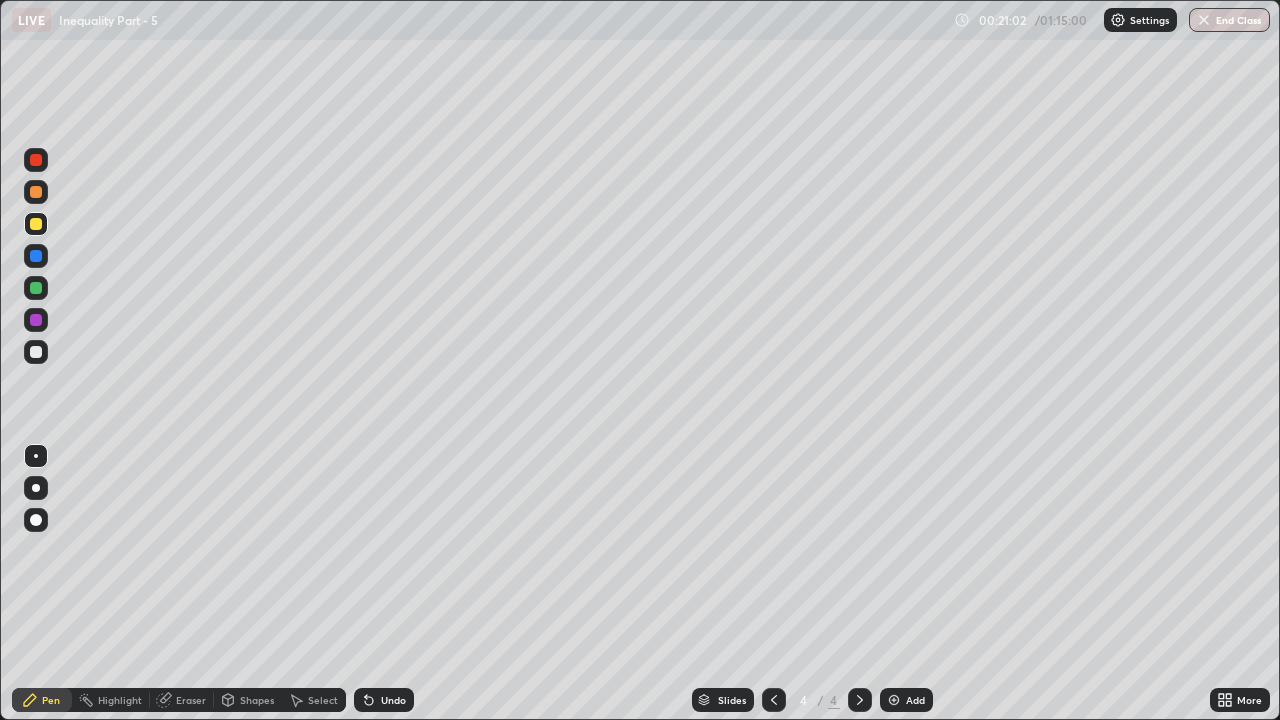 click at bounding box center [36, 352] 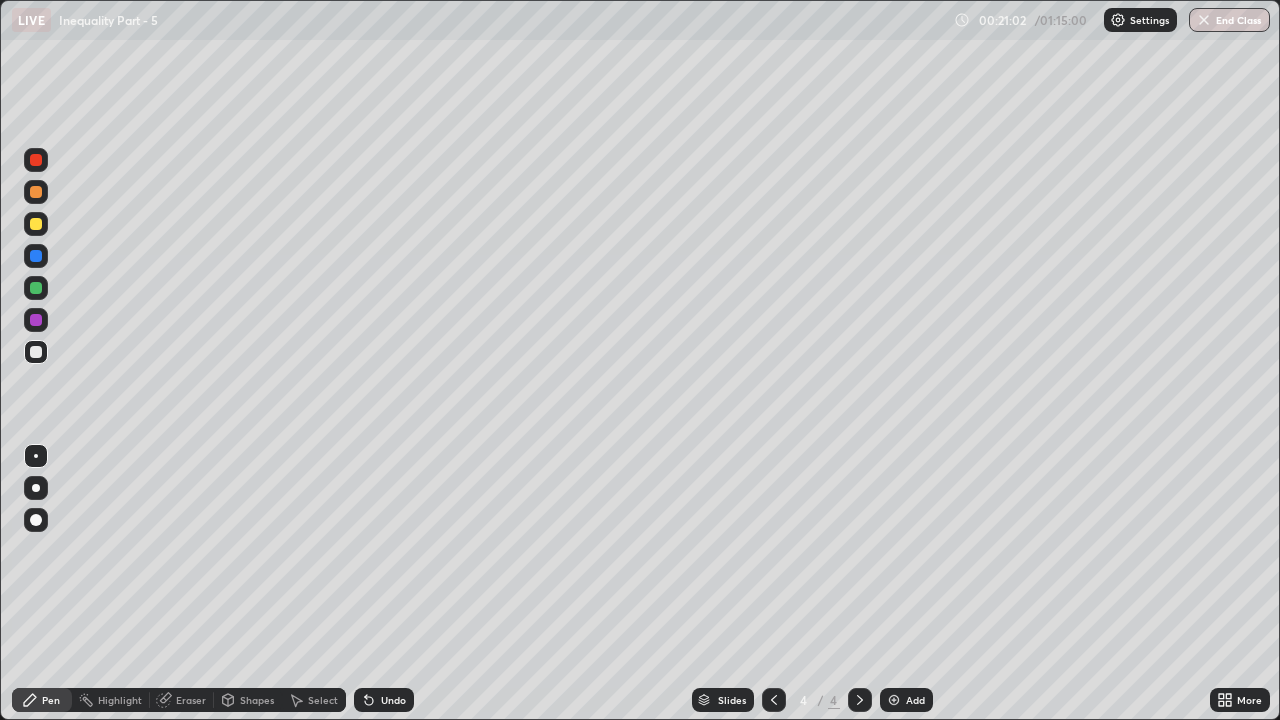 click at bounding box center (36, 560) 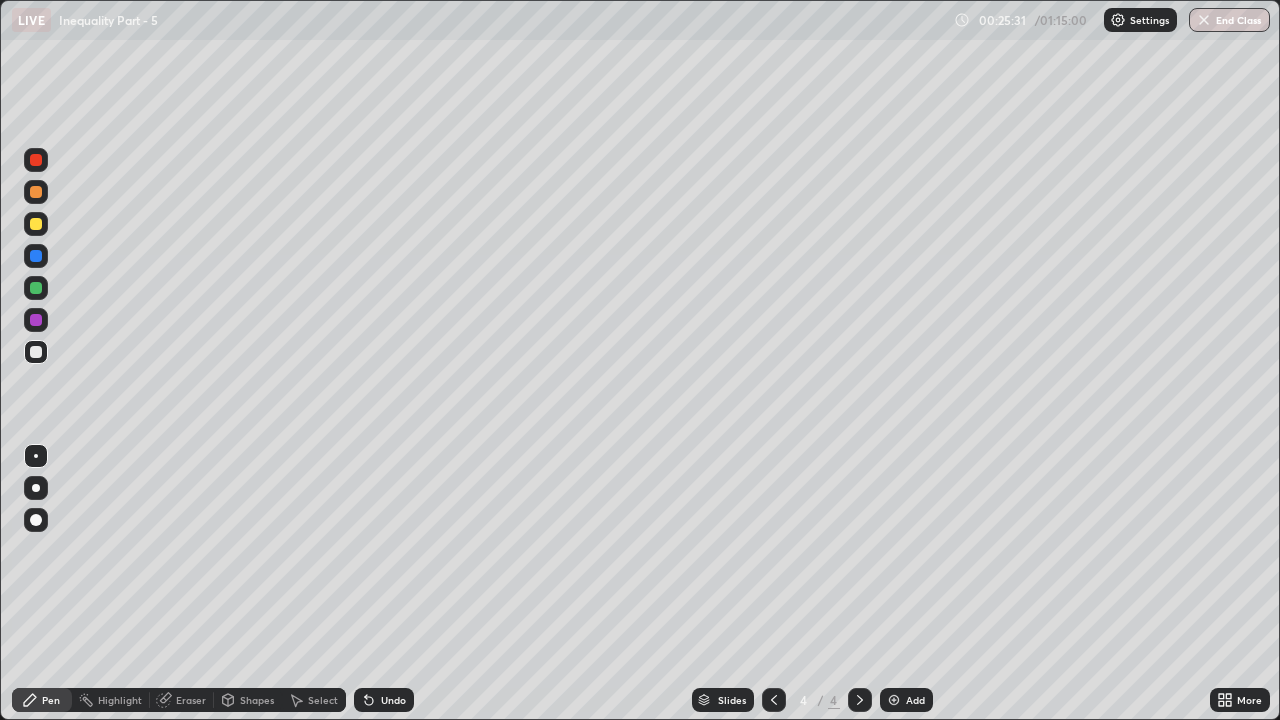 click on "Add" at bounding box center [906, 700] 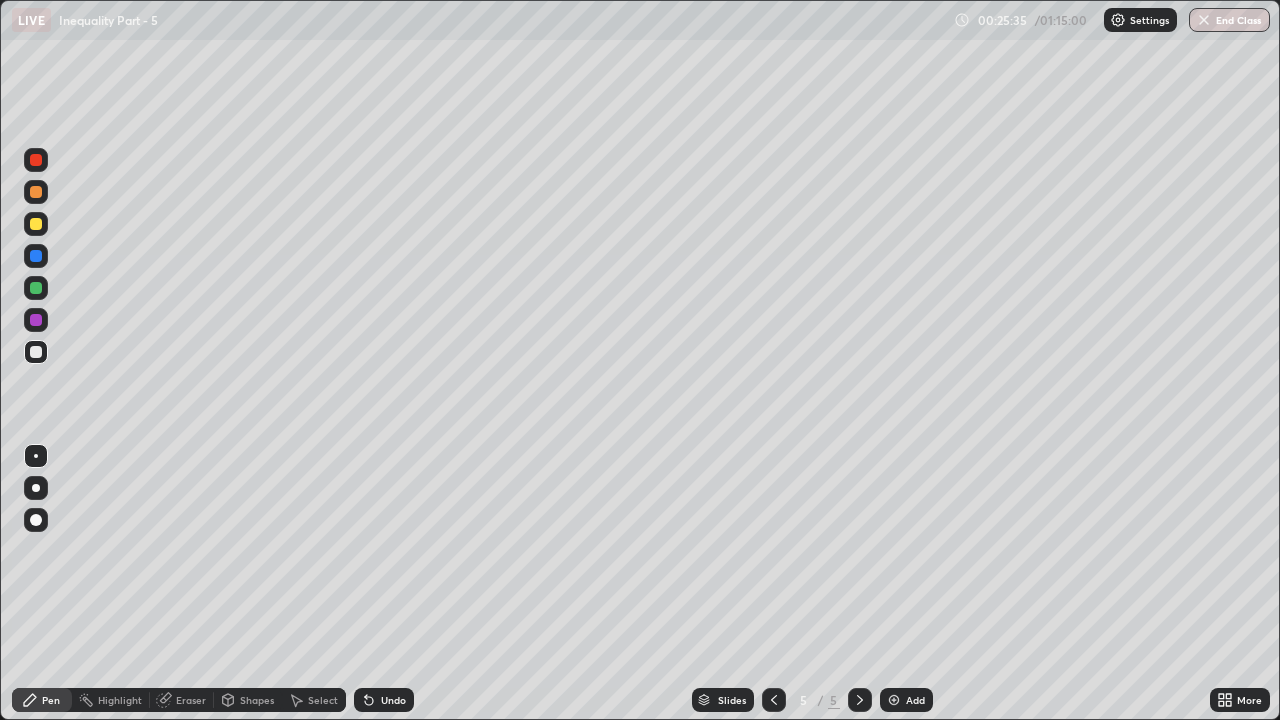 click at bounding box center [774, 700] 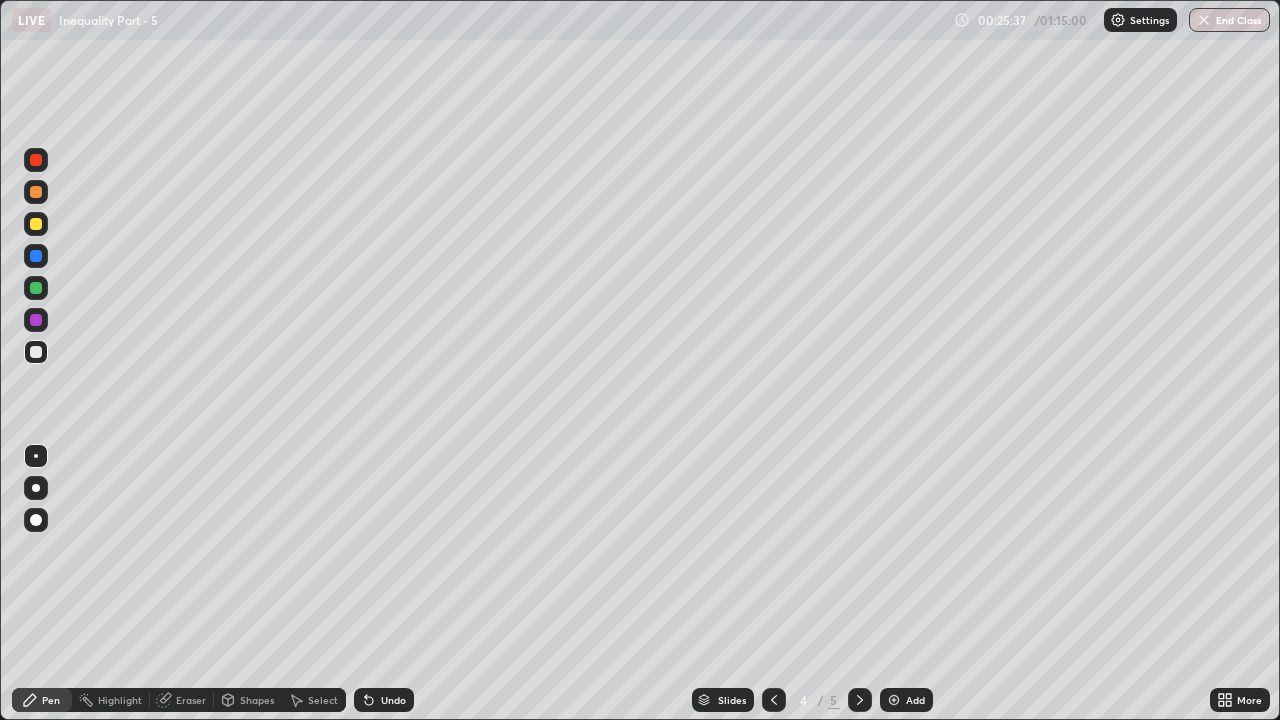 click 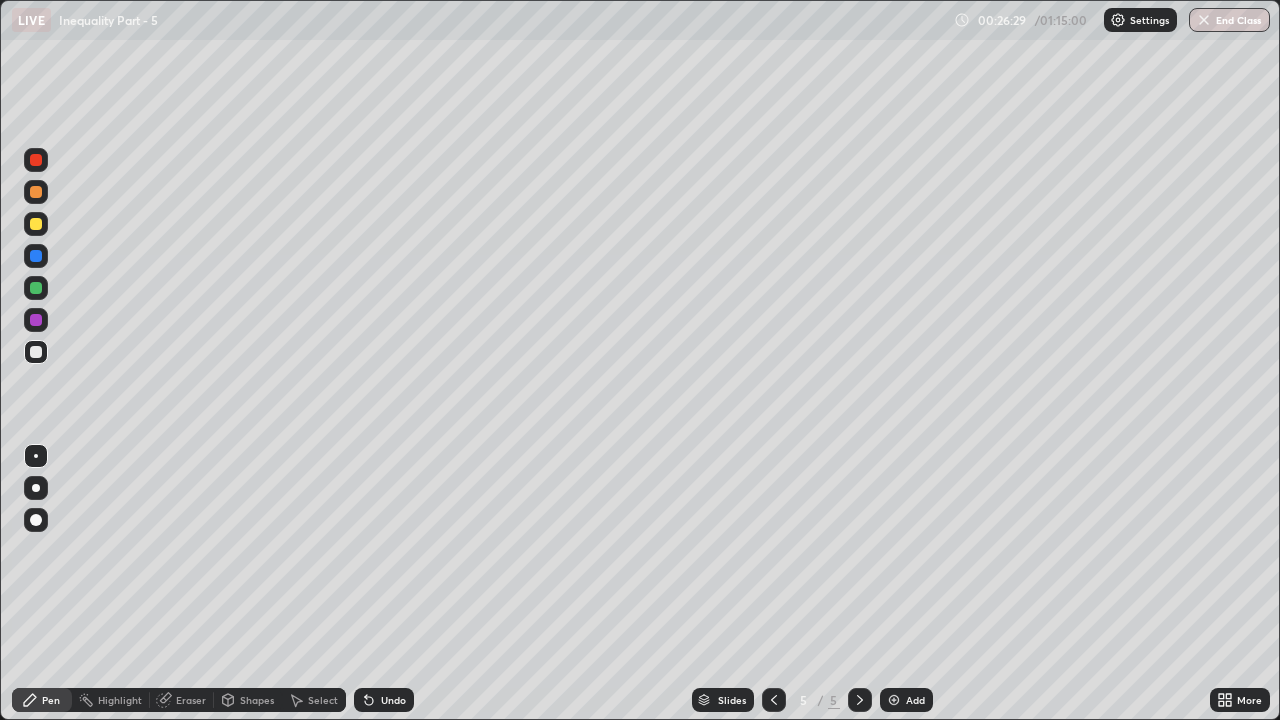 click at bounding box center (36, 224) 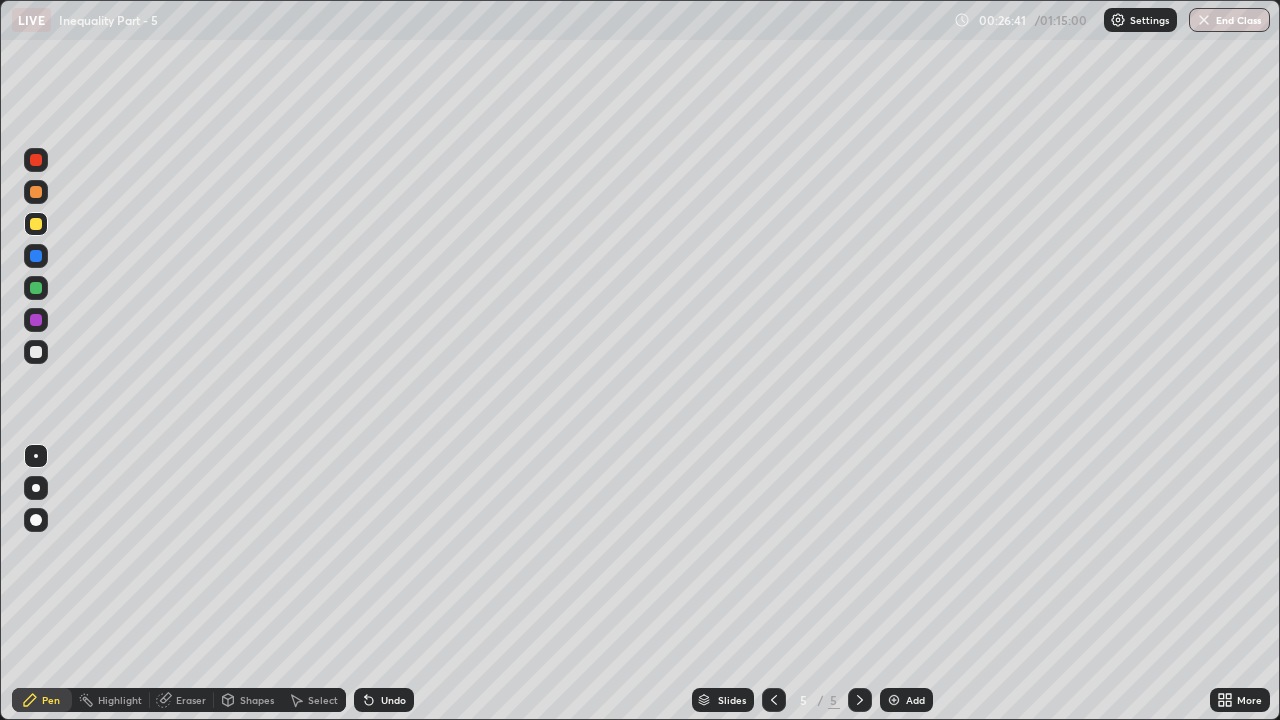 click at bounding box center (36, 352) 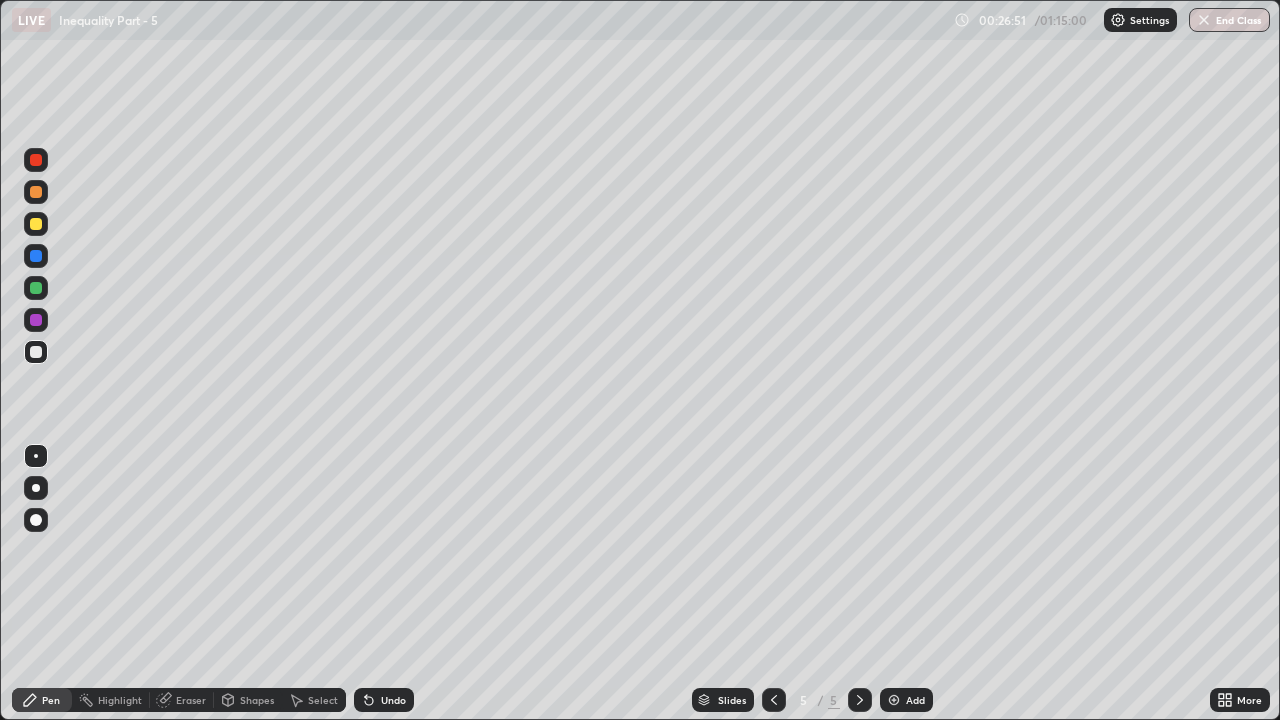 click on "Eraser" at bounding box center (182, 700) 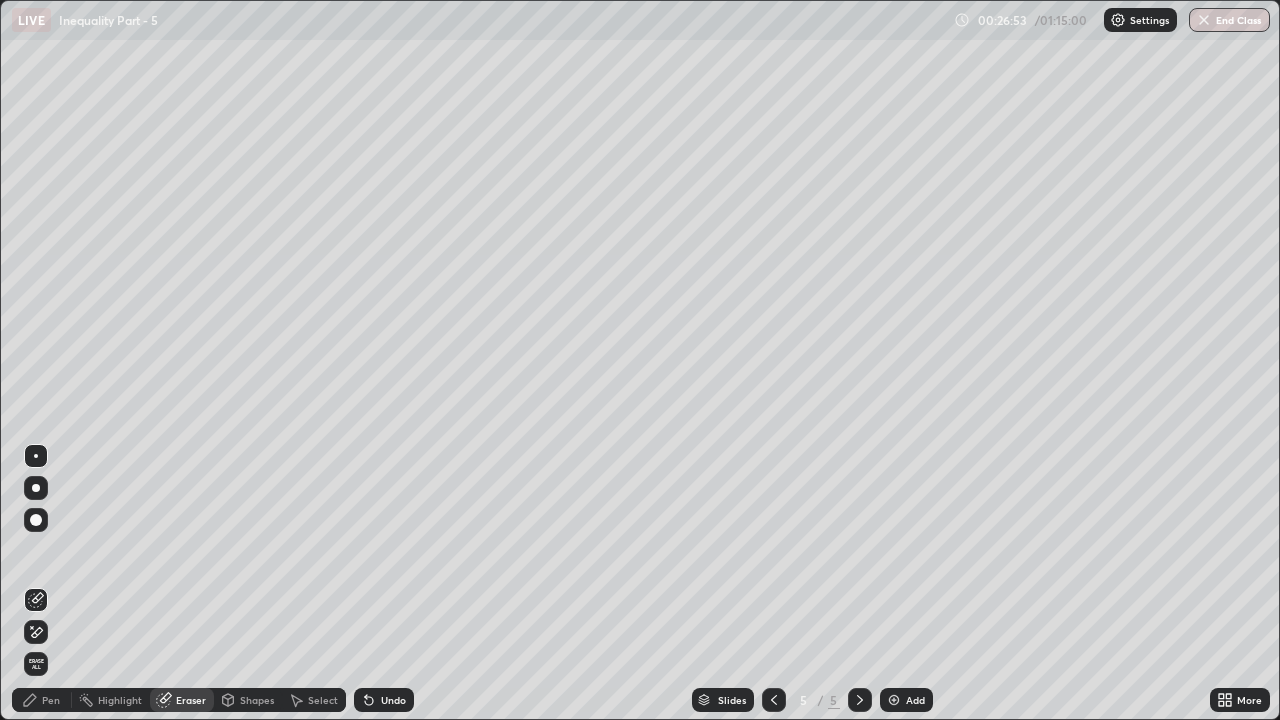 click on "Pen" at bounding box center [42, 700] 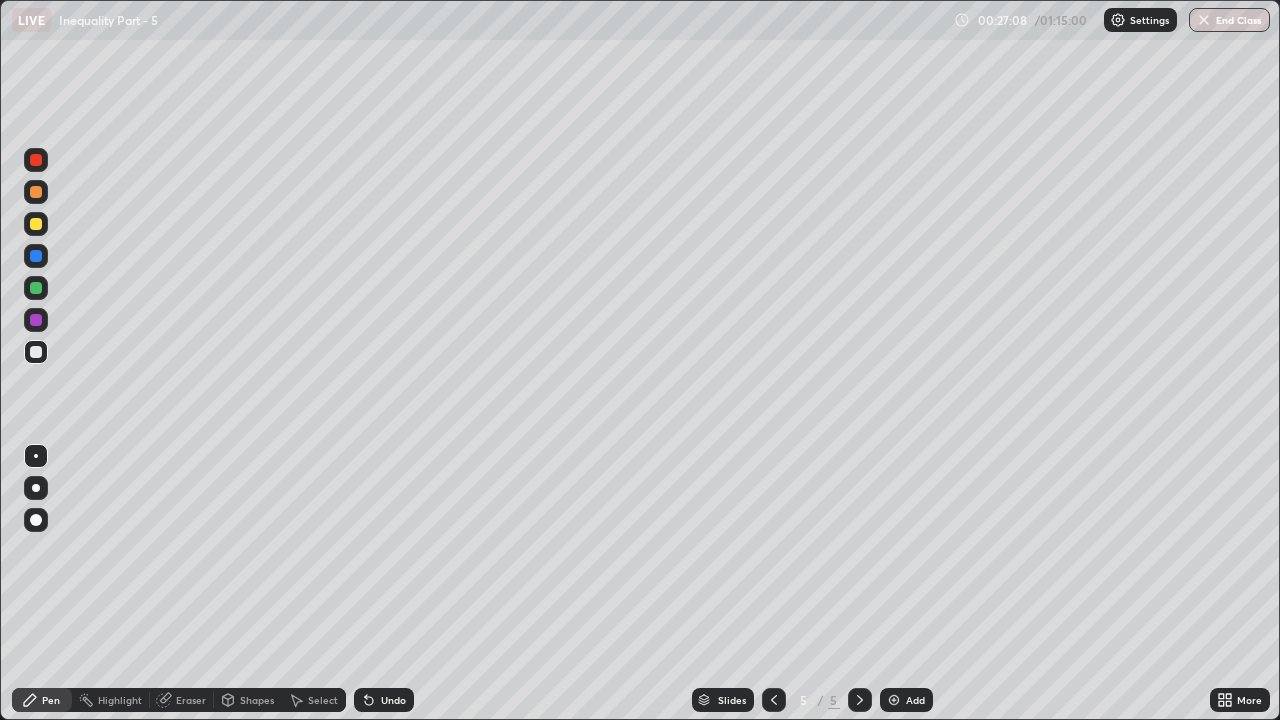 click on "Undo" at bounding box center (384, 700) 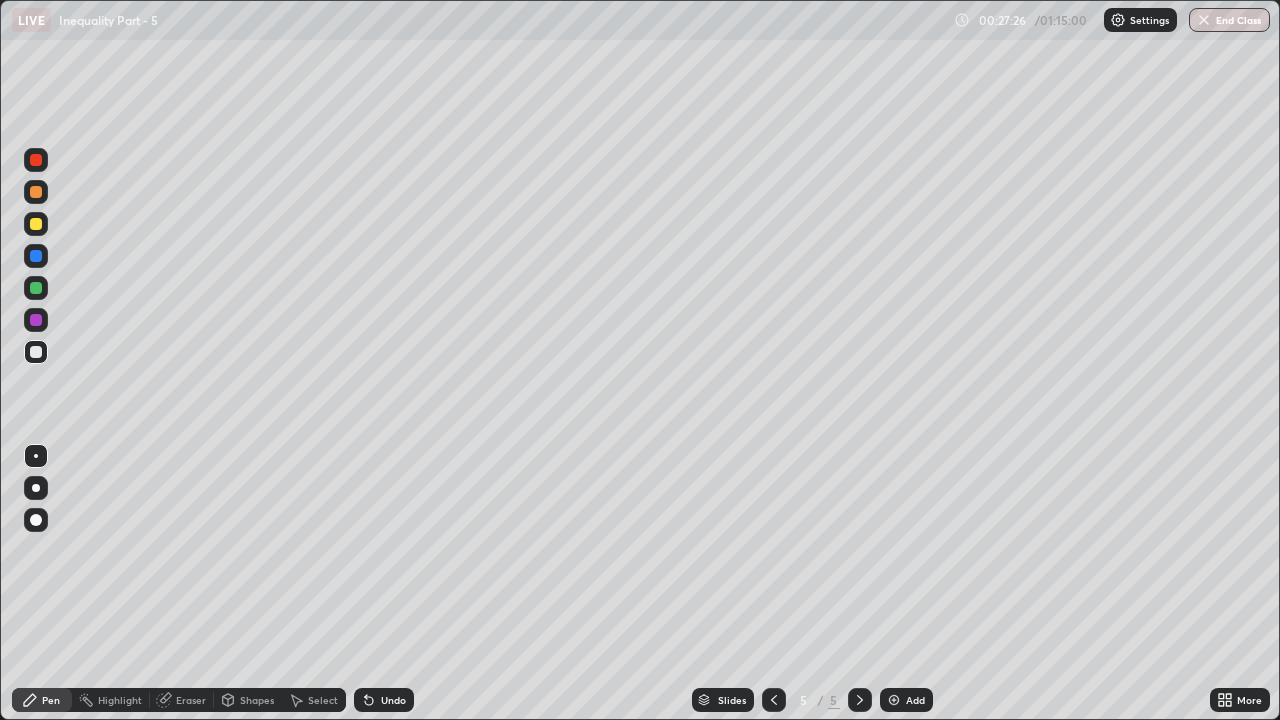 click at bounding box center (36, 224) 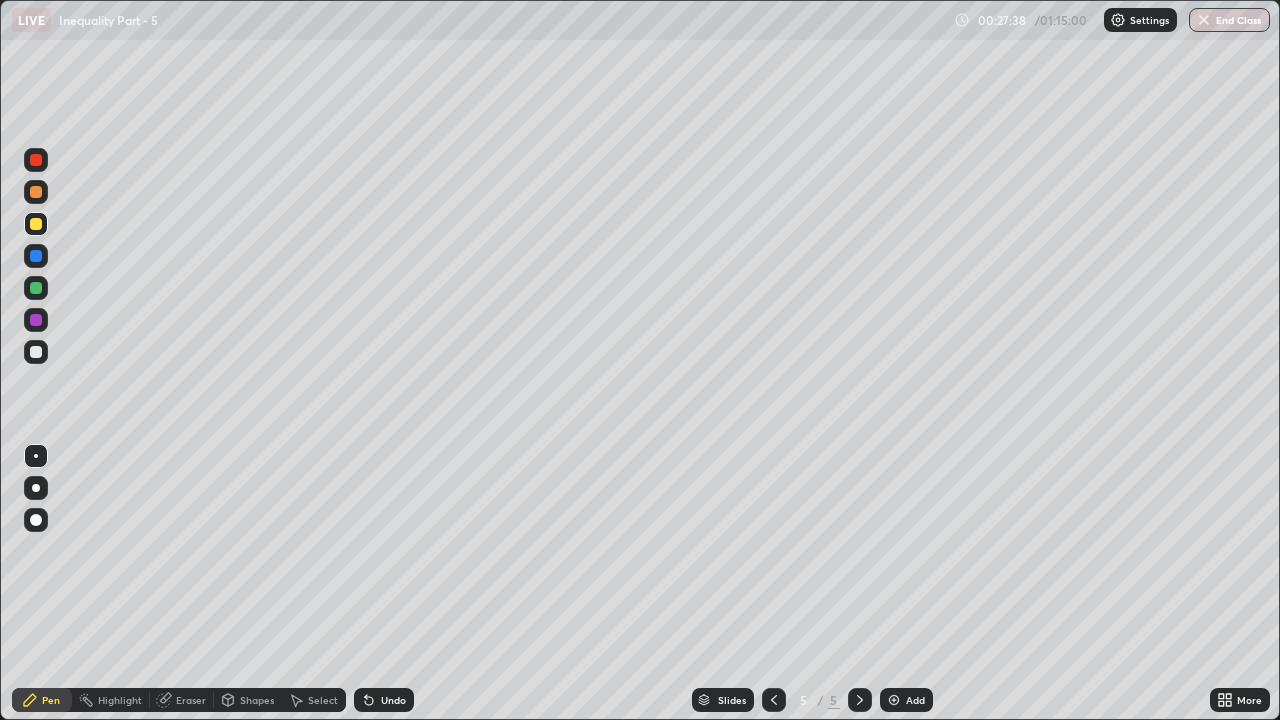 click at bounding box center (36, 192) 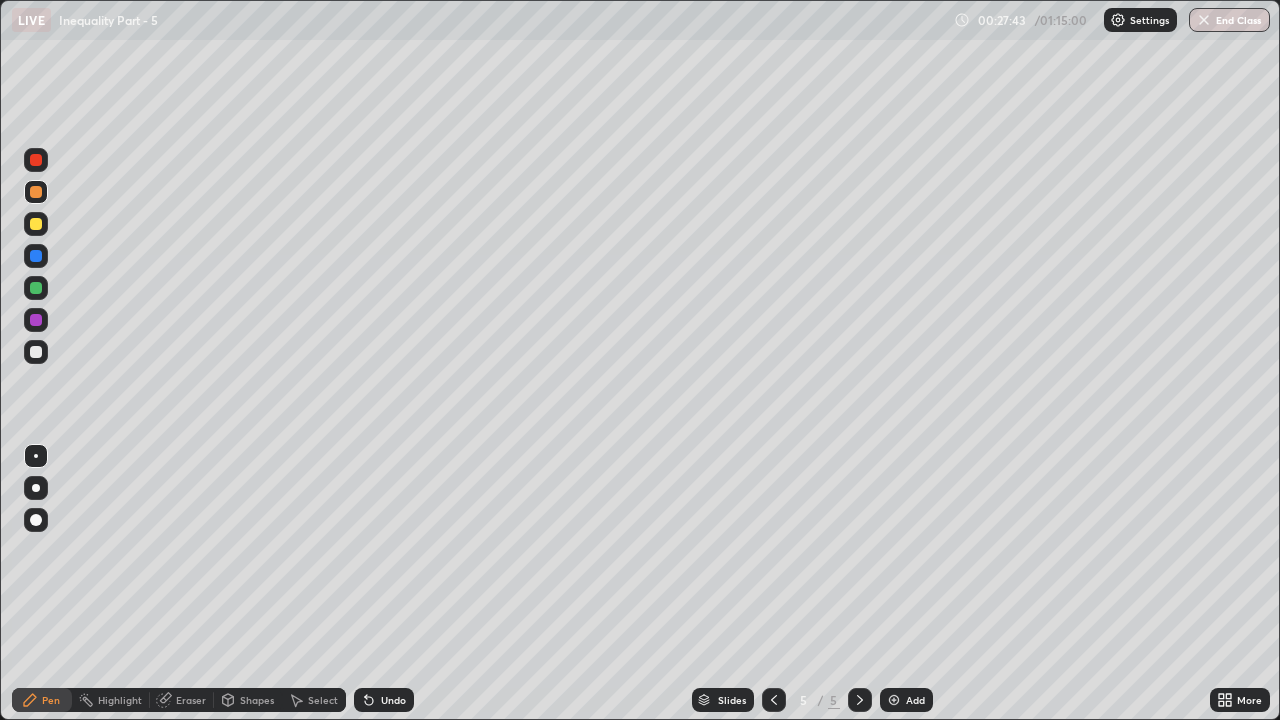 click at bounding box center [36, 352] 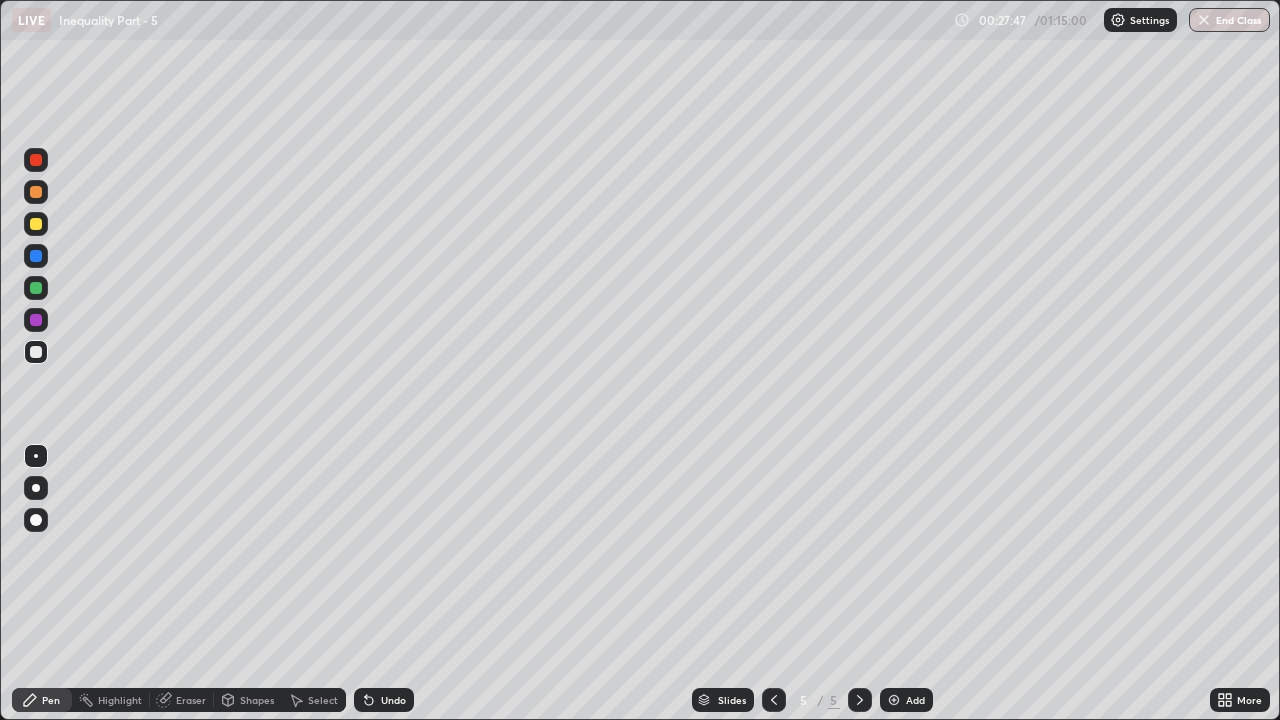 click at bounding box center [36, 352] 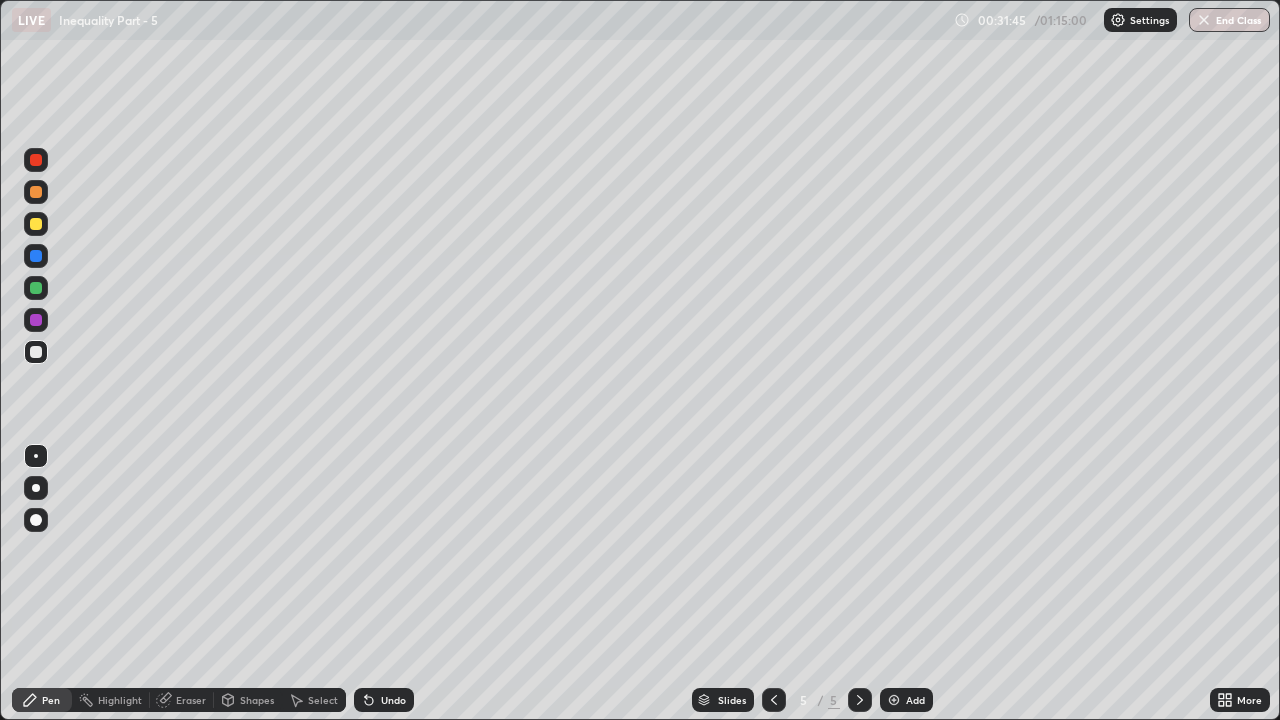 click on "Add" at bounding box center (915, 700) 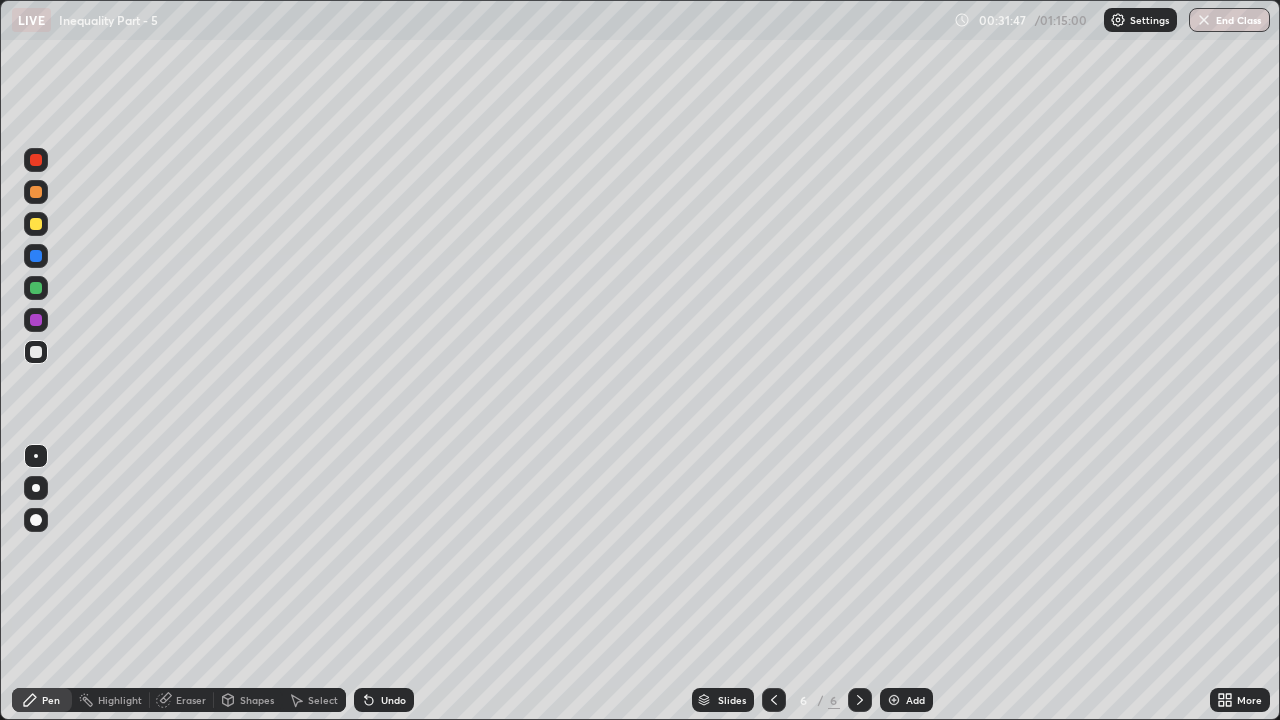 click on "Pen" at bounding box center (51, 700) 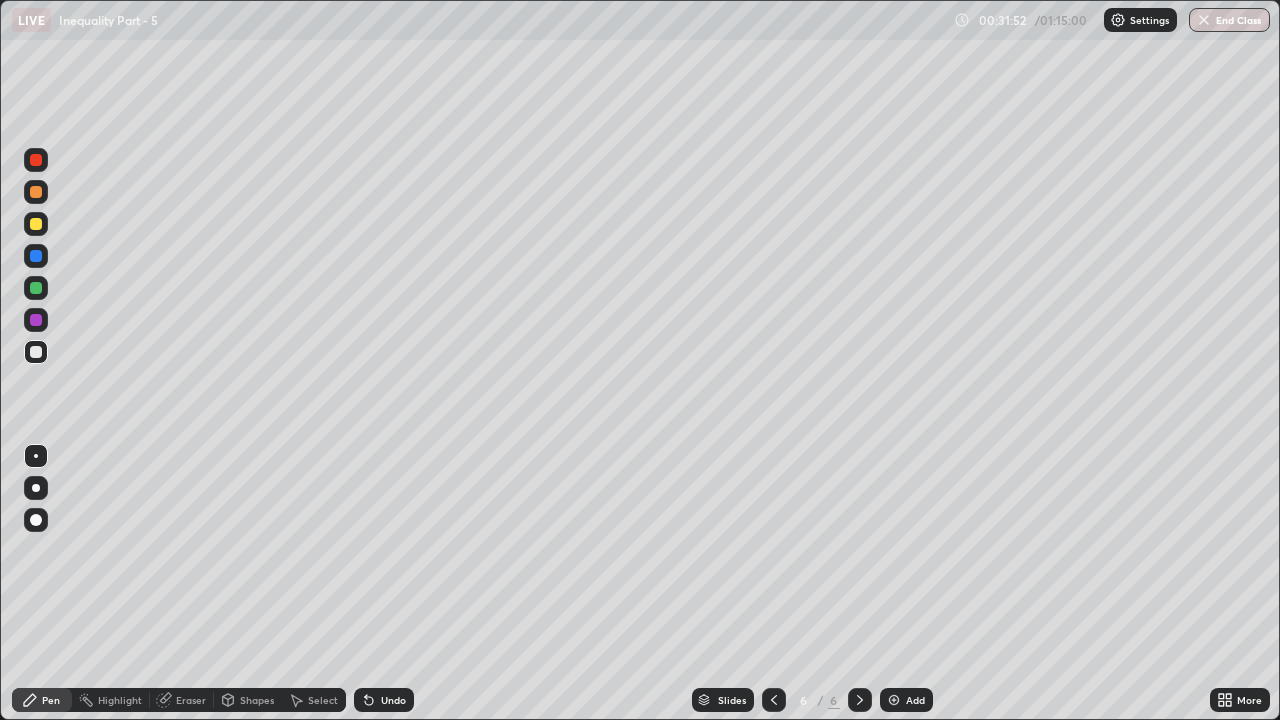 click at bounding box center [36, 224] 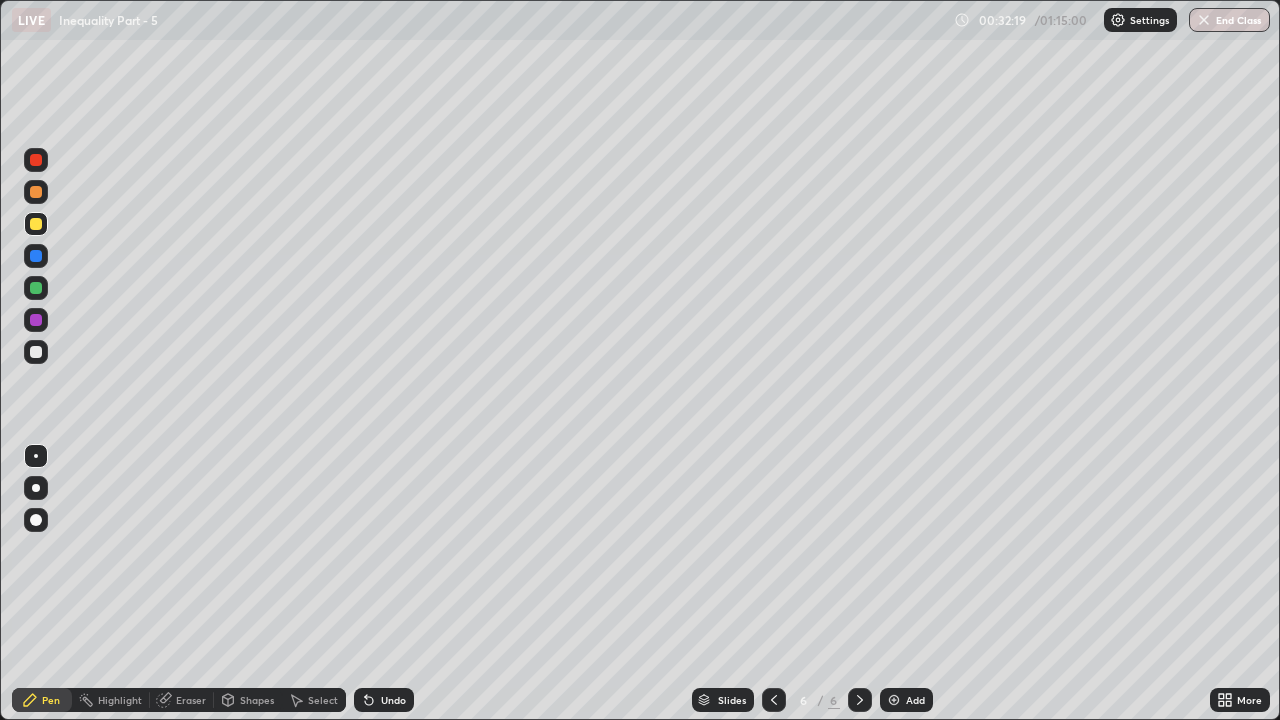 click at bounding box center [36, 288] 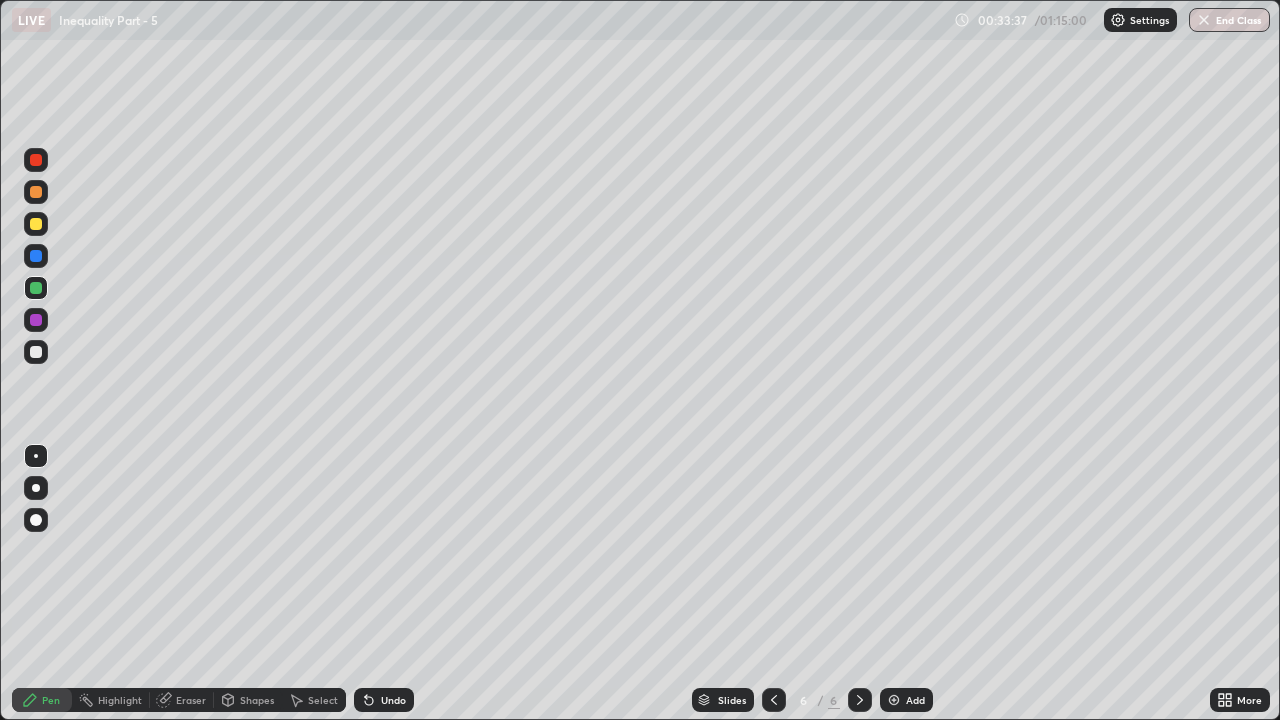 click at bounding box center (774, 700) 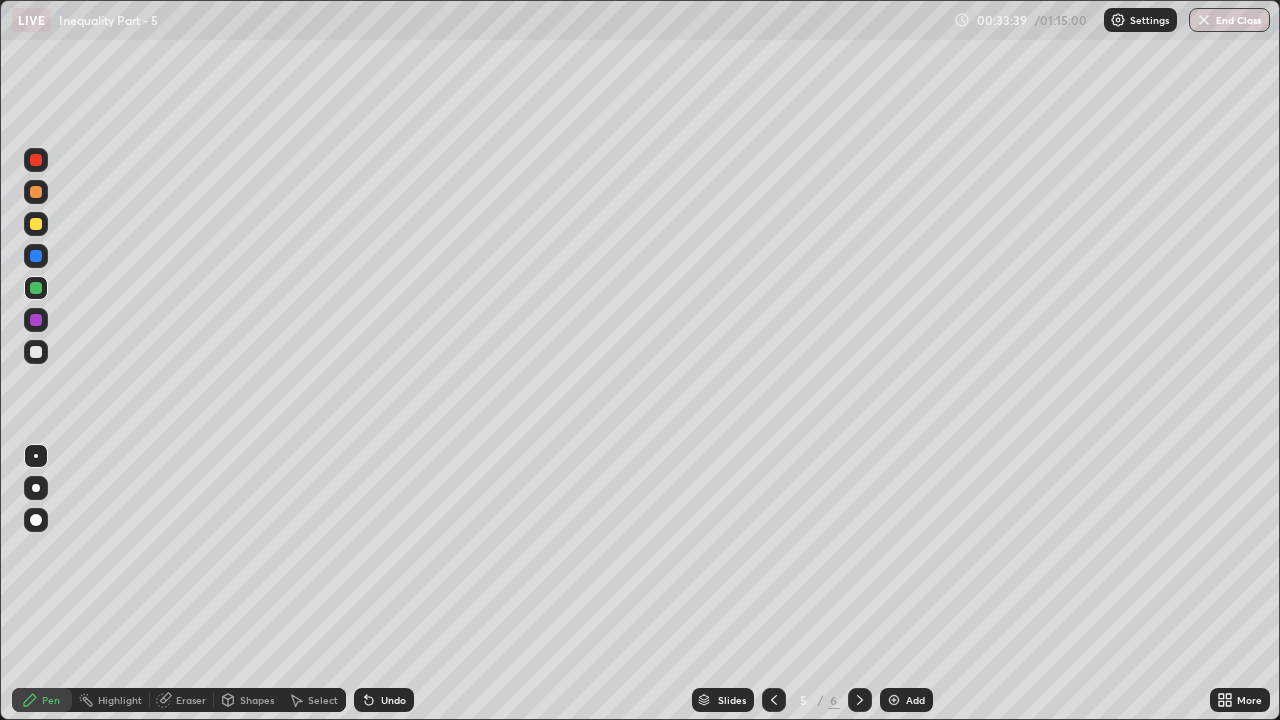 click at bounding box center [774, 700] 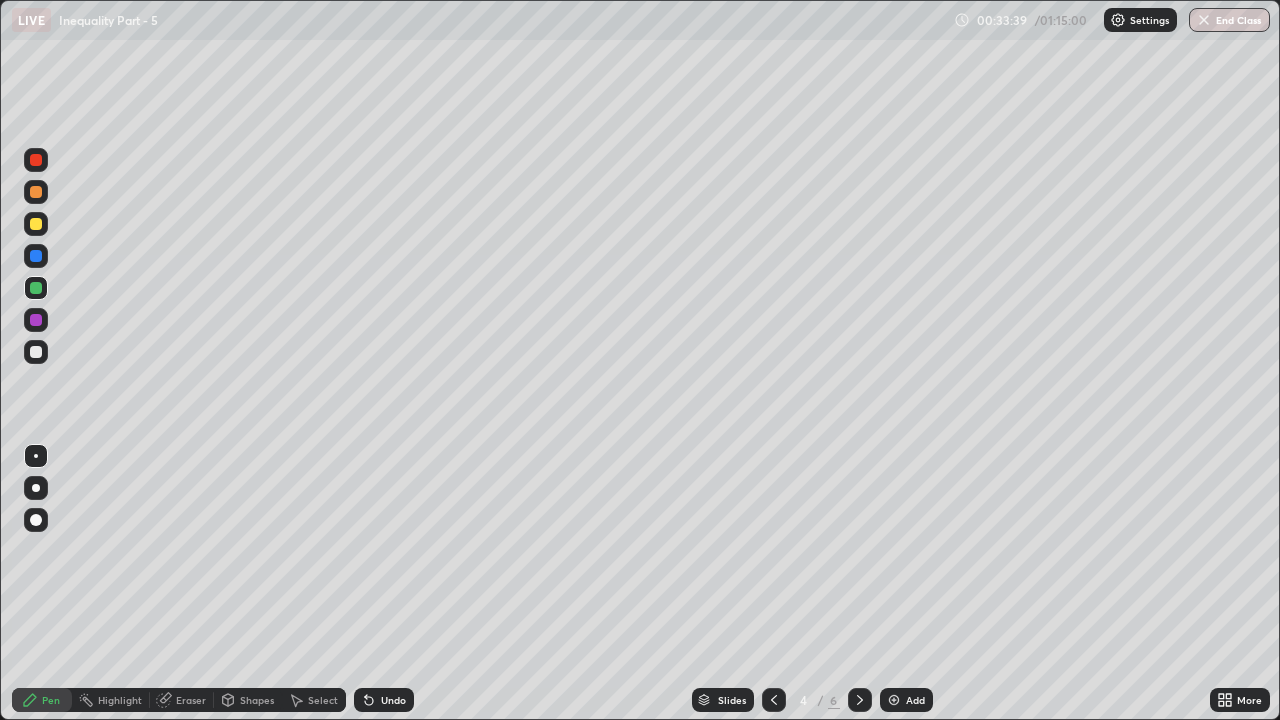 click at bounding box center [774, 700] 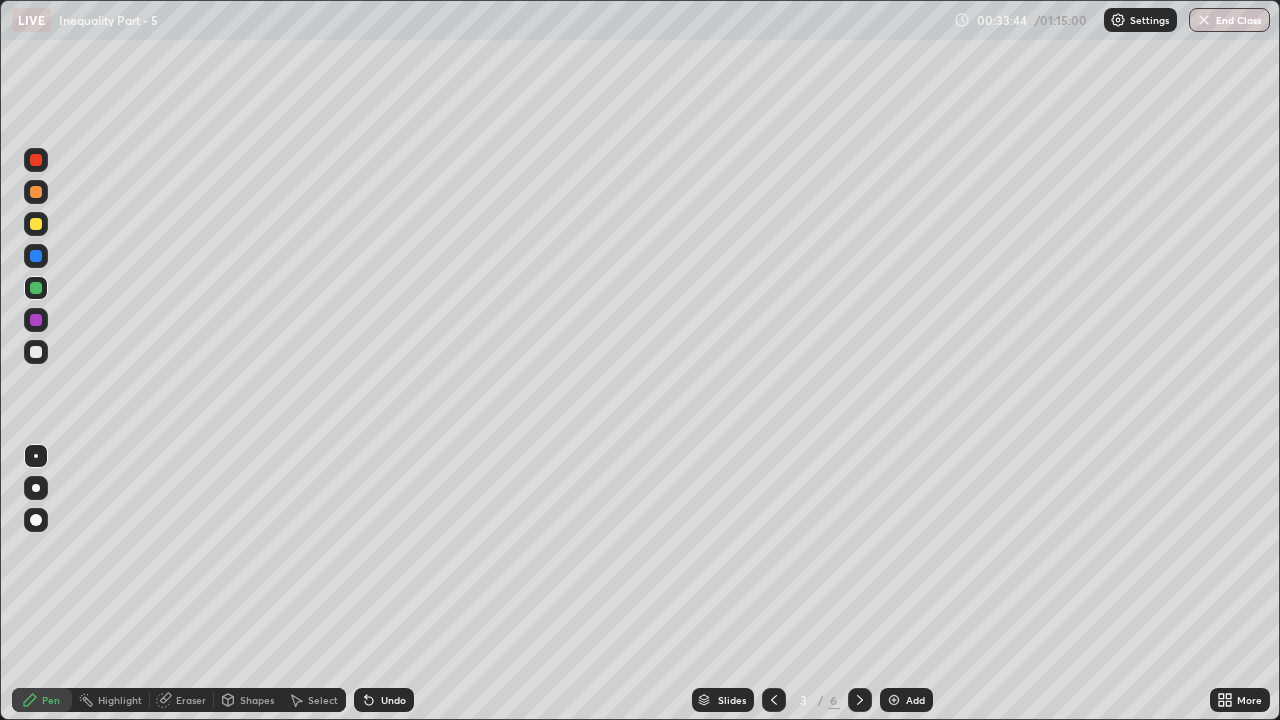 click at bounding box center [860, 700] 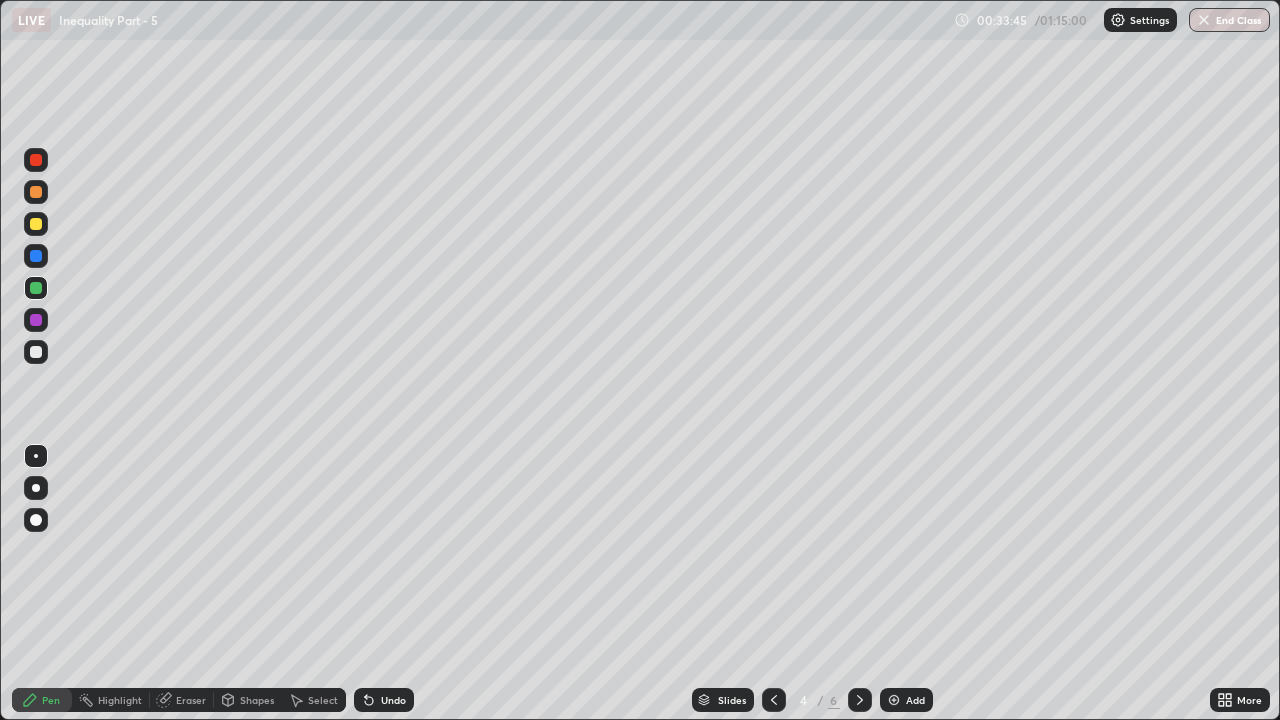 click 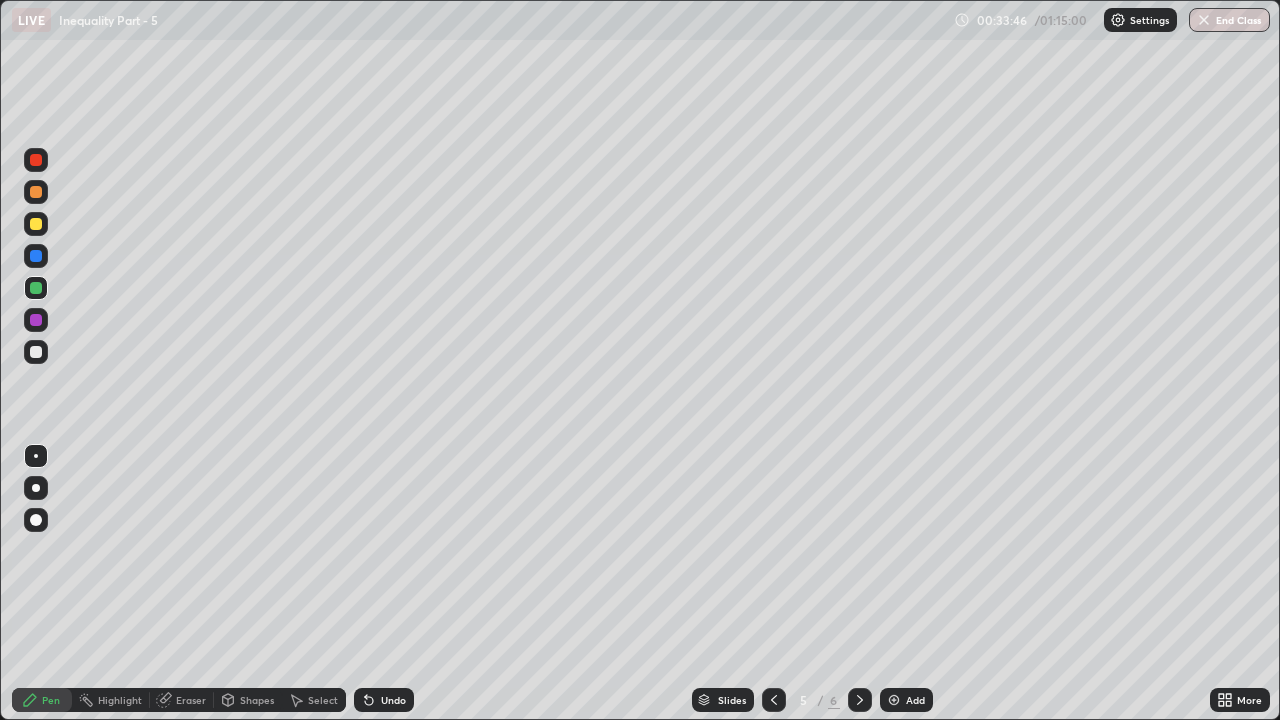 click 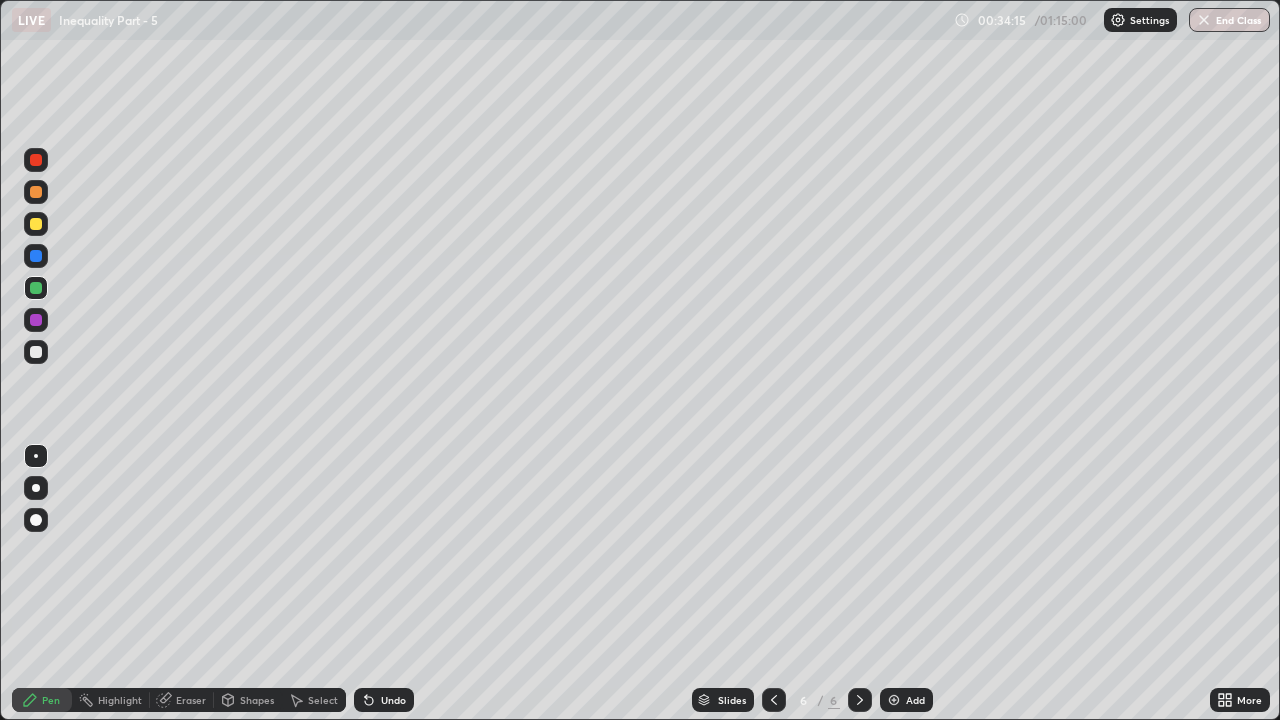 click at bounding box center [36, 352] 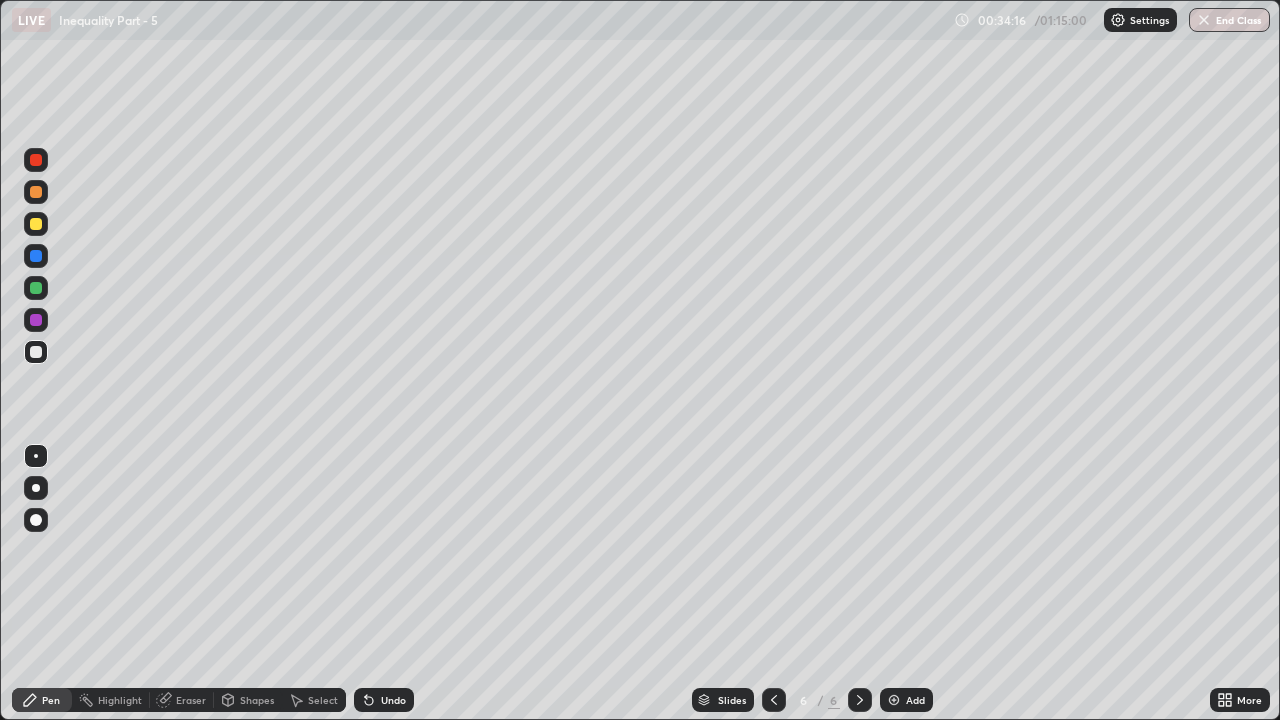click at bounding box center (36, 224) 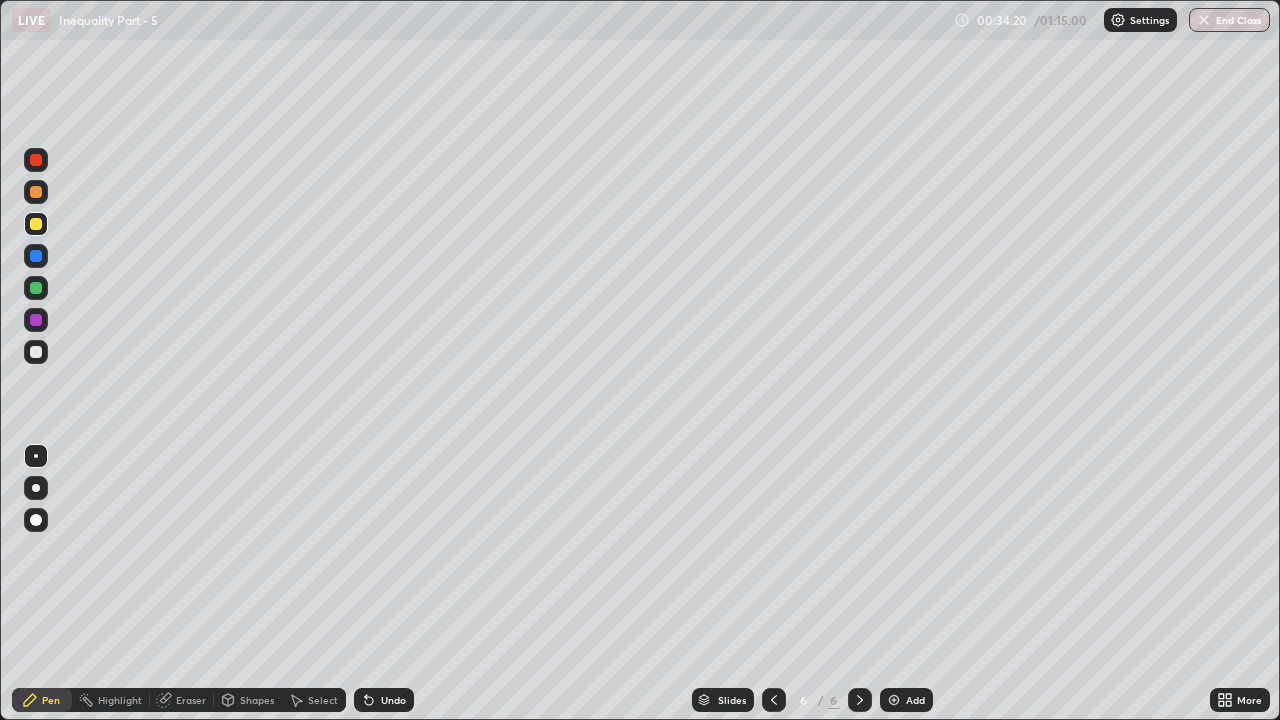 click at bounding box center [36, 352] 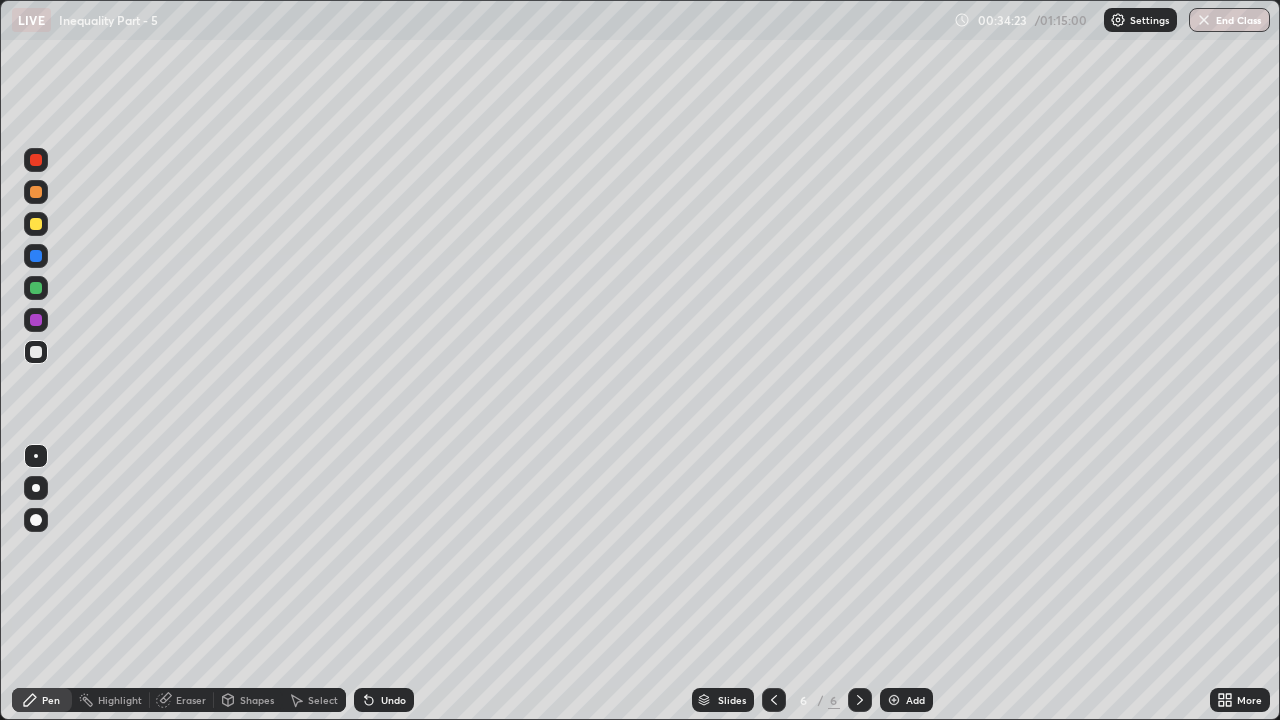click at bounding box center (36, 192) 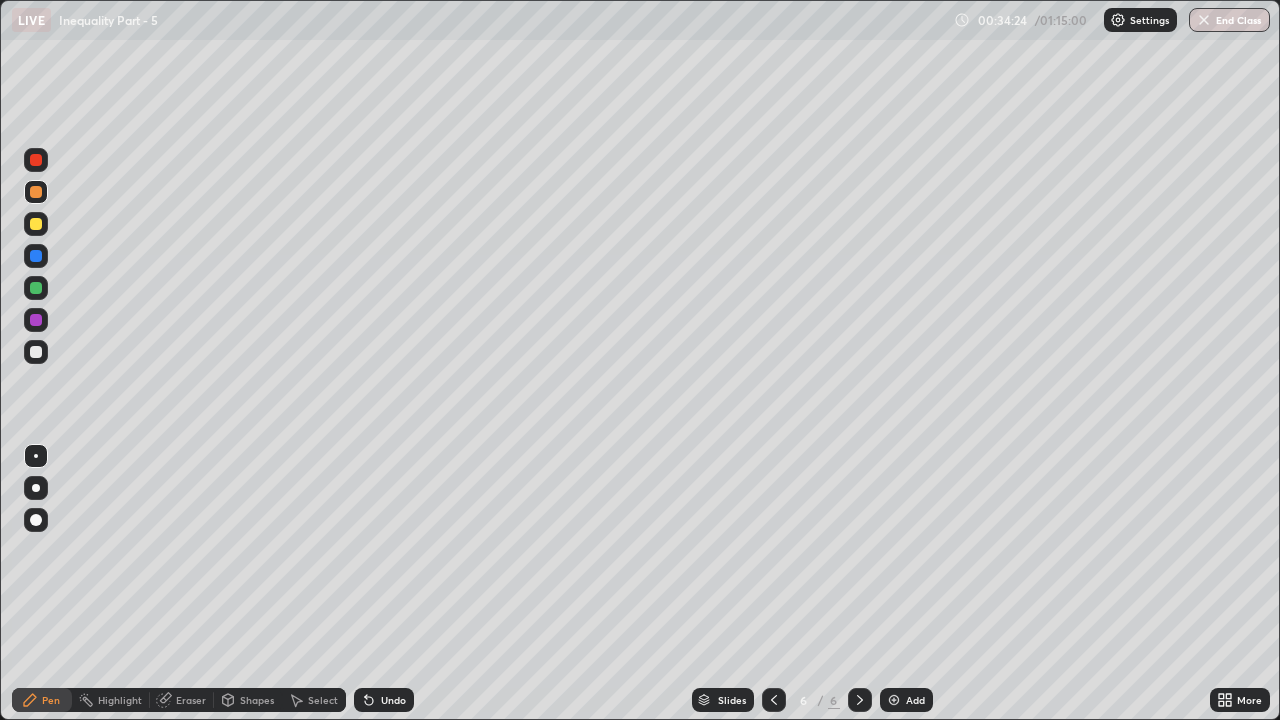 click at bounding box center [36, 192] 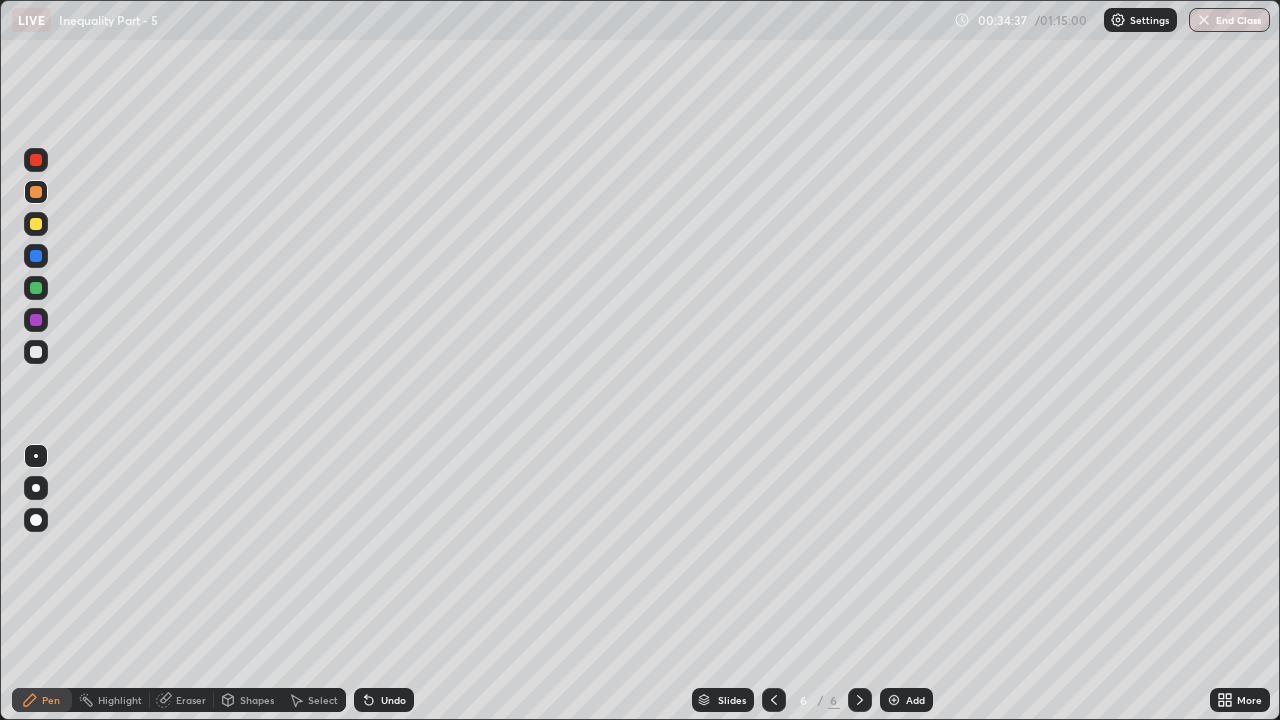 click at bounding box center (36, 352) 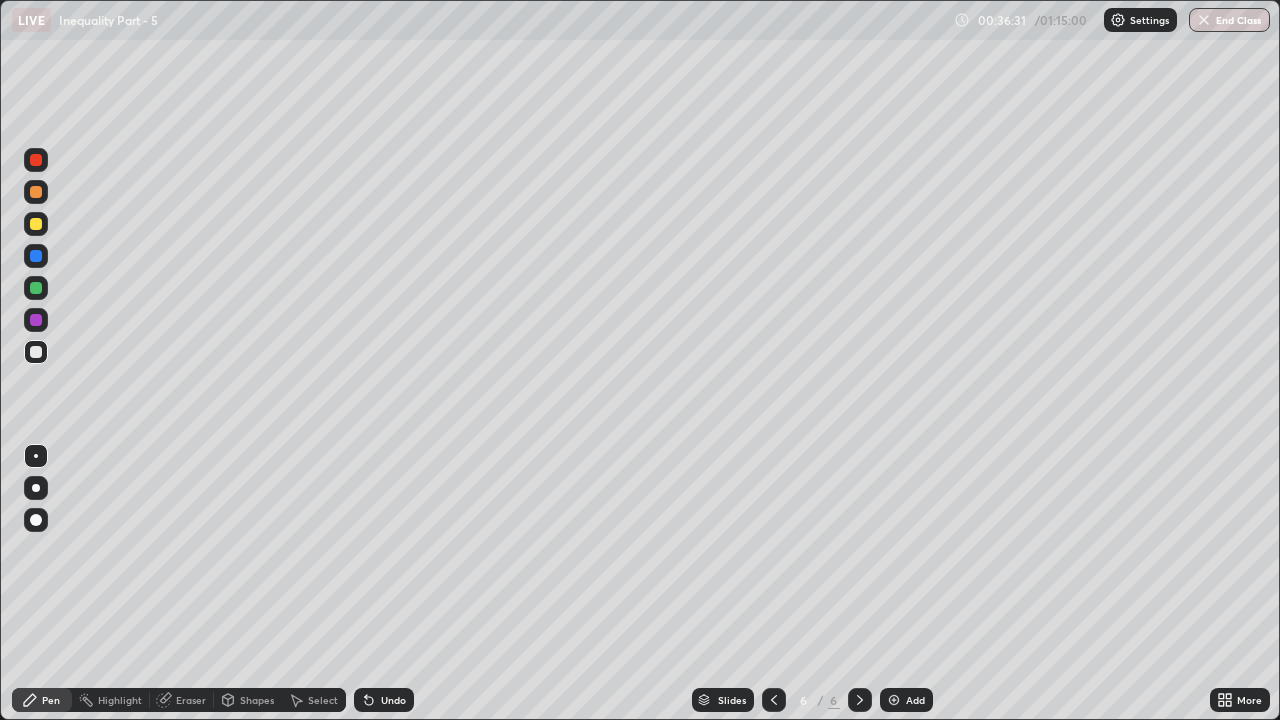 click at bounding box center (36, 224) 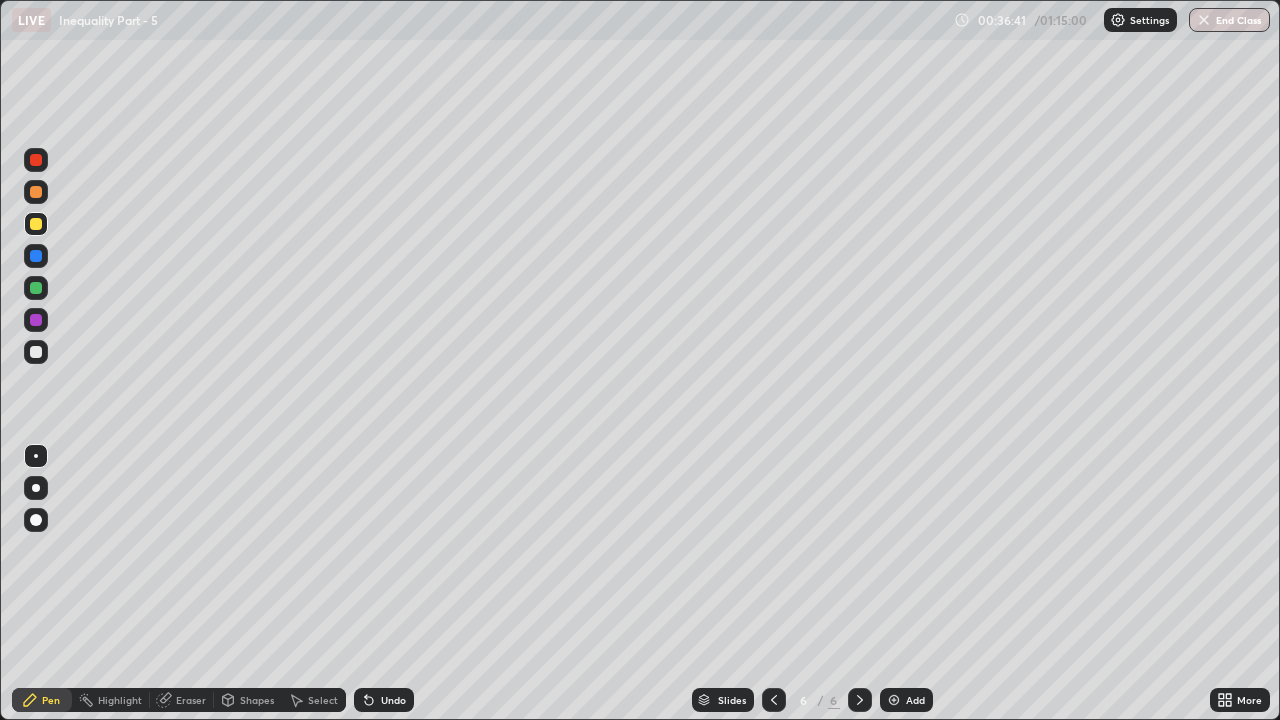click at bounding box center (36, 352) 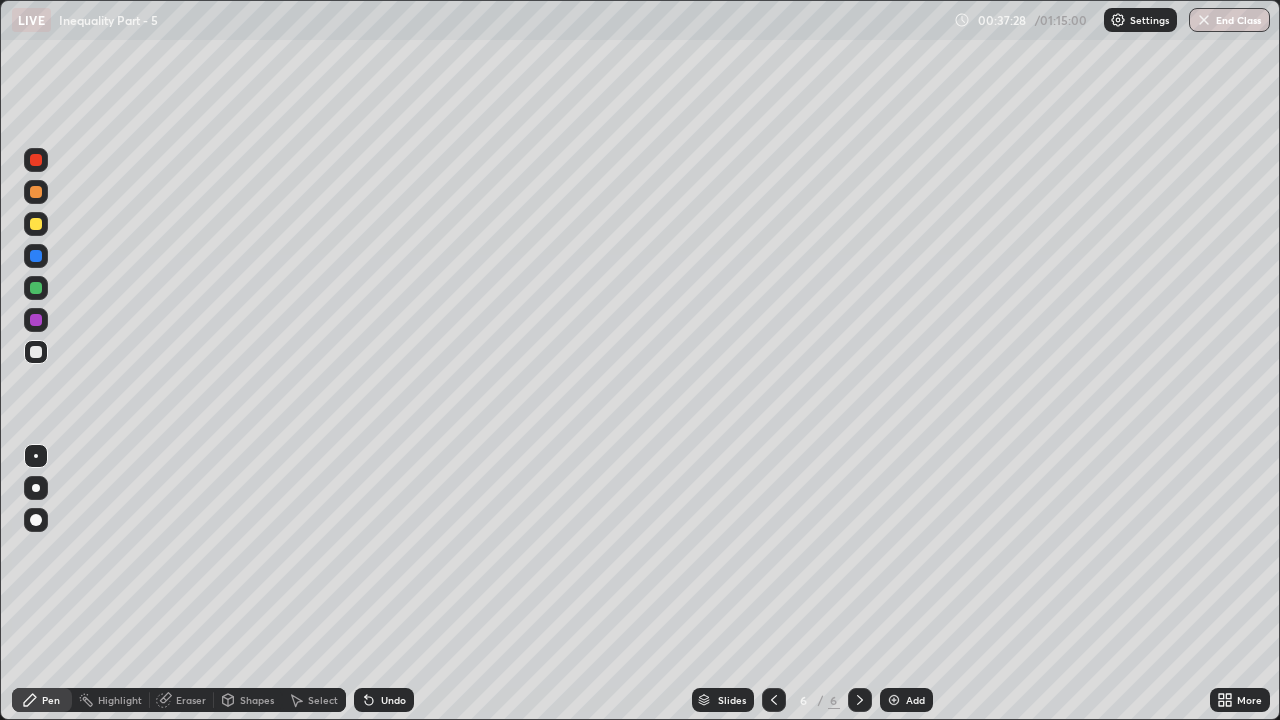 click 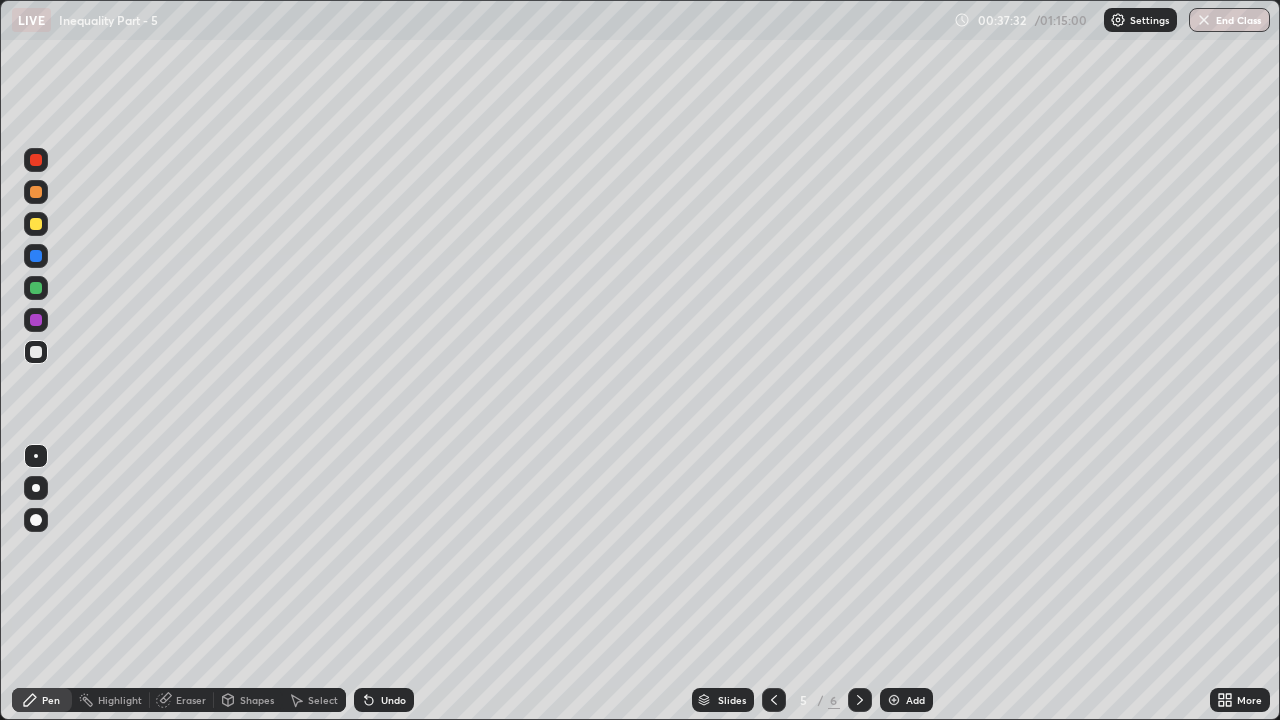 click at bounding box center (860, 700) 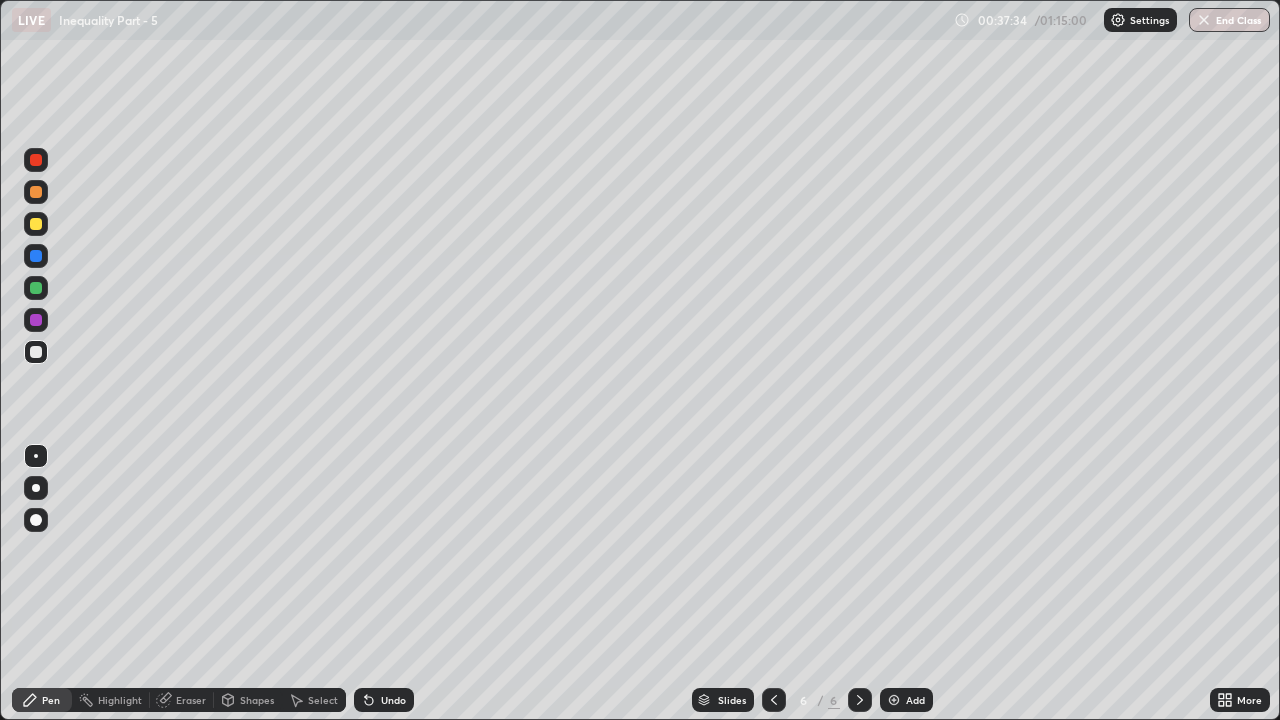 click on "Shapes" at bounding box center [257, 700] 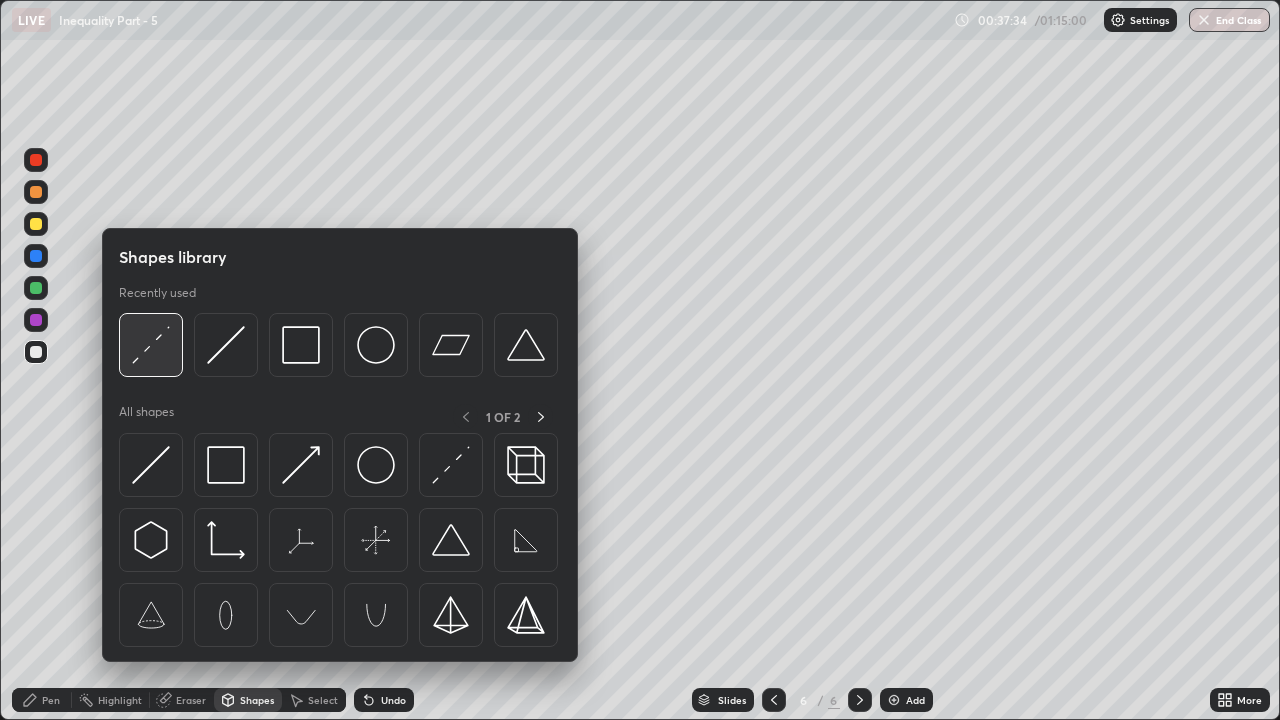 click at bounding box center (151, 345) 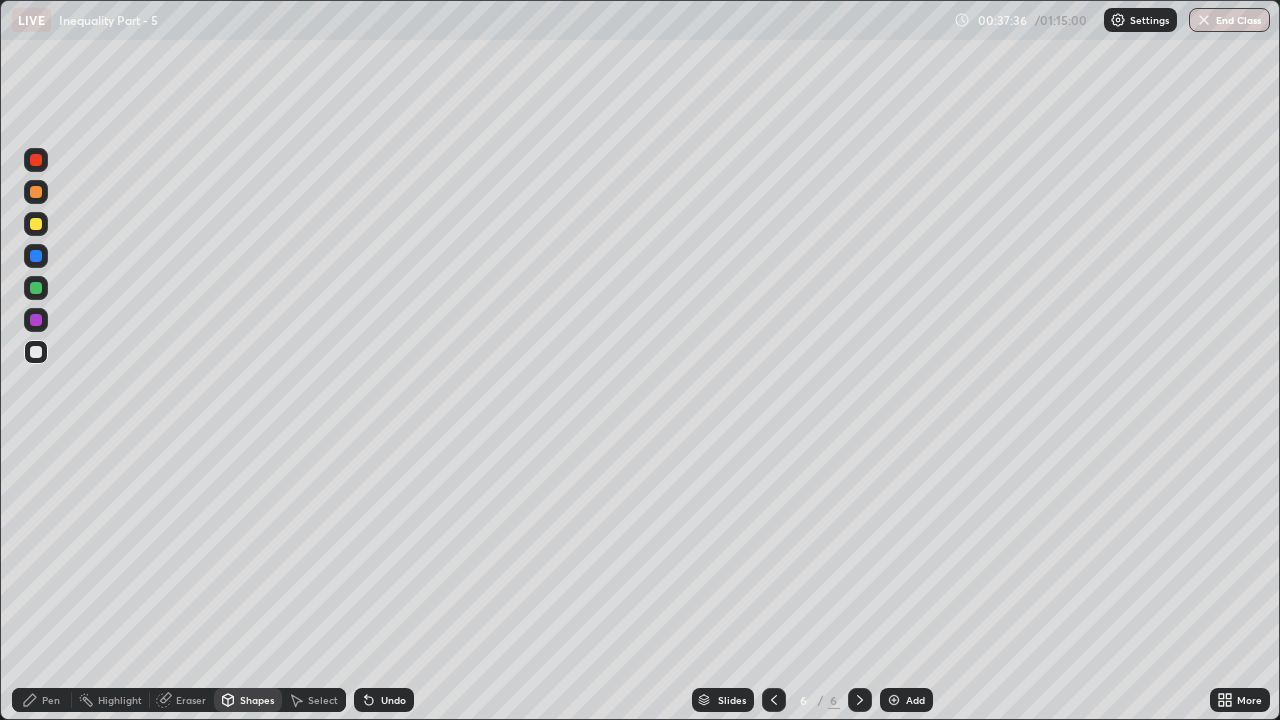 click at bounding box center [36, 192] 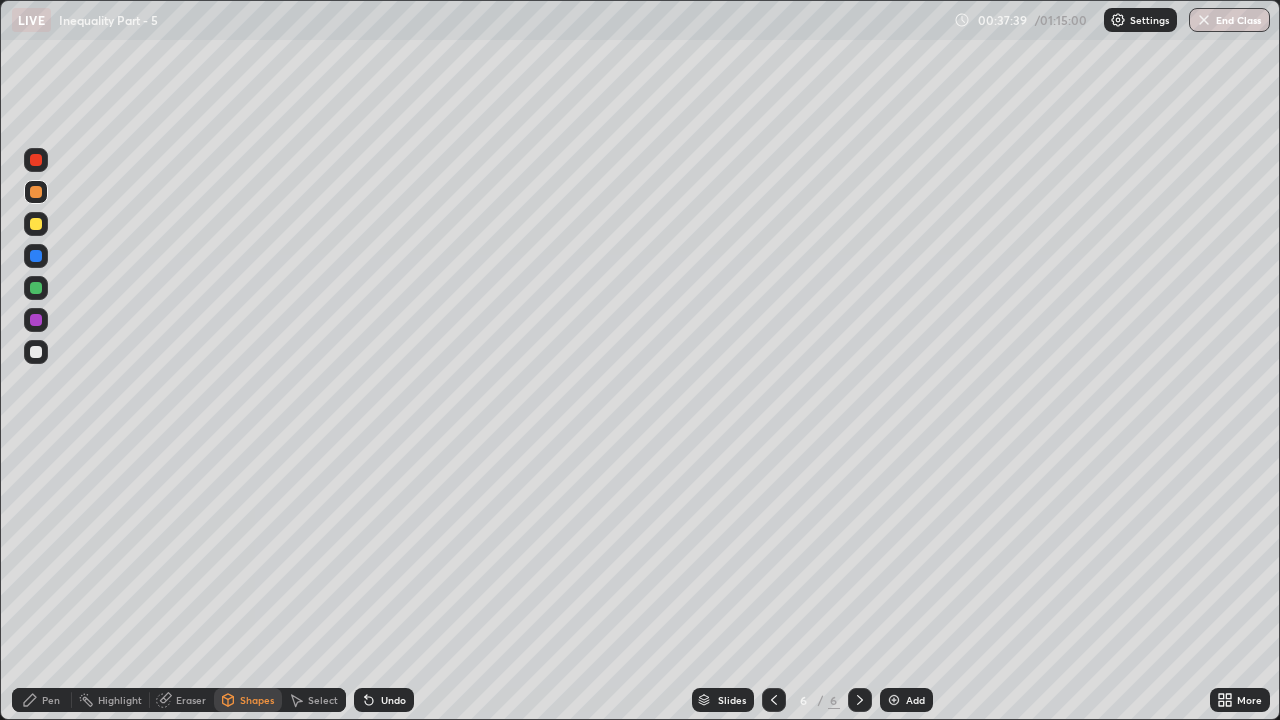 click on "Pen" at bounding box center [51, 700] 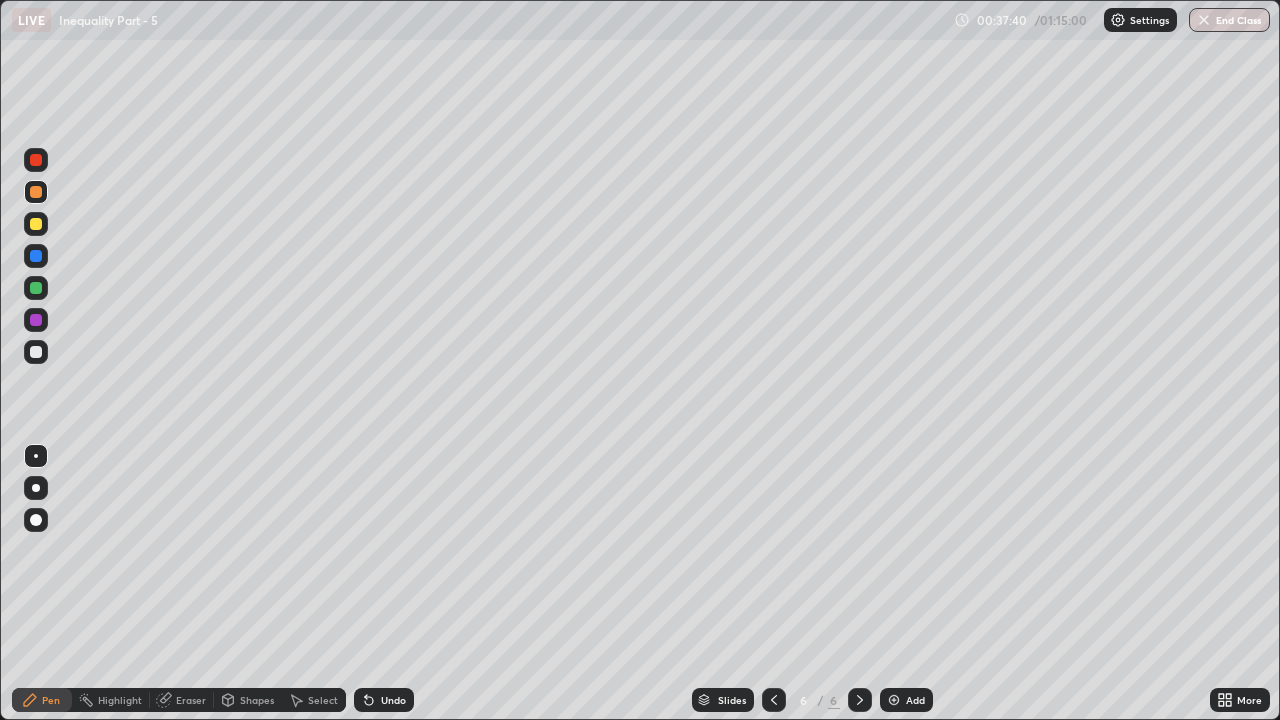 click at bounding box center (36, 352) 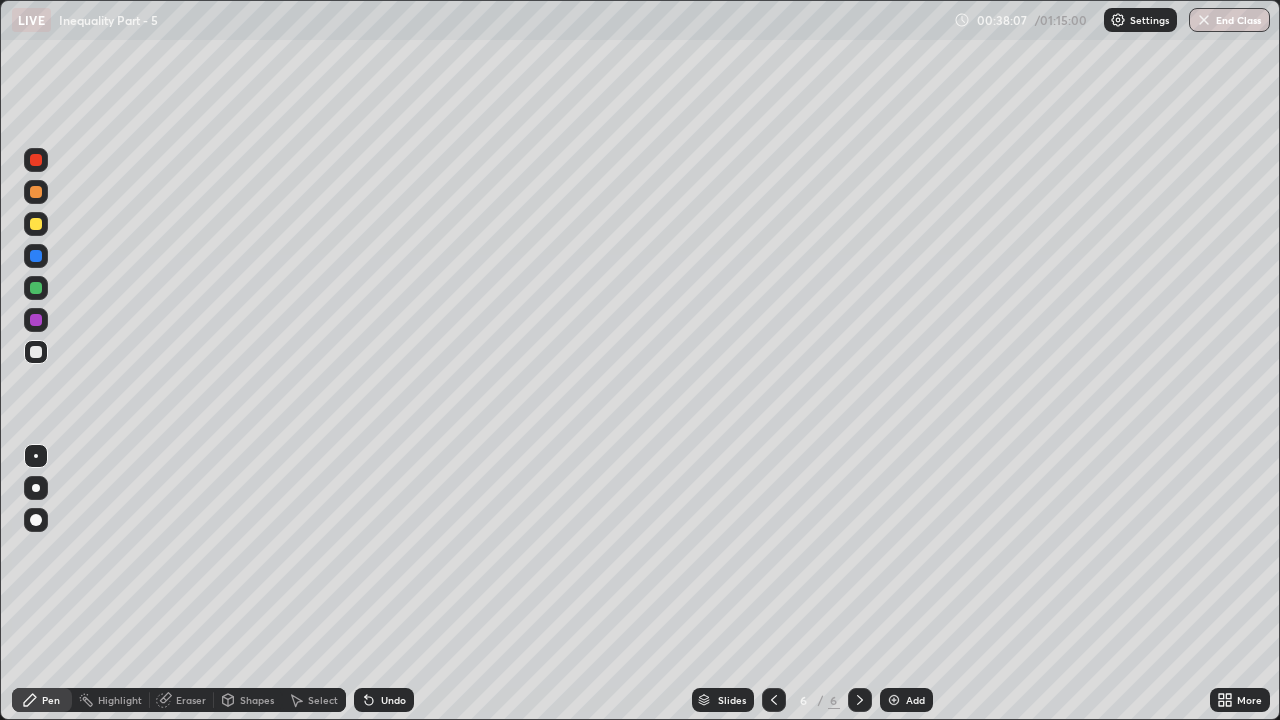 click on "Undo" at bounding box center (393, 700) 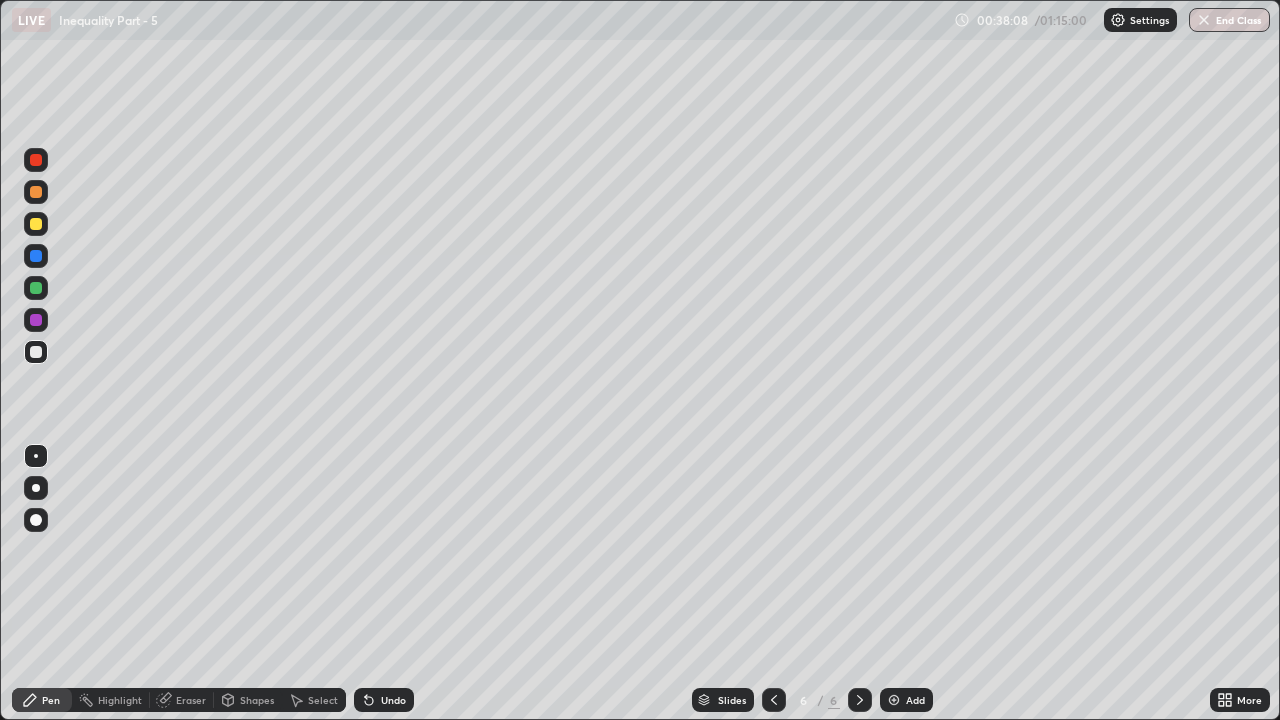click on "Shapes" at bounding box center (257, 700) 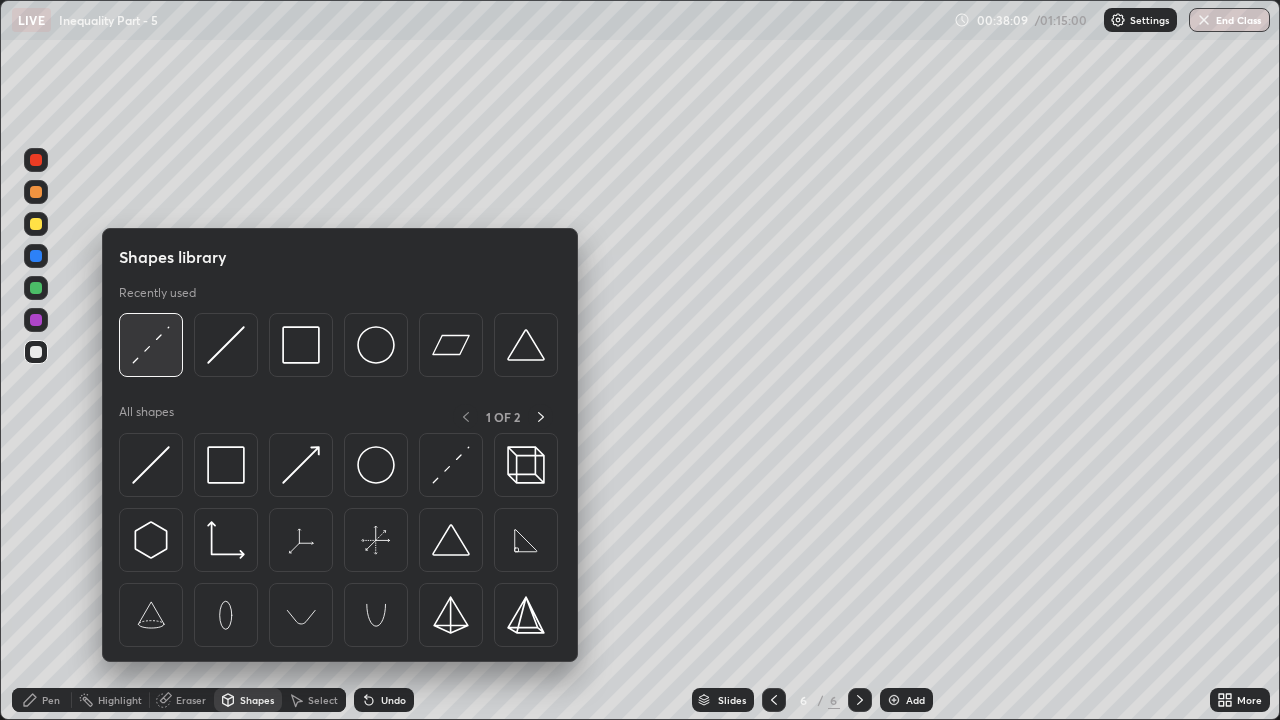 click at bounding box center (151, 345) 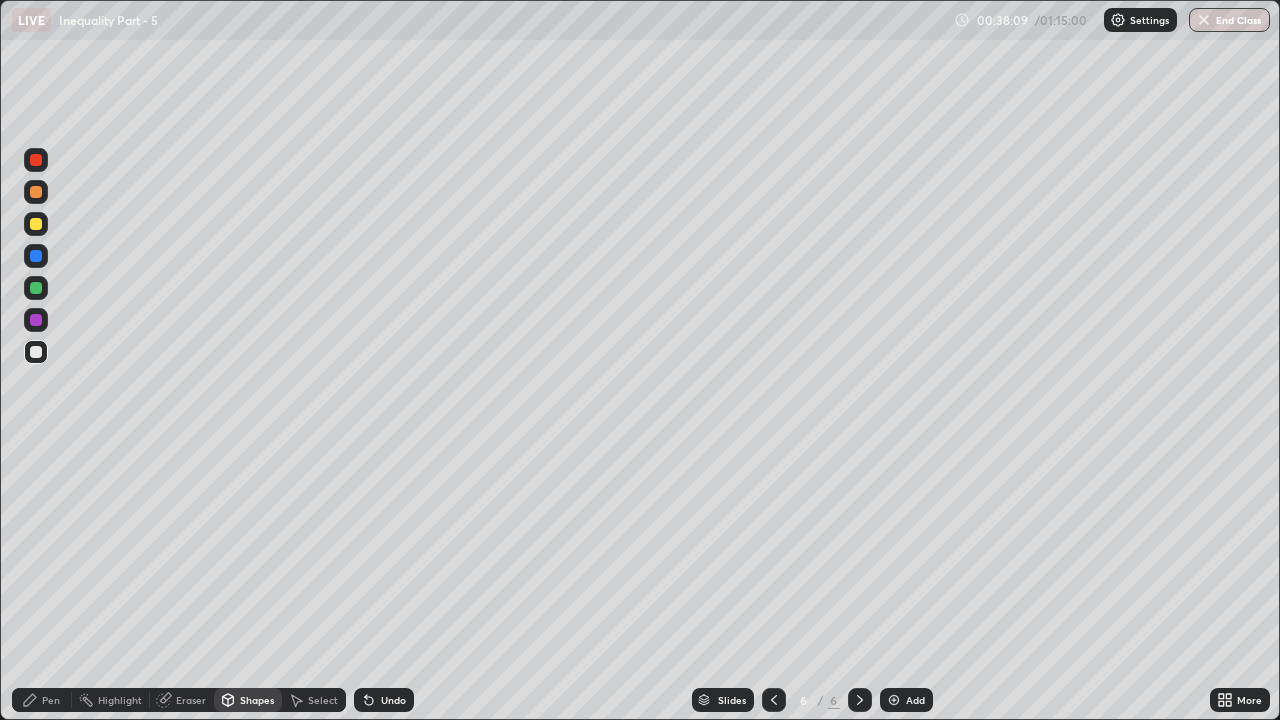 click at bounding box center (36, 224) 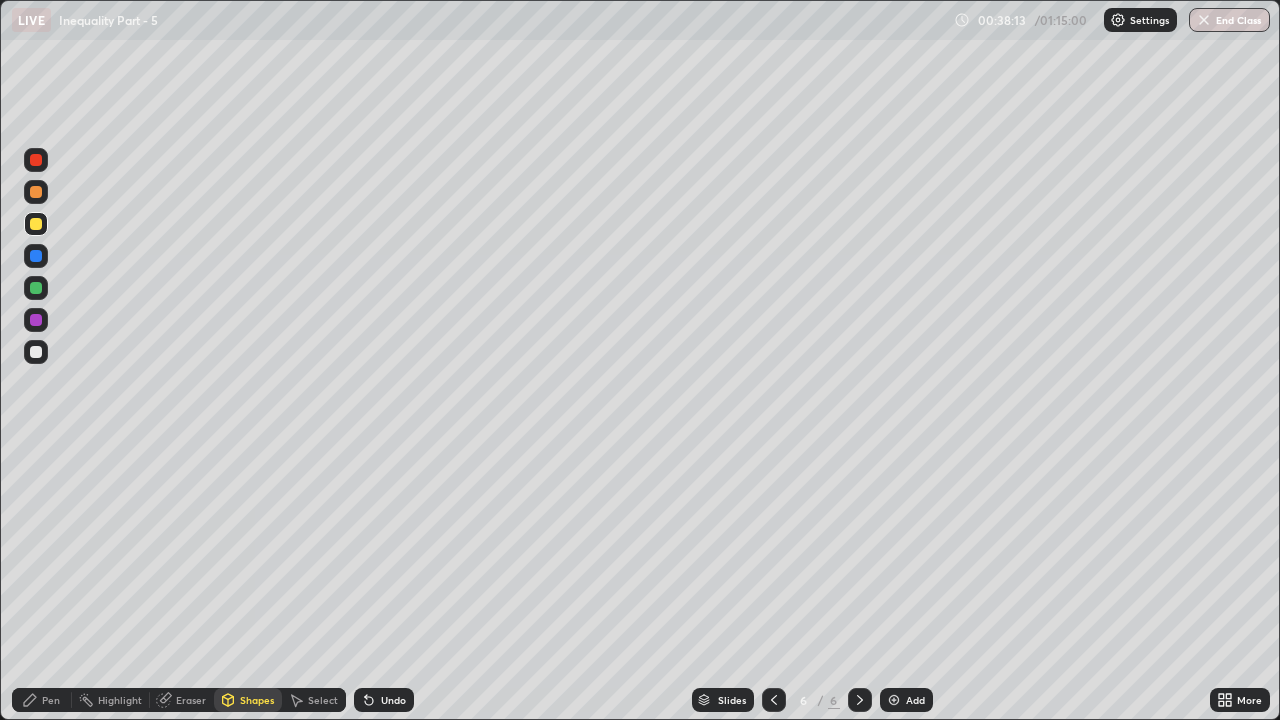 click on "Pen" at bounding box center (42, 700) 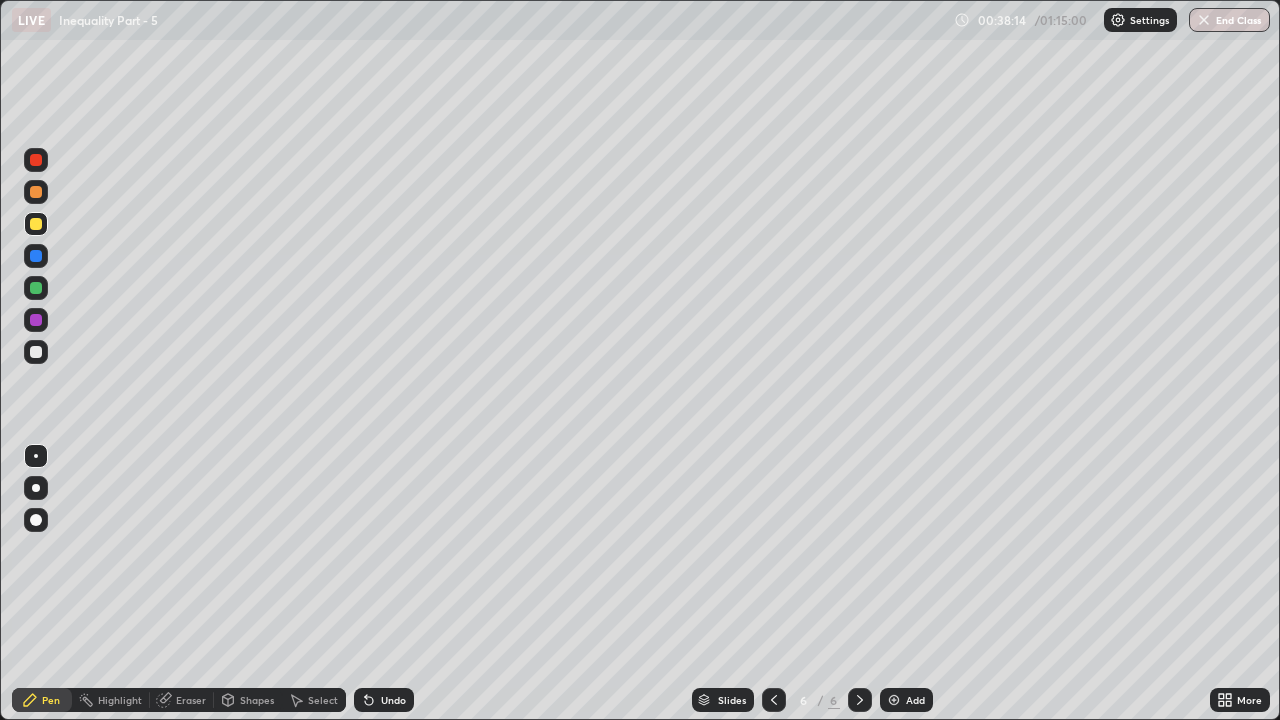 click at bounding box center (36, 352) 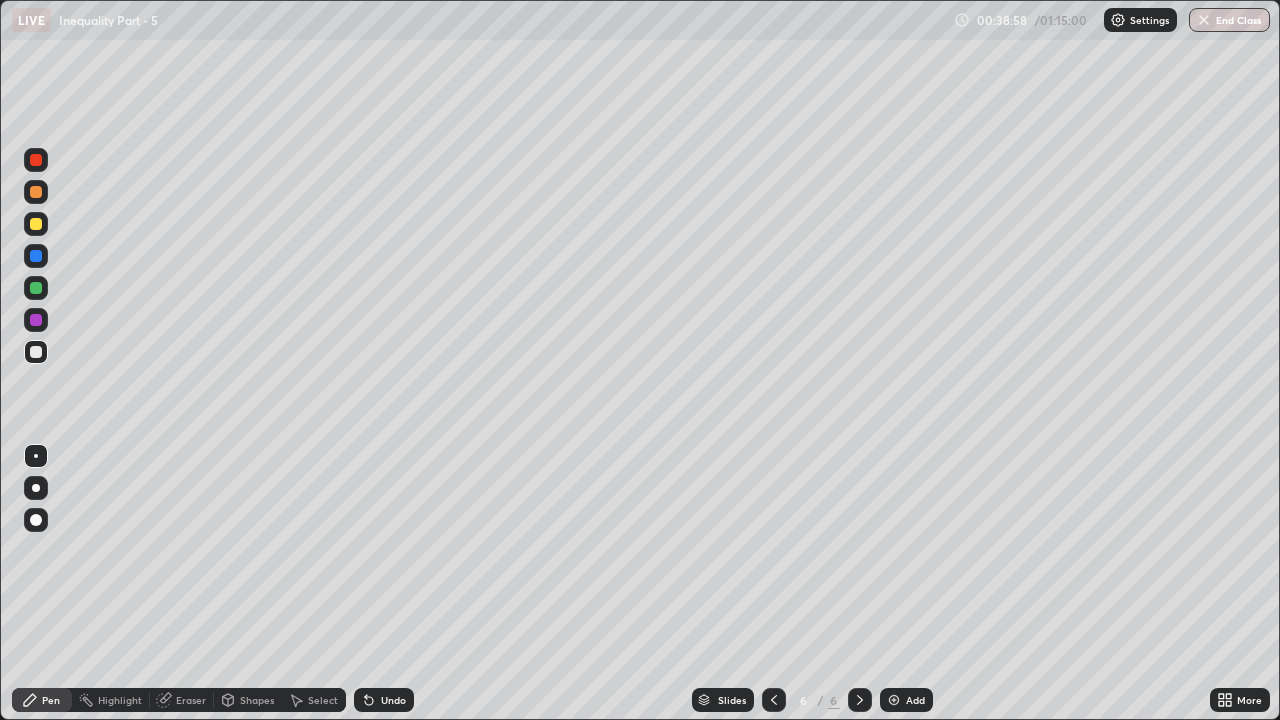 click on "Eraser" at bounding box center [182, 700] 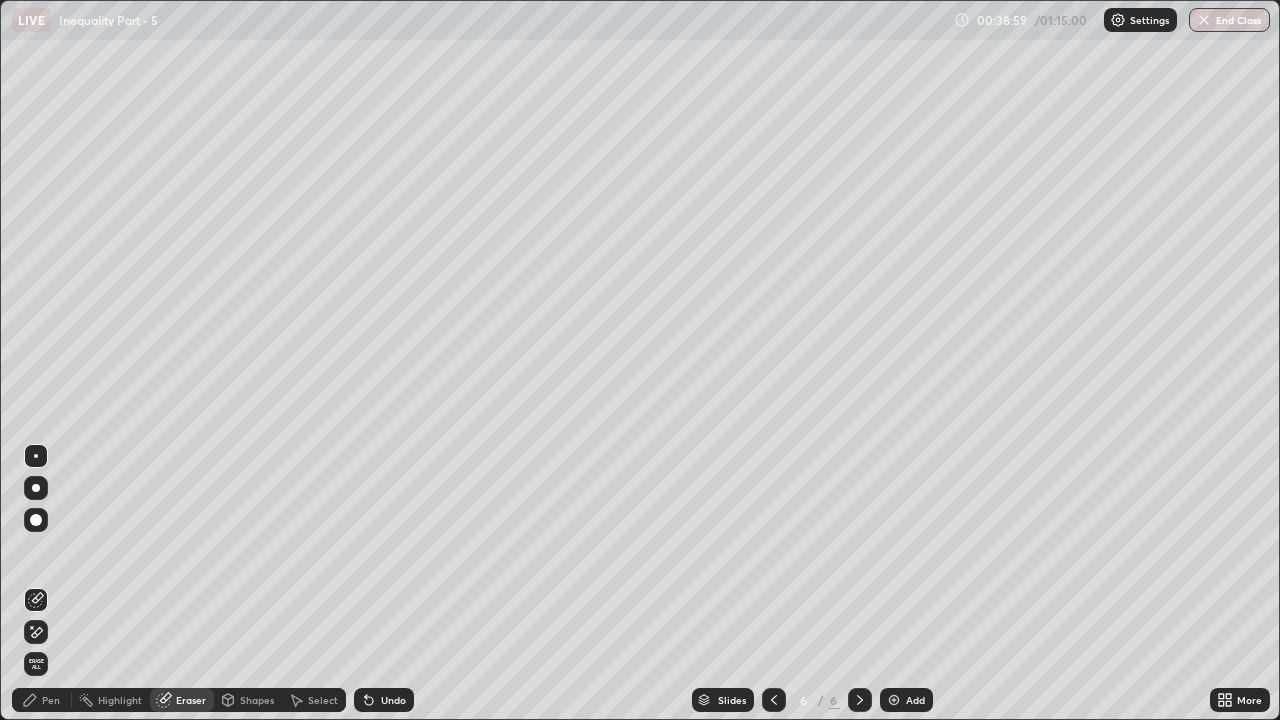 click 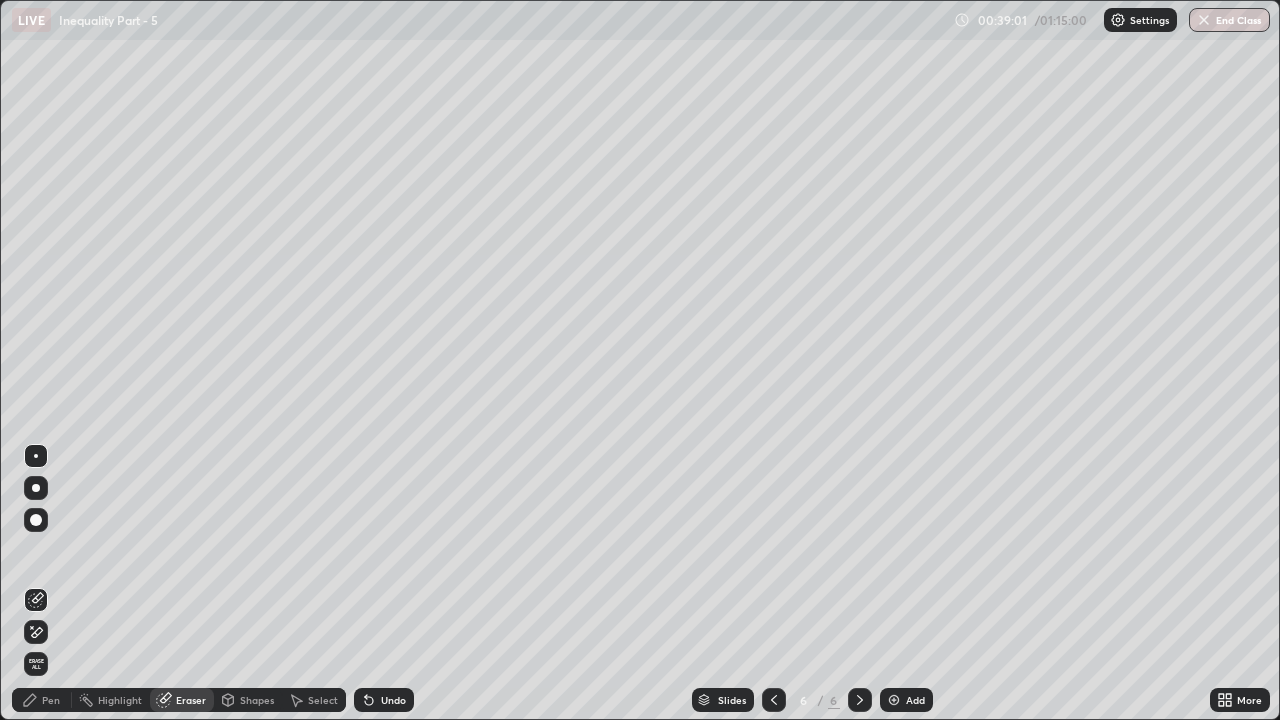 click on "Pen" at bounding box center [51, 700] 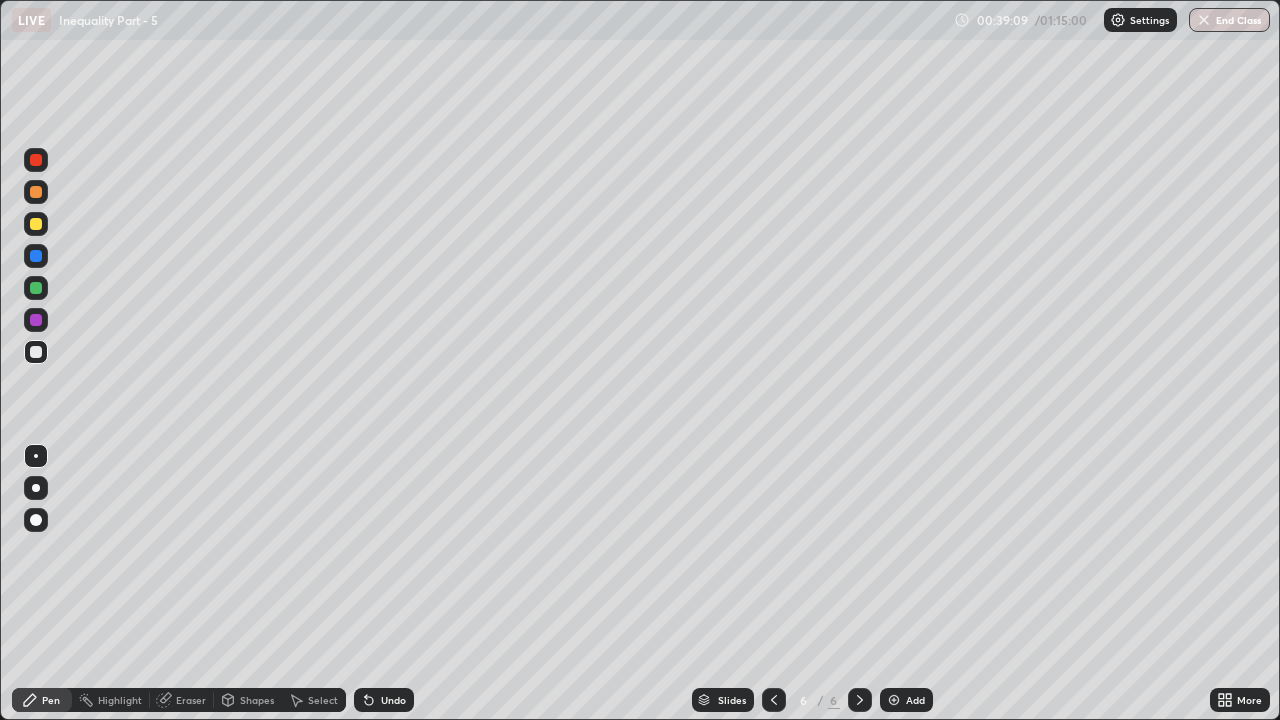 click 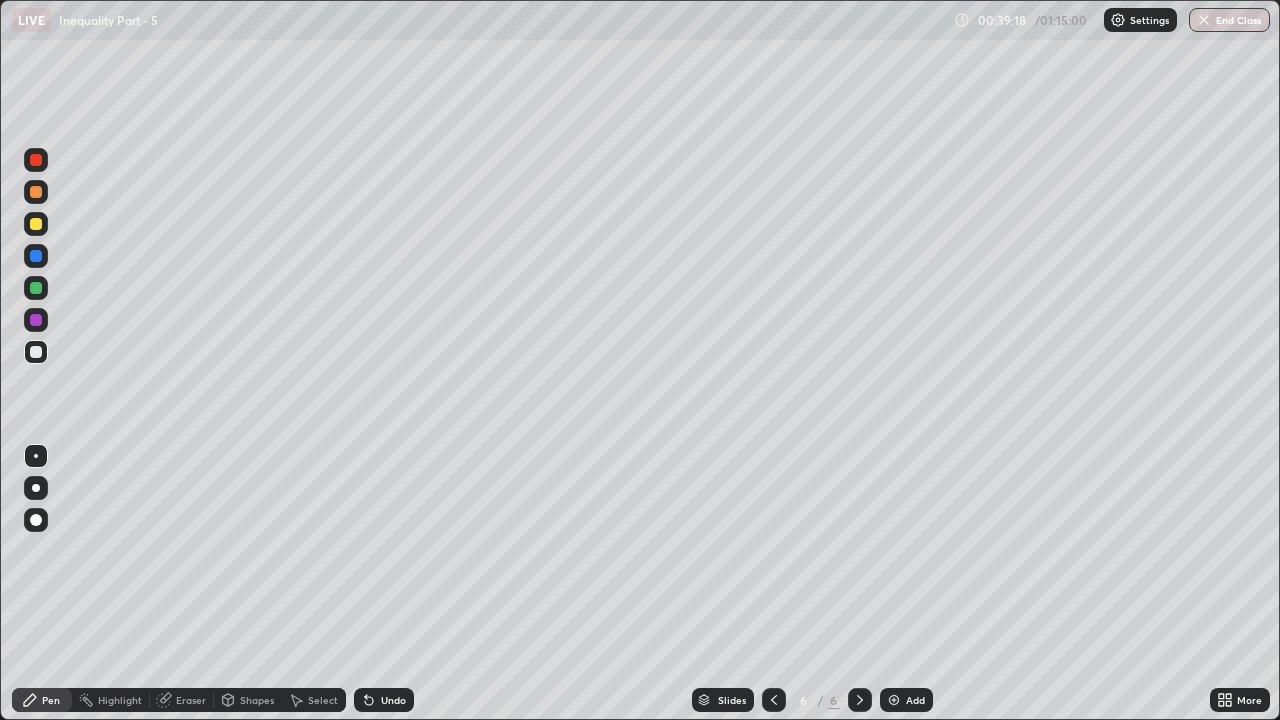 click at bounding box center (36, 288) 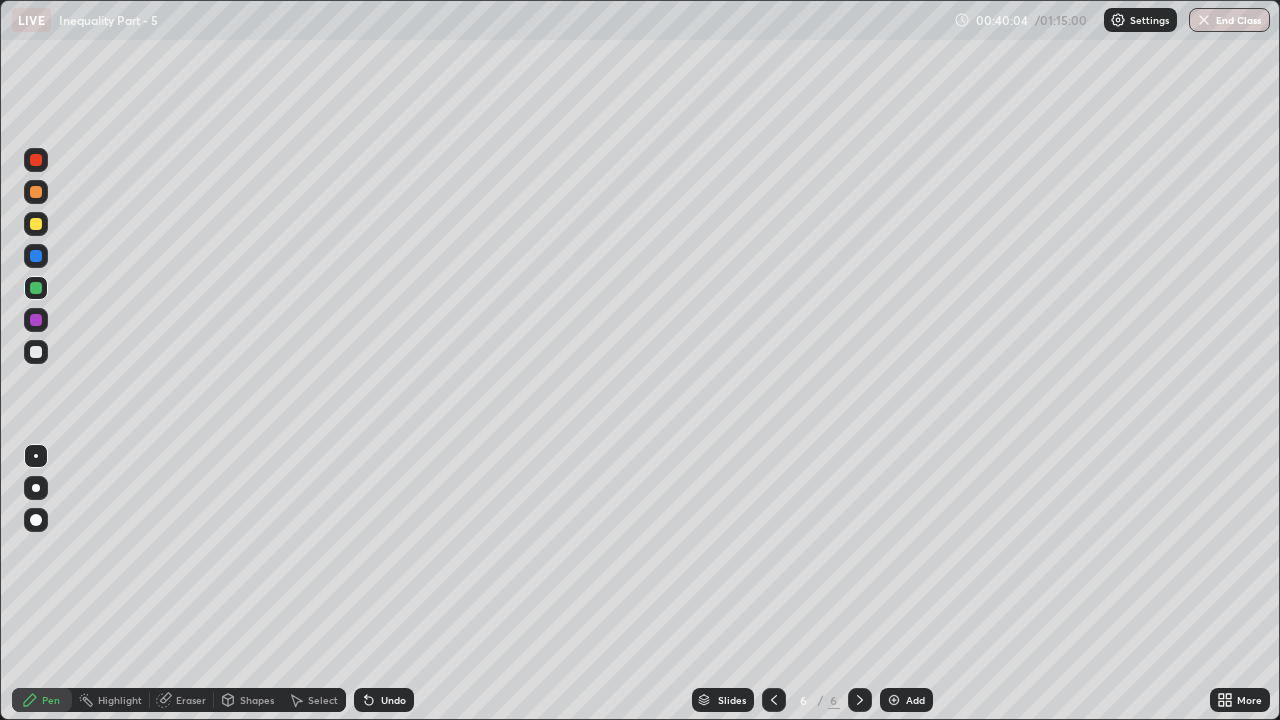 click at bounding box center [36, 192] 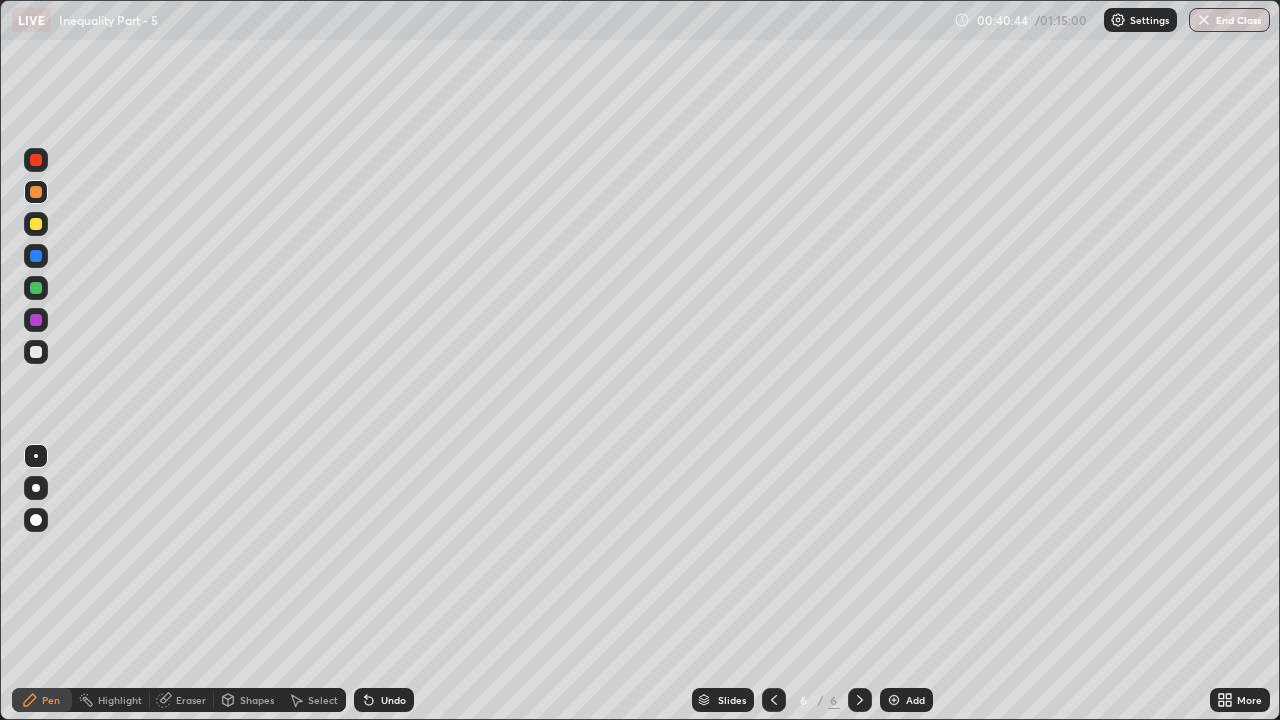 click on "Eraser" at bounding box center [191, 700] 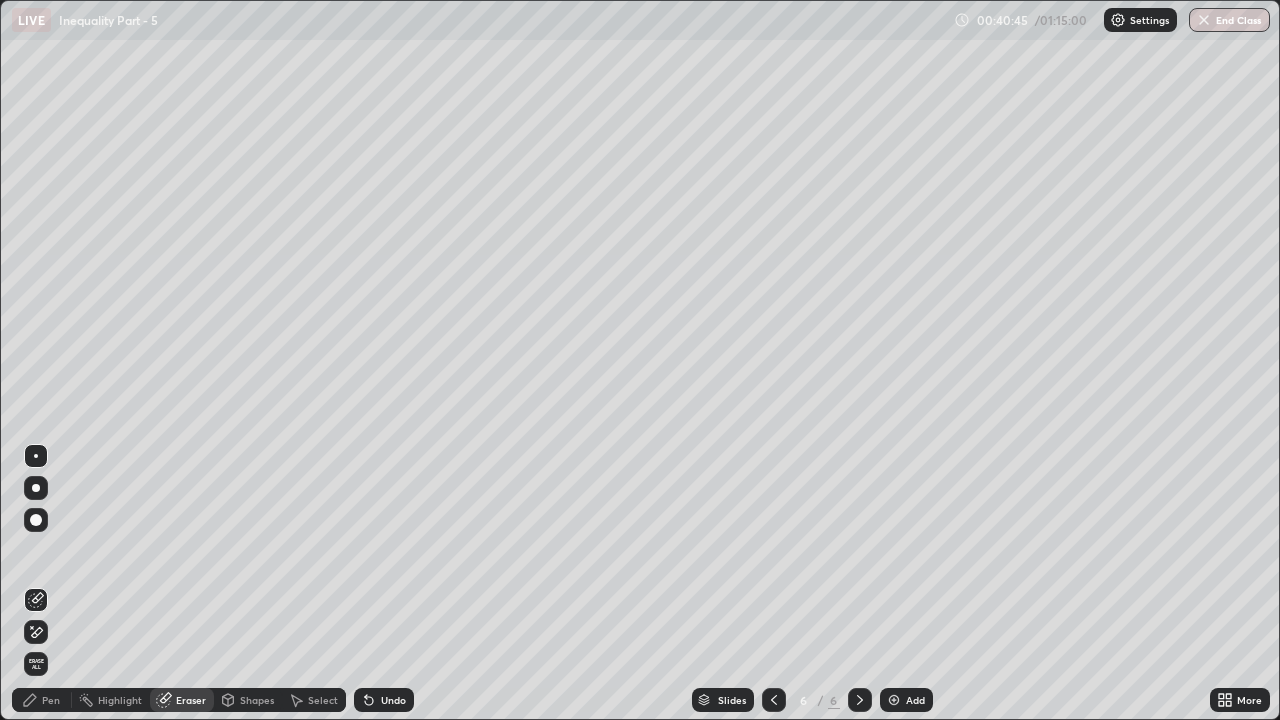 click 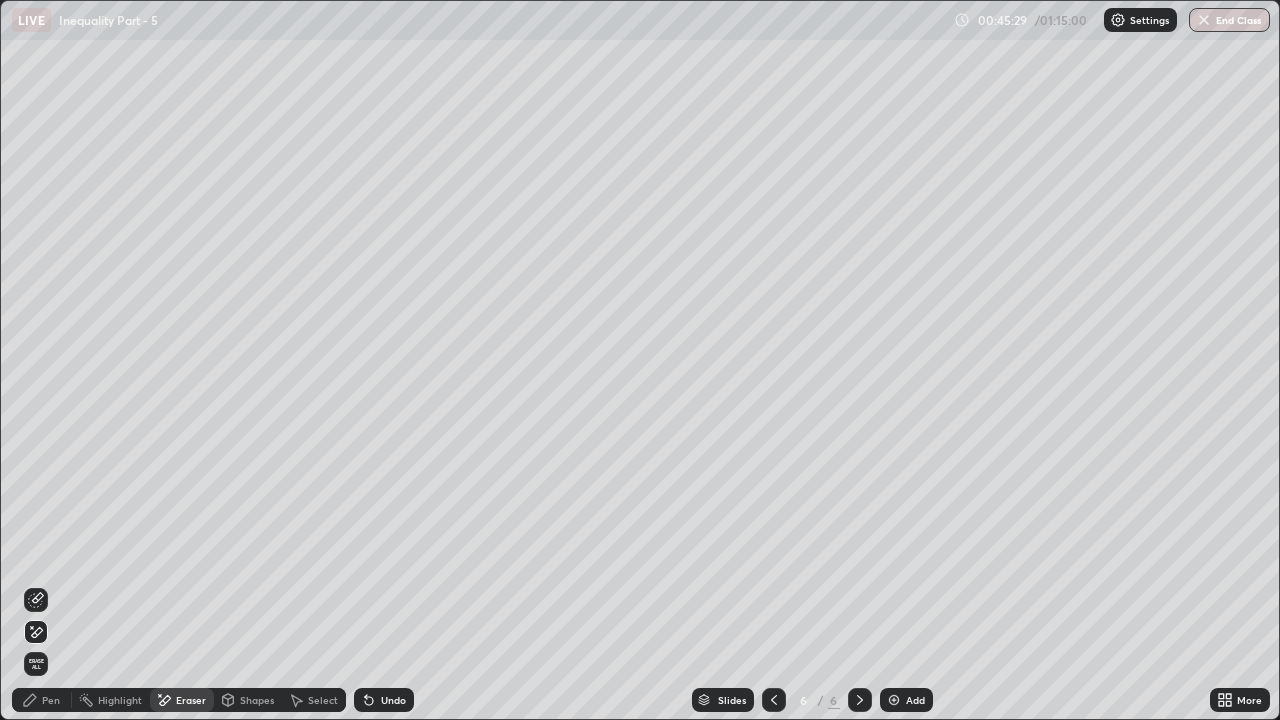 click 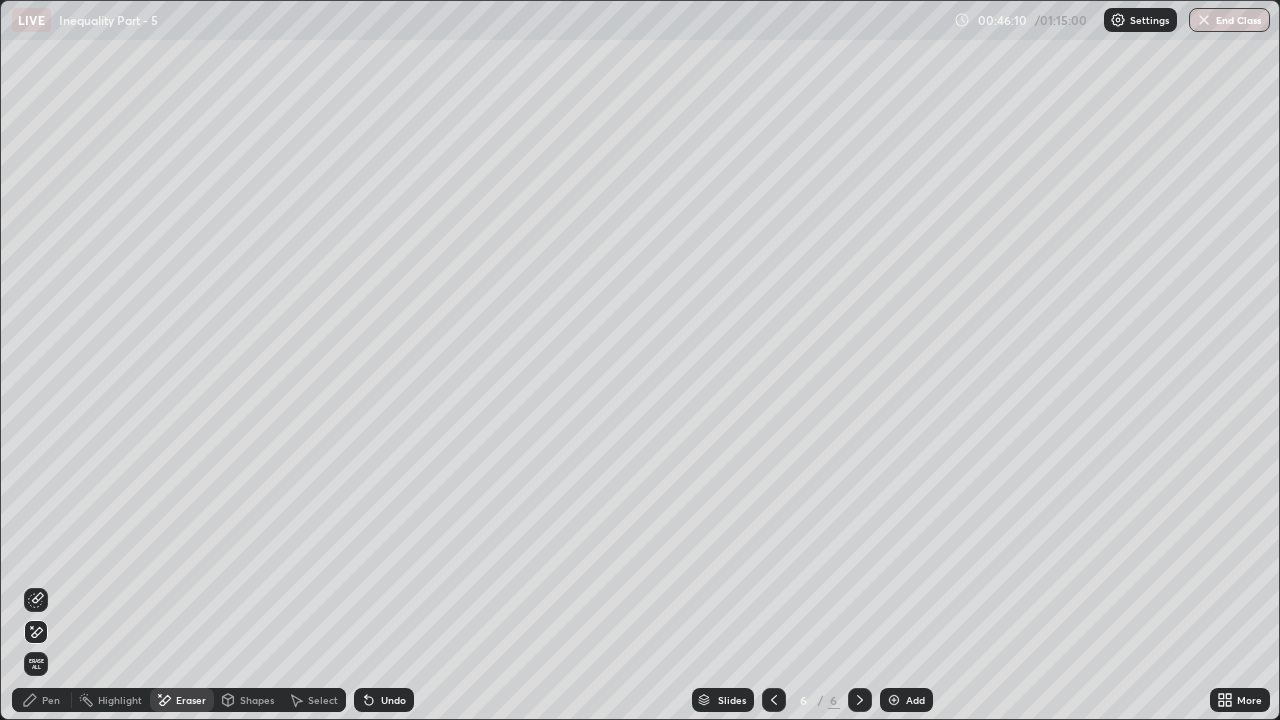 click on "Add" at bounding box center [906, 700] 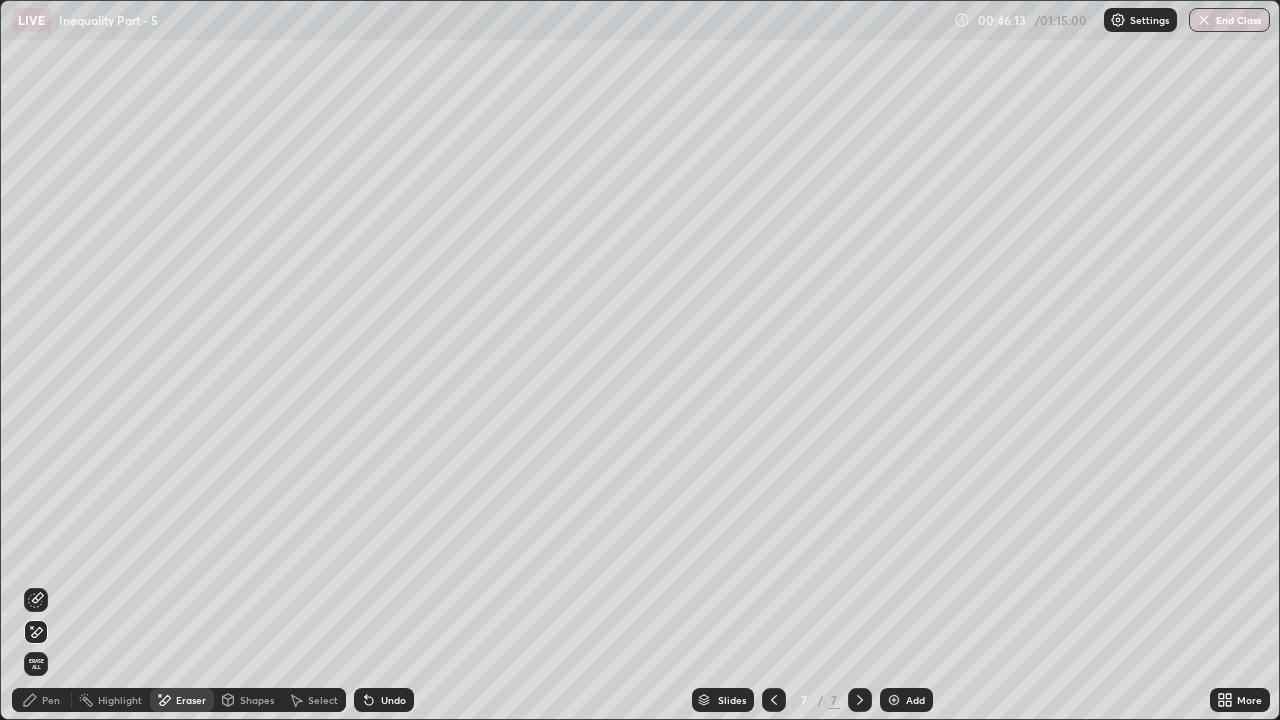 click on "Pen" at bounding box center (42, 700) 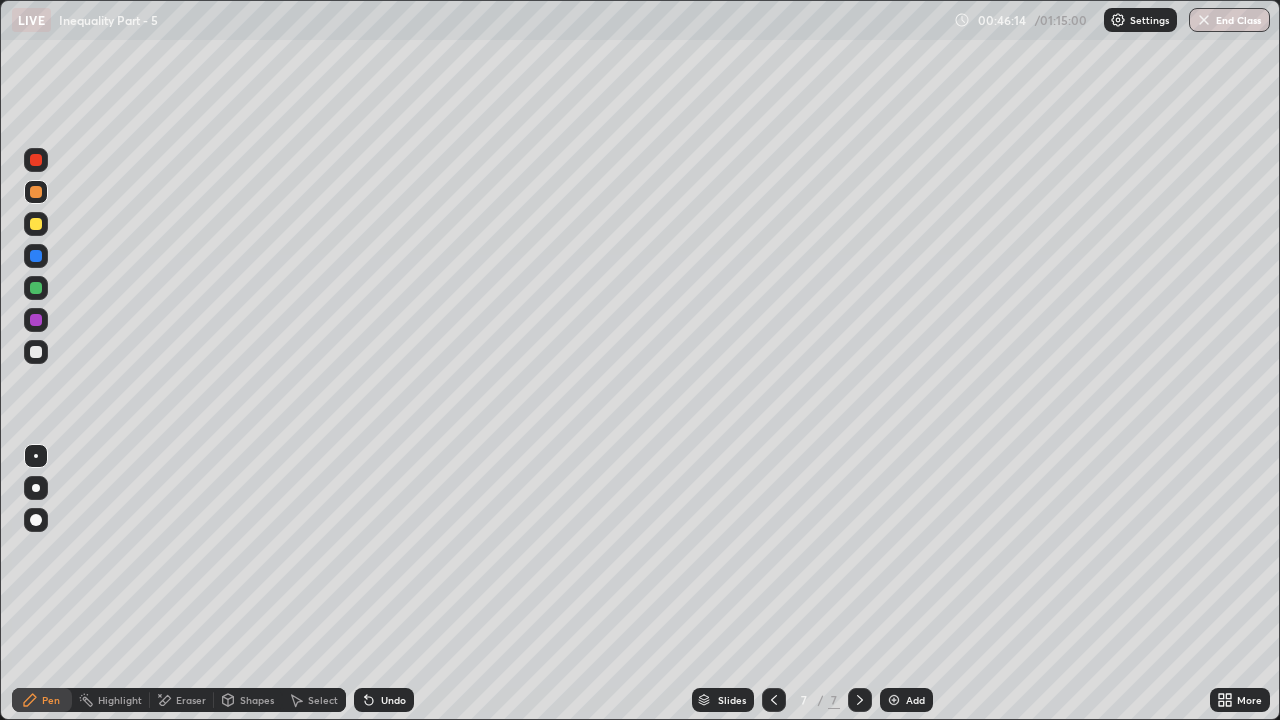 click at bounding box center [36, 288] 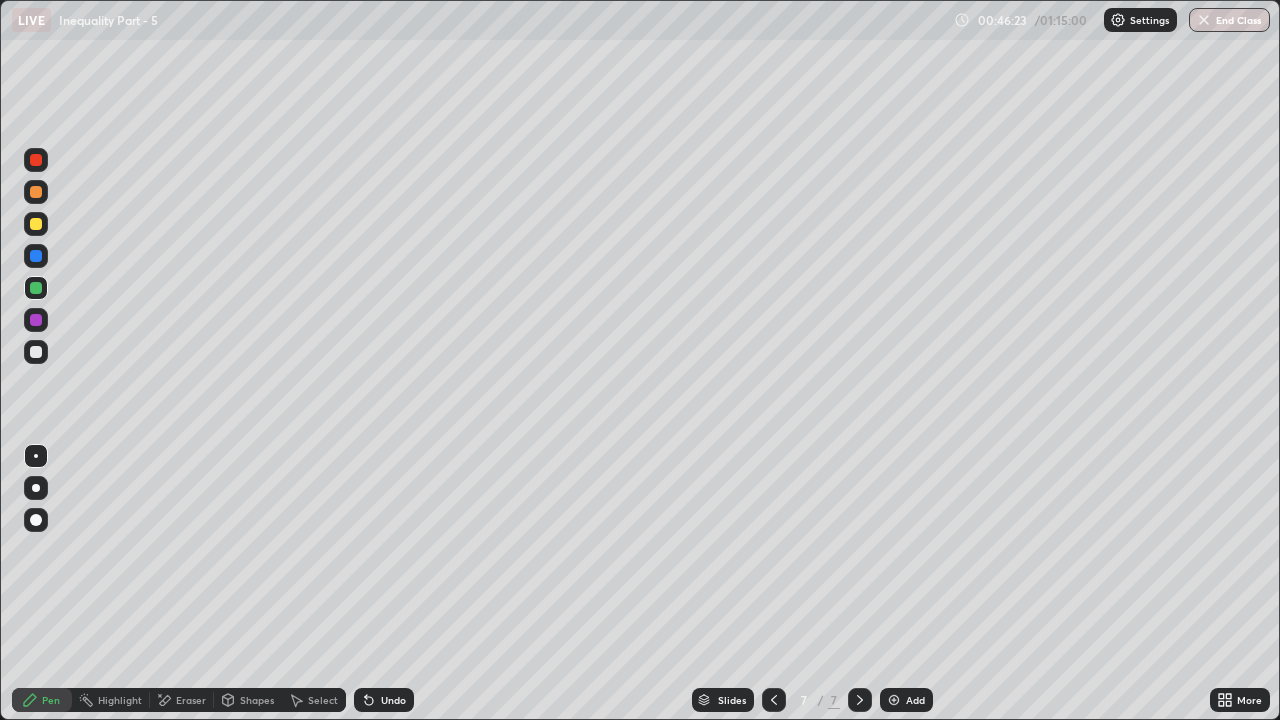 click at bounding box center [36, 352] 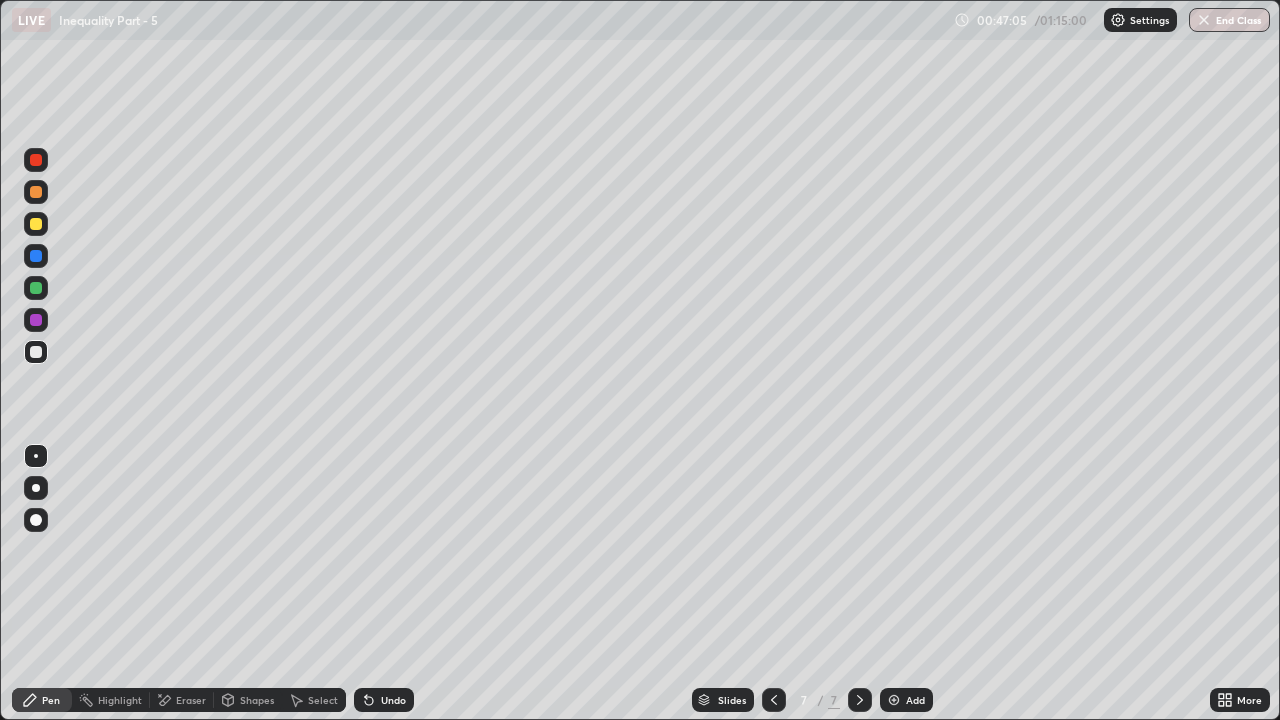 click 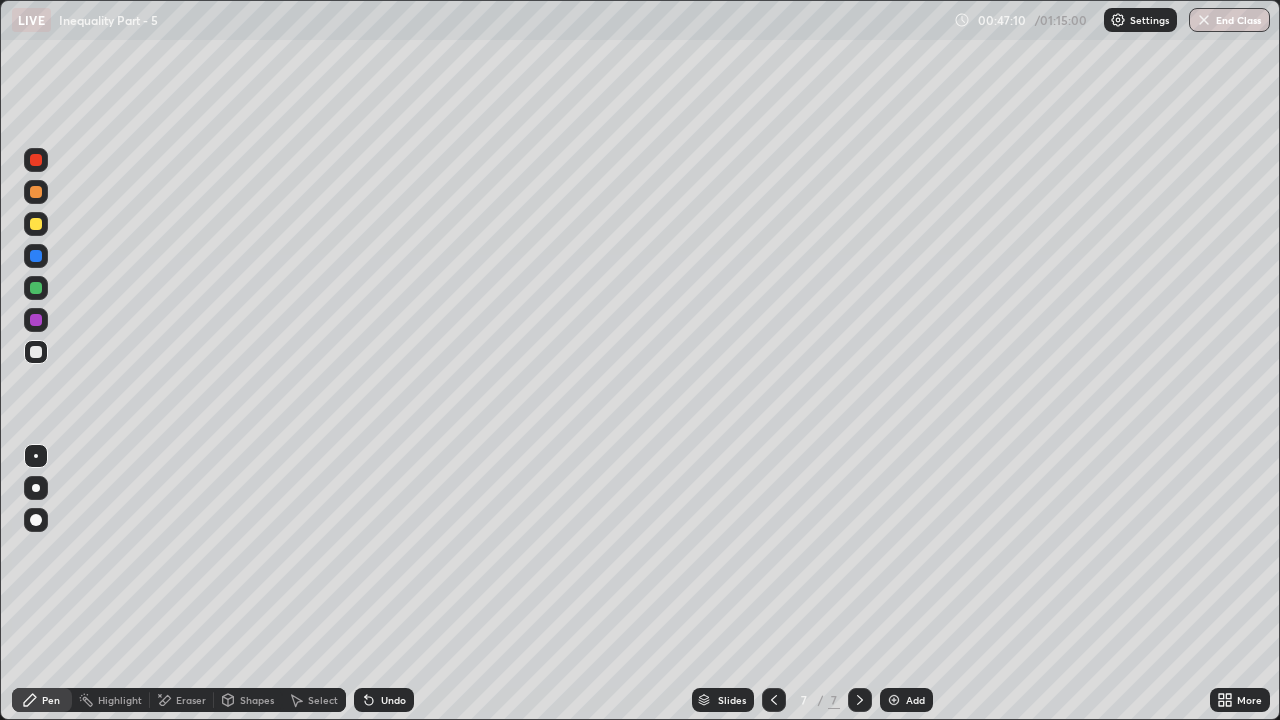 click on "Slides" at bounding box center [732, 700] 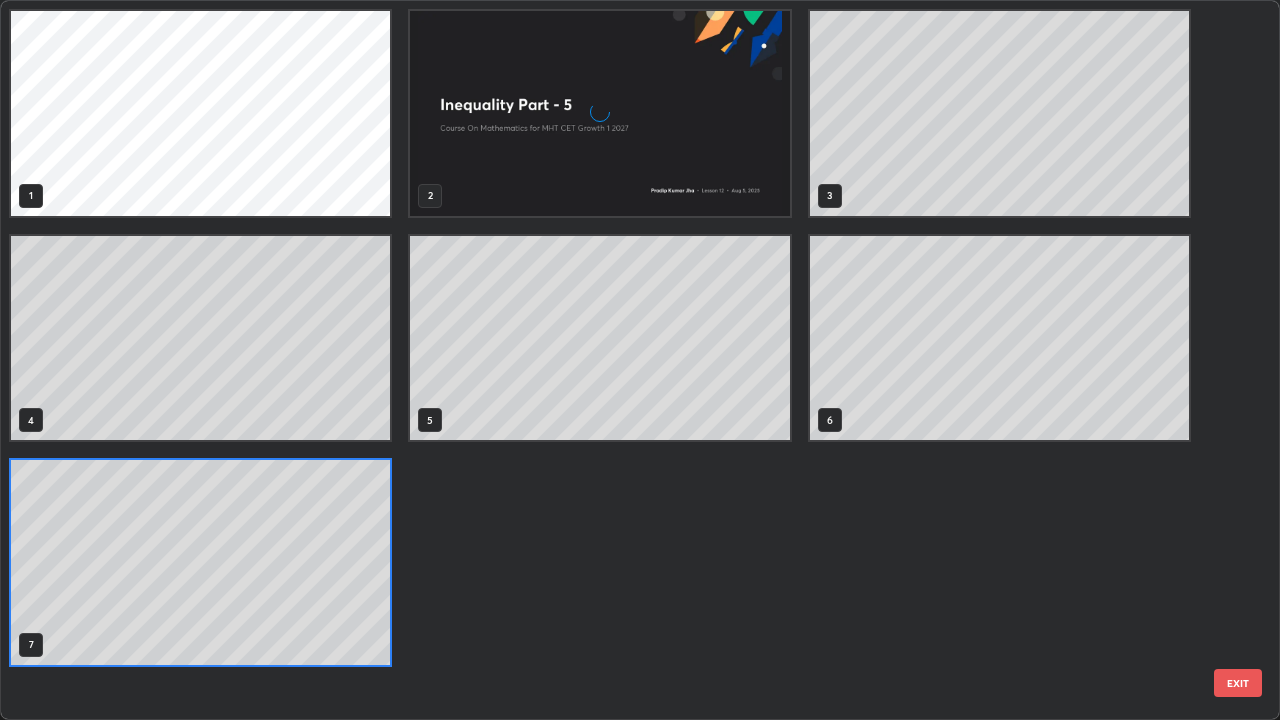 scroll, scrollTop: 7, scrollLeft: 11, axis: both 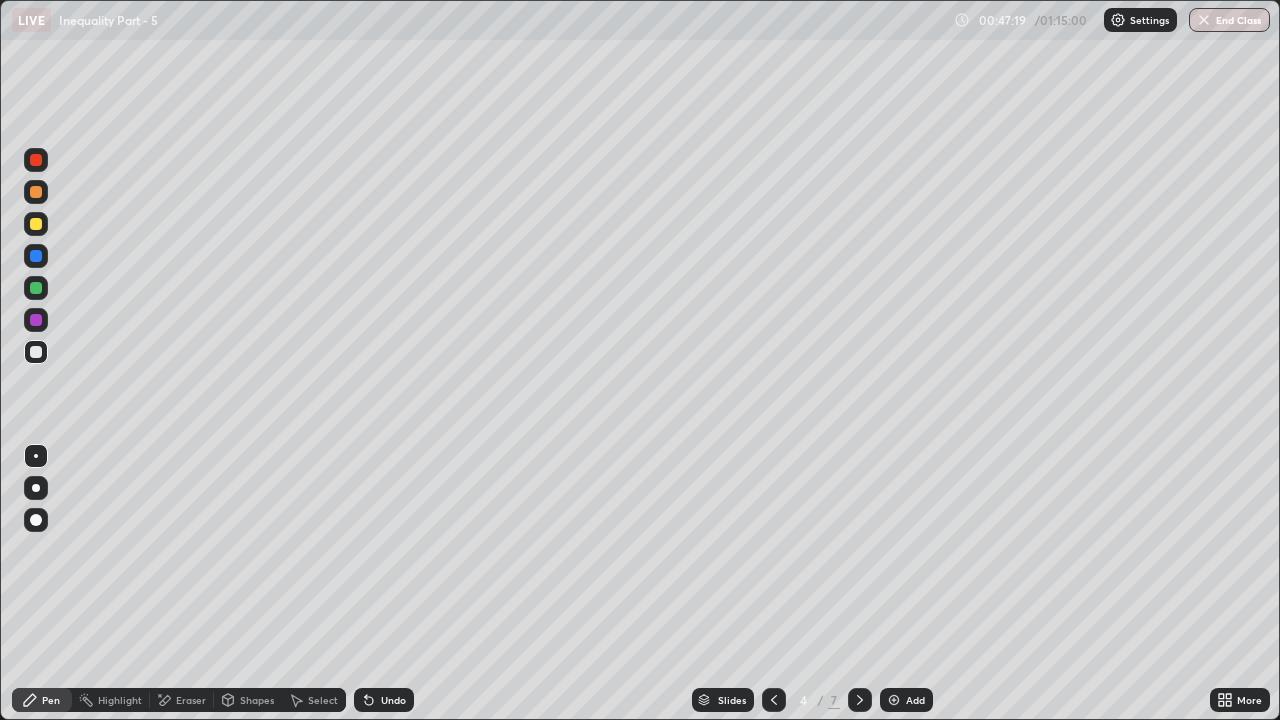 click on "Slides" at bounding box center (723, 700) 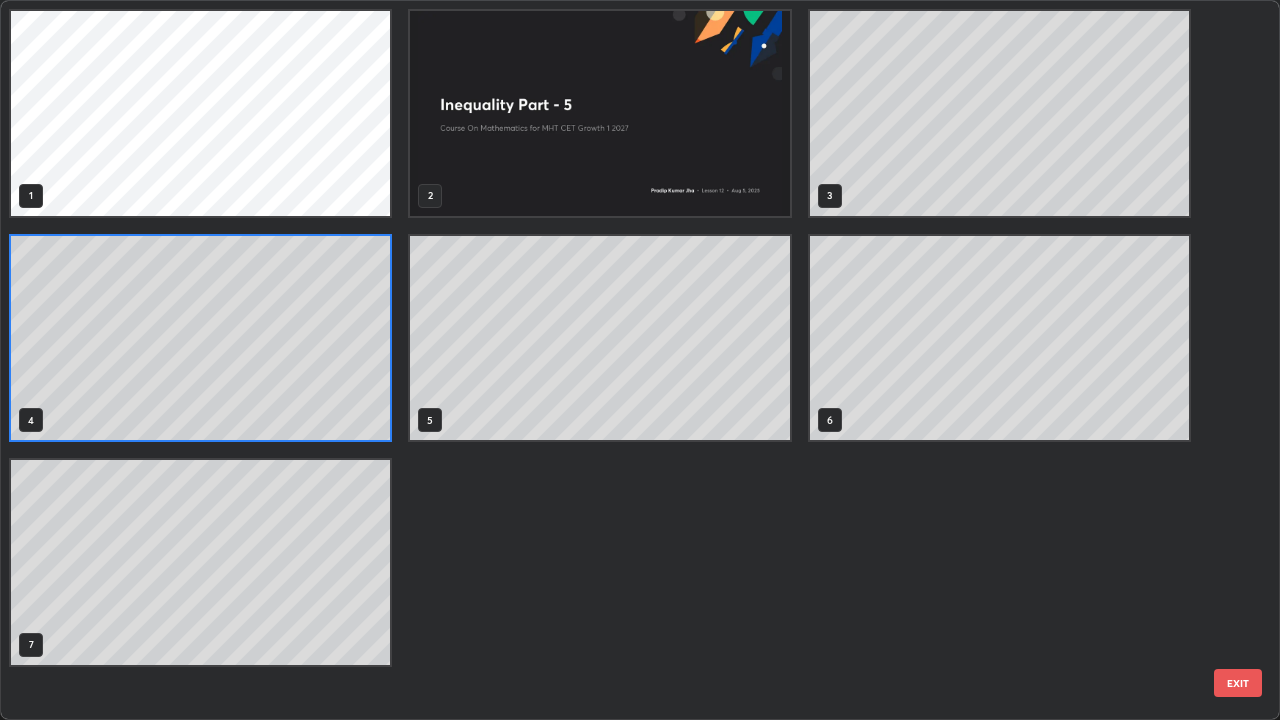 scroll, scrollTop: 7, scrollLeft: 11, axis: both 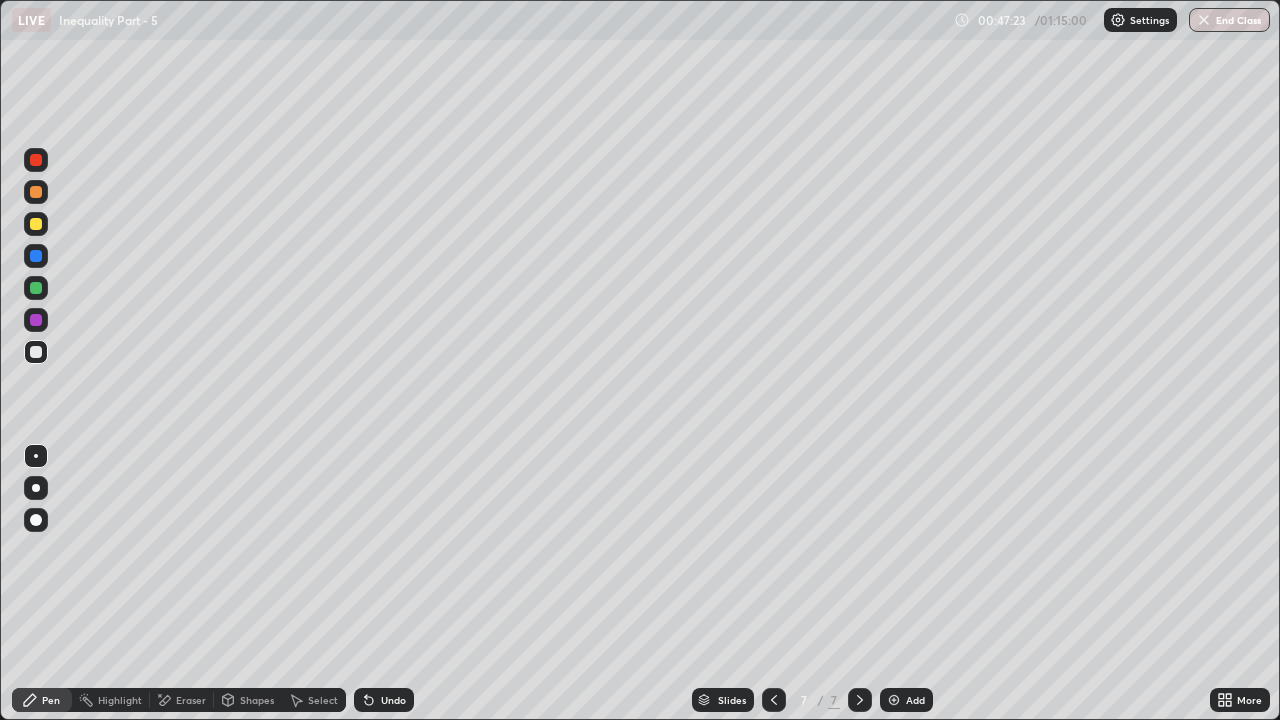 click on "Pen" at bounding box center (42, 700) 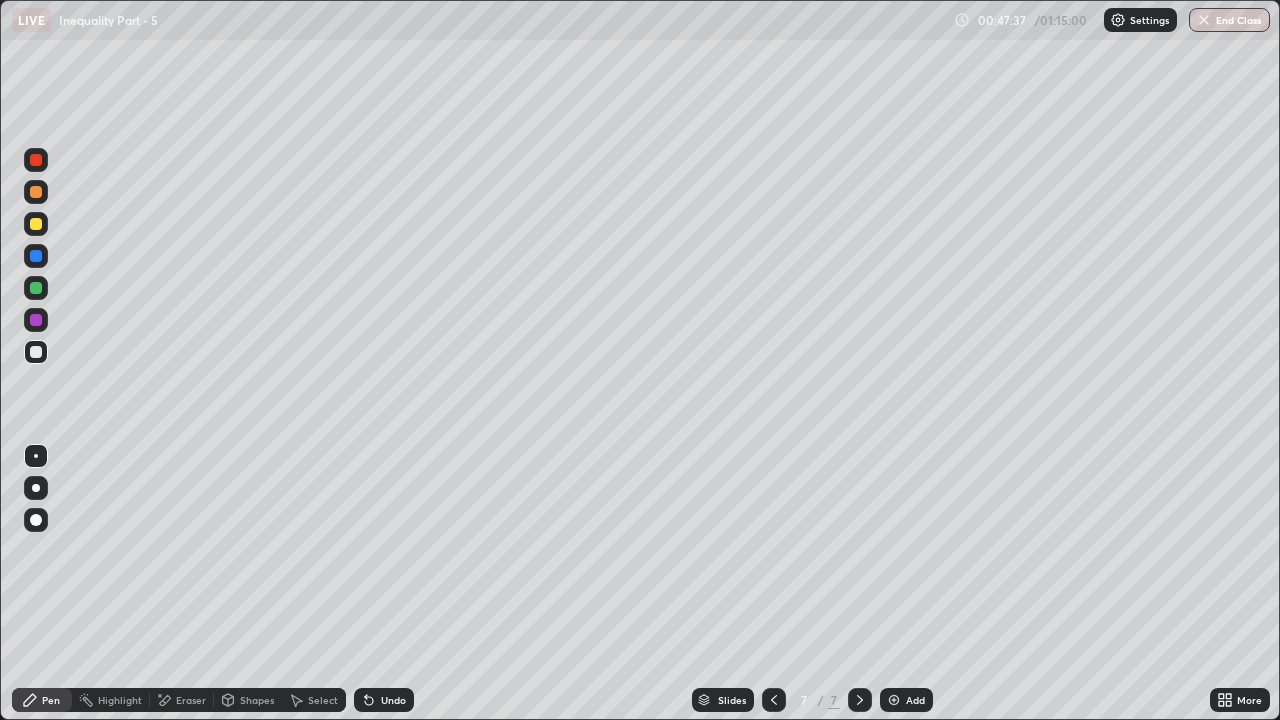 click 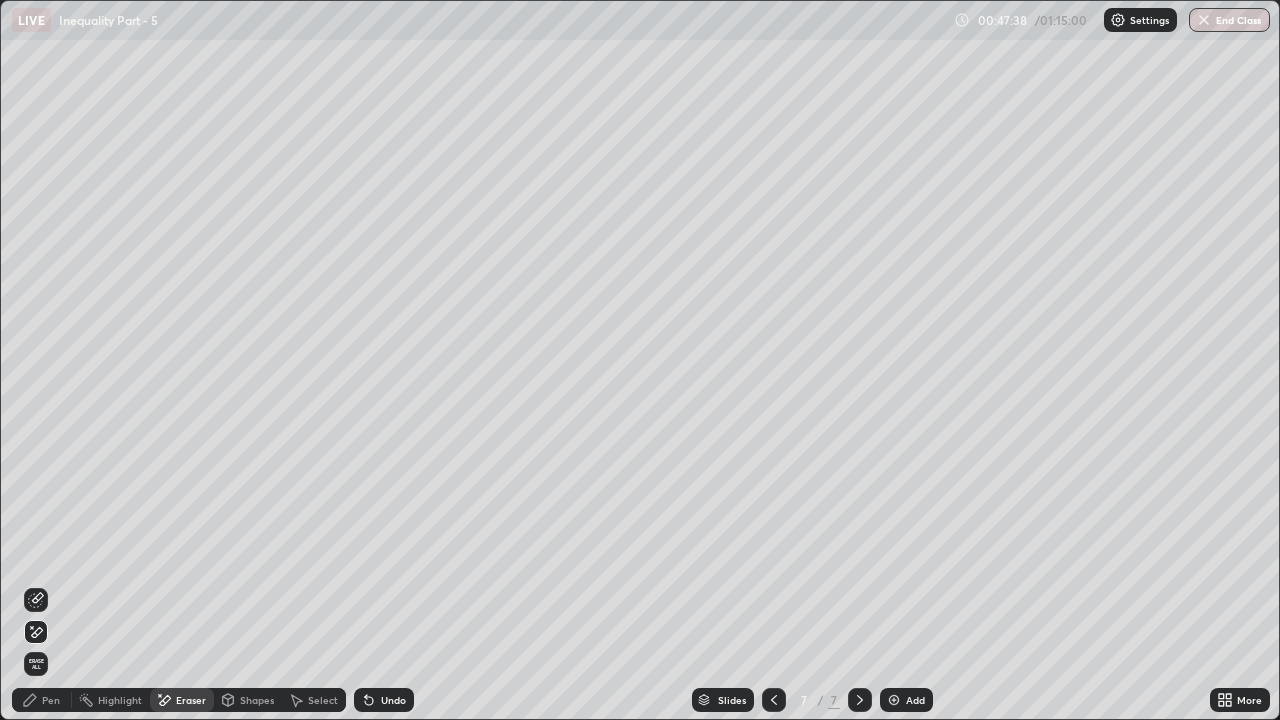 click 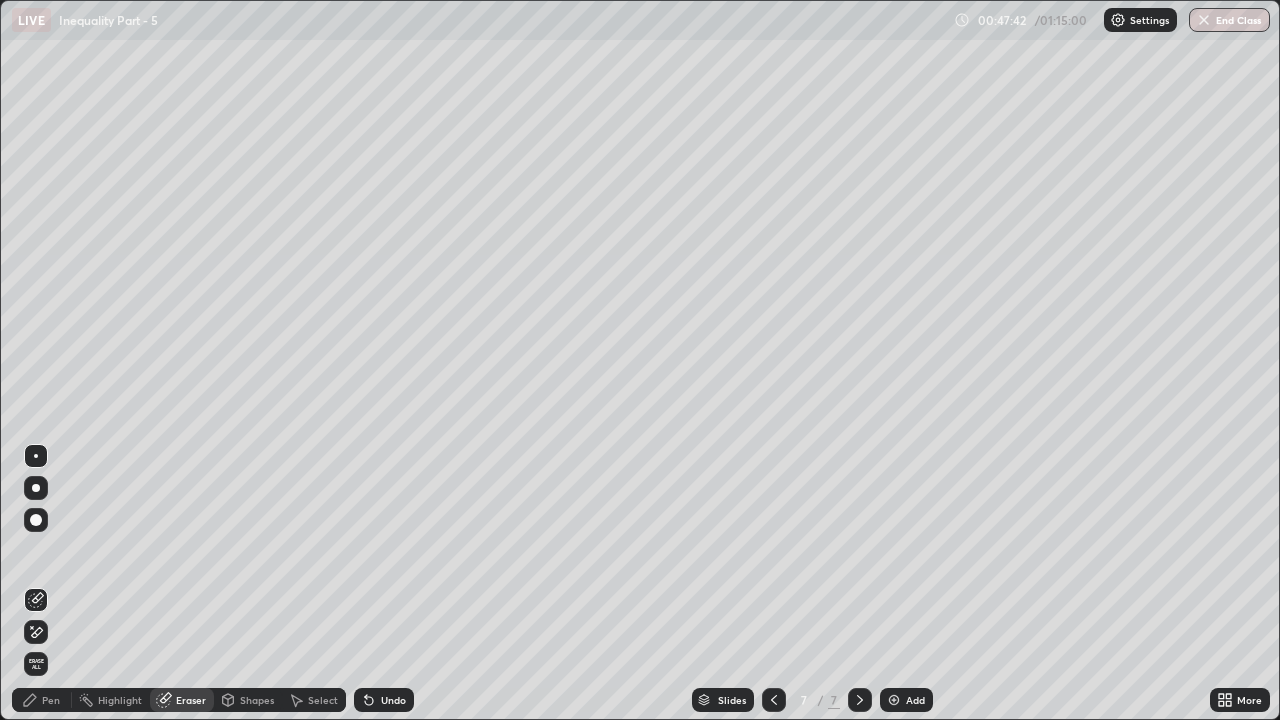 click 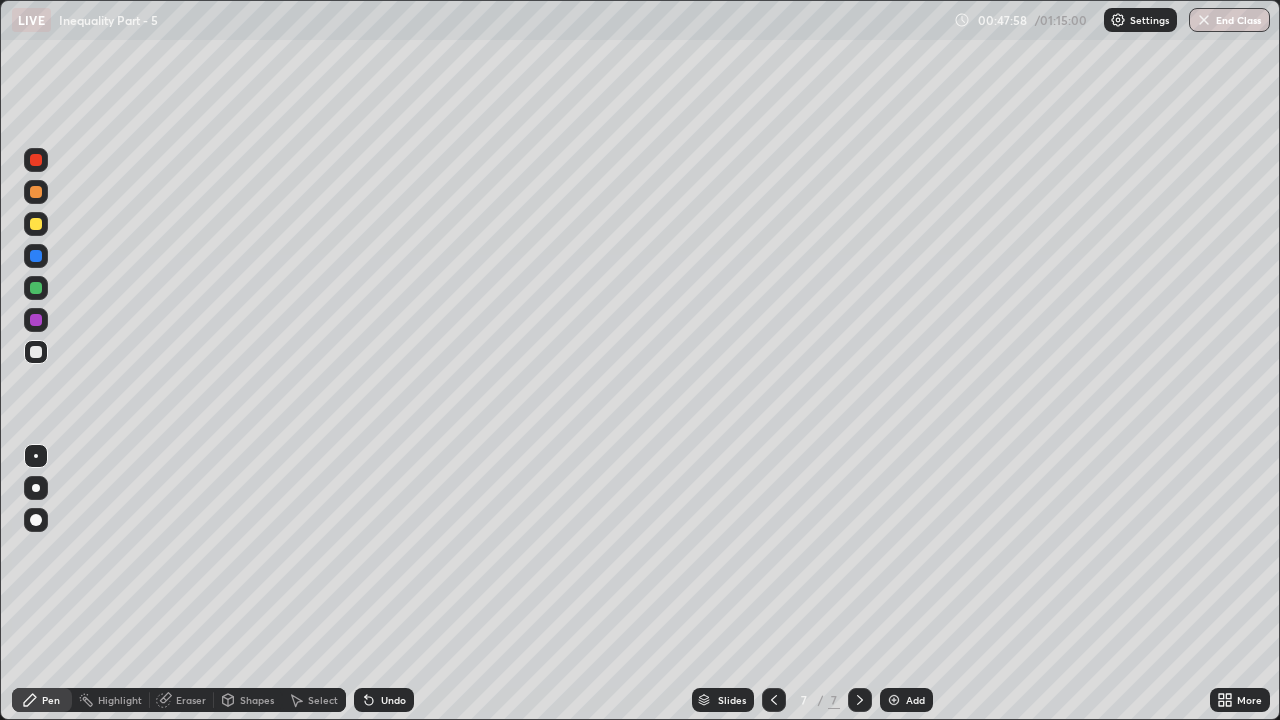 click on "Undo" at bounding box center (384, 700) 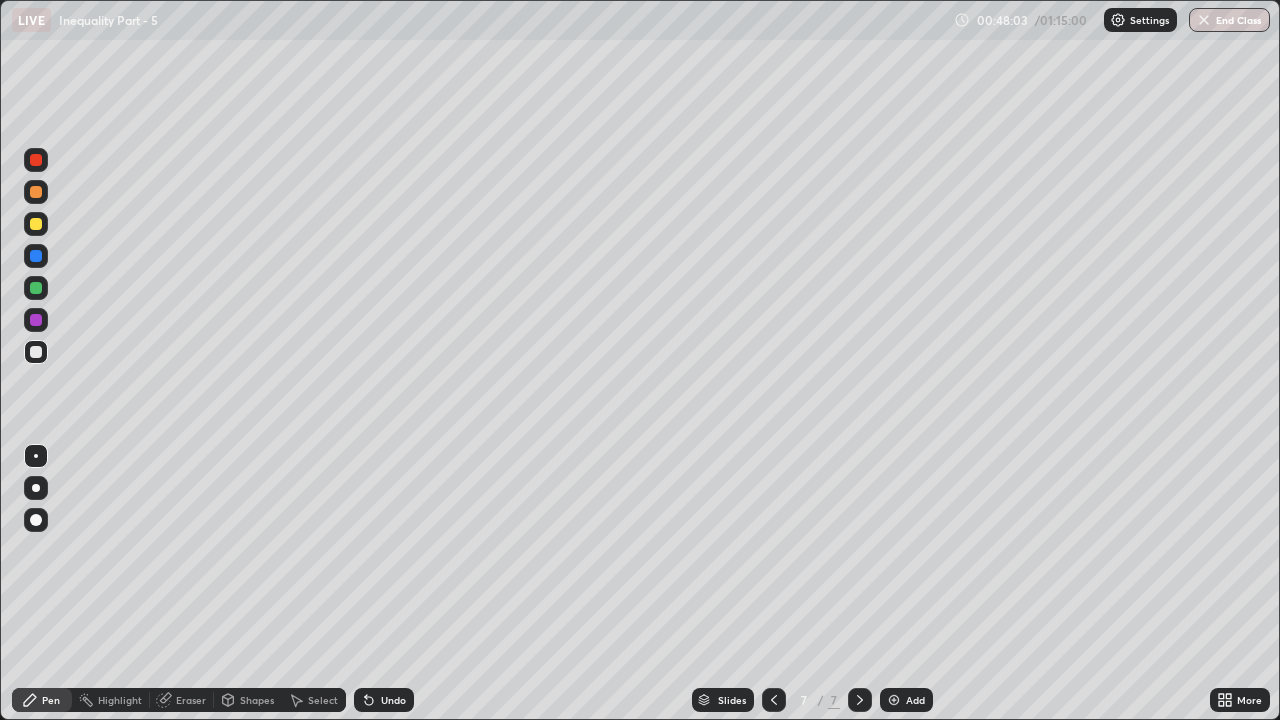 click 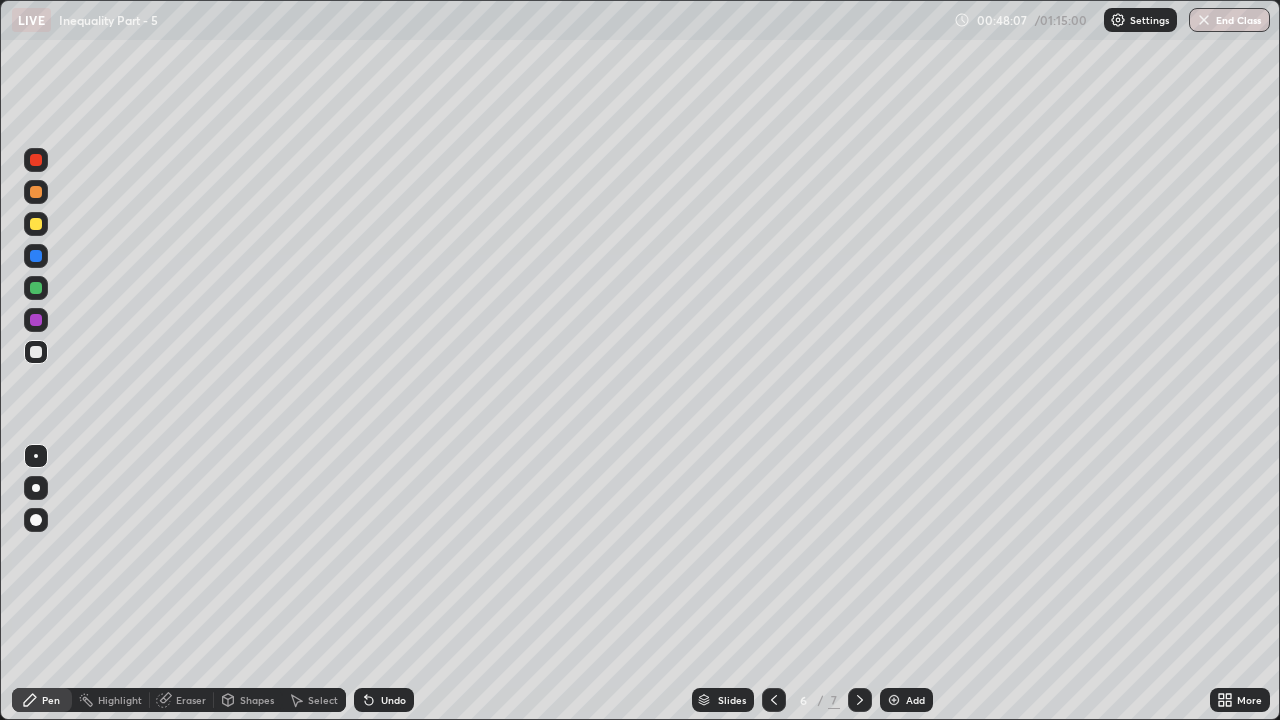 click 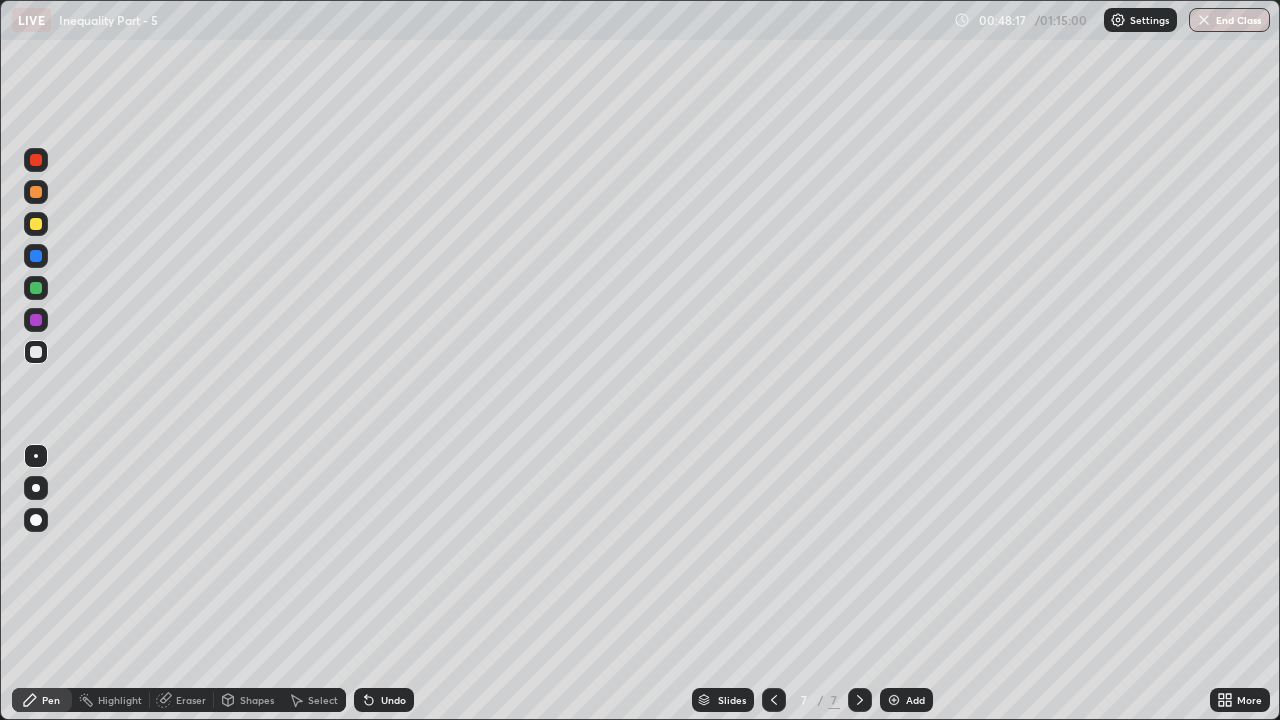 click at bounding box center (774, 700) 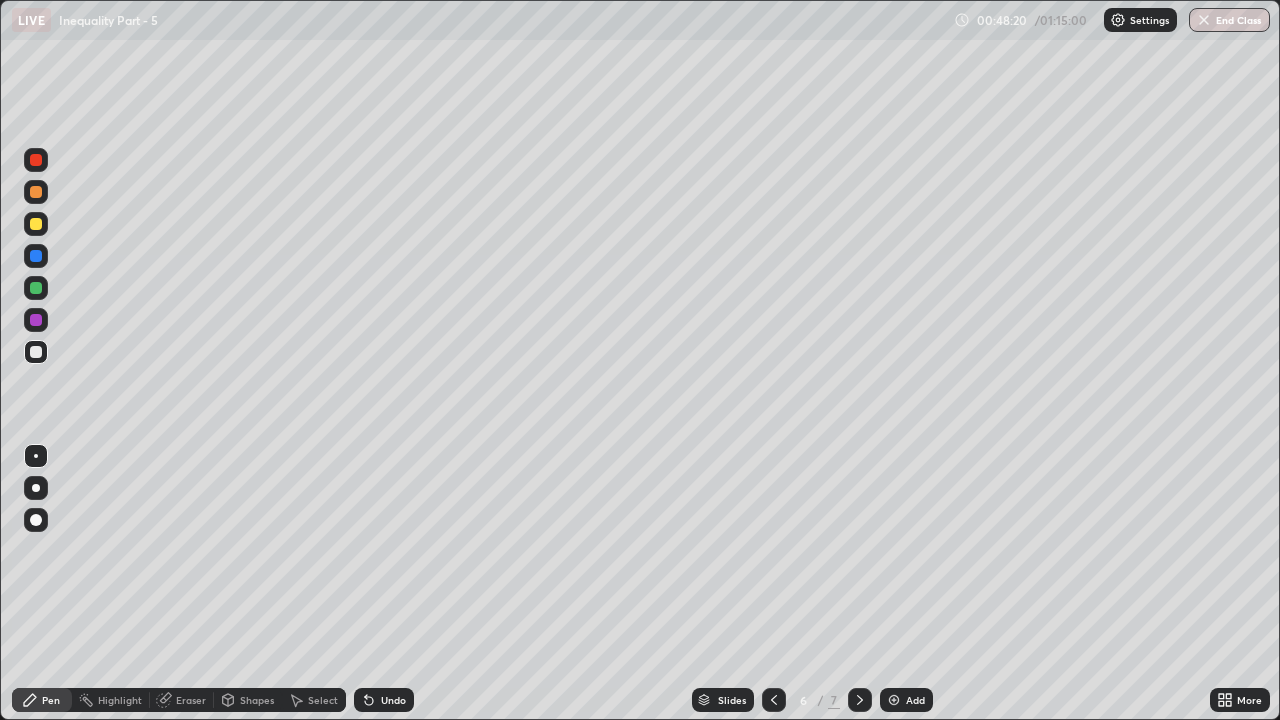 click 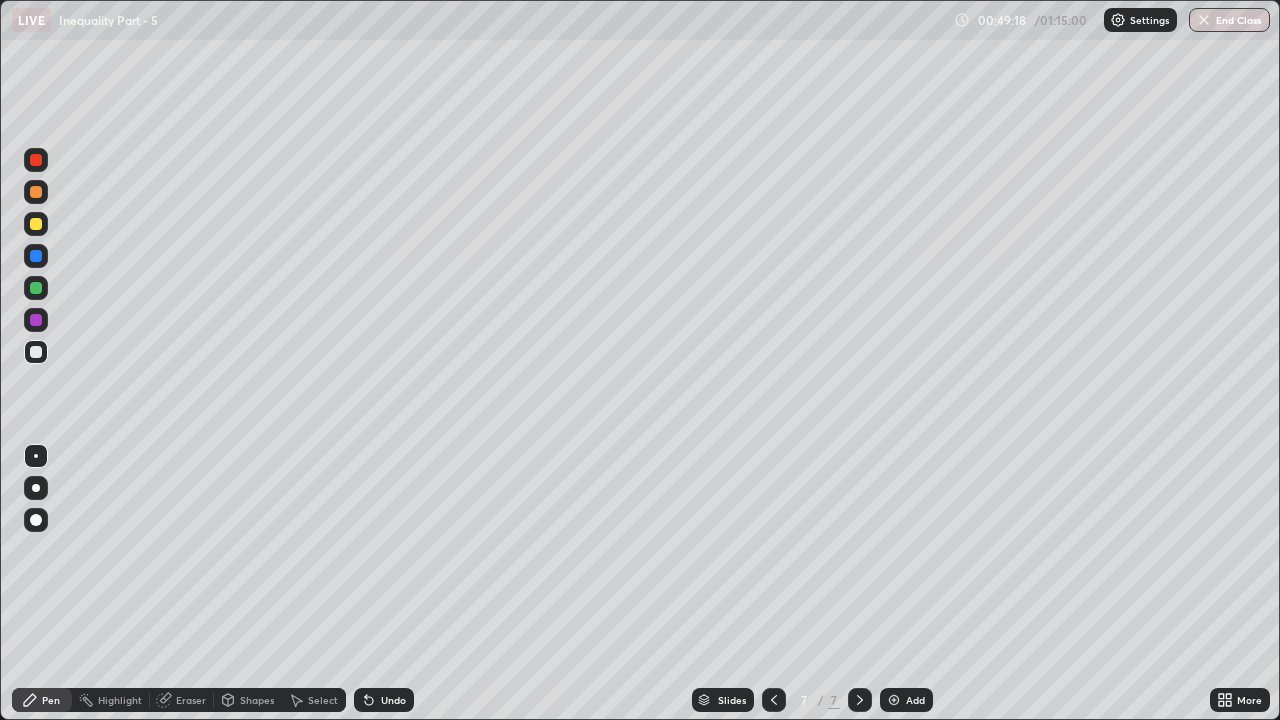 click on "Shapes" at bounding box center [248, 700] 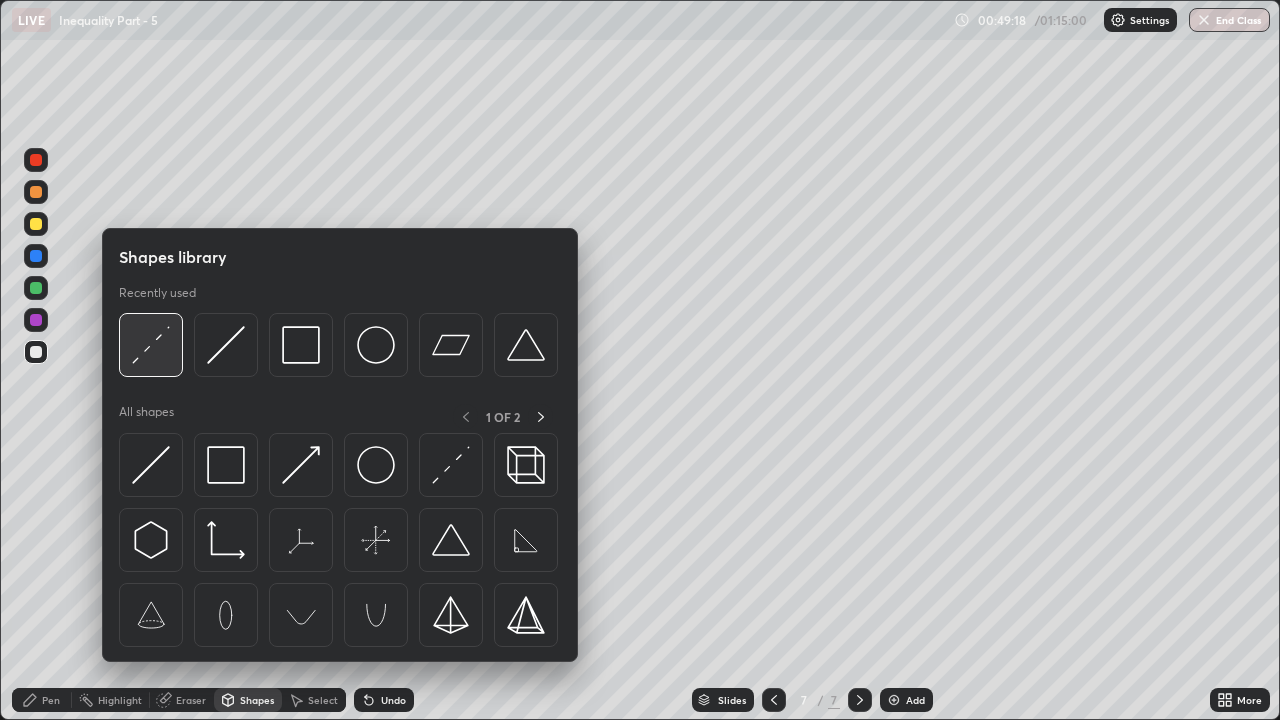 click at bounding box center (151, 345) 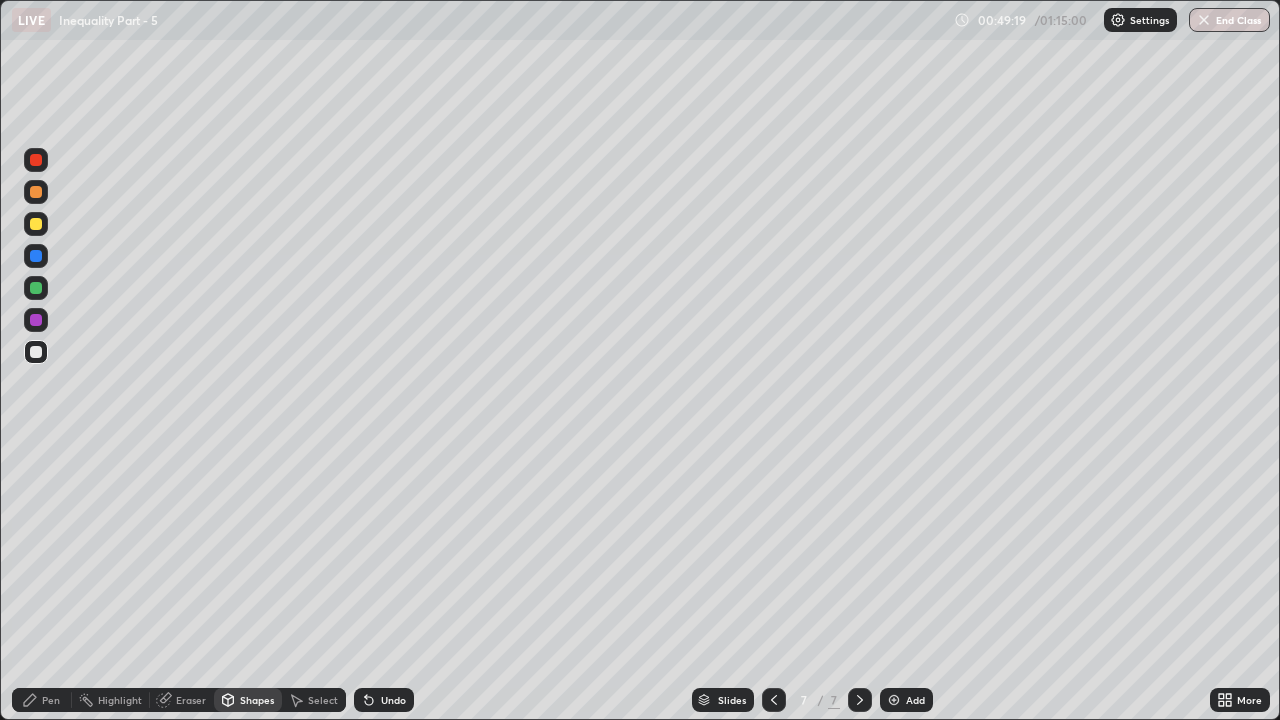click at bounding box center [36, 288] 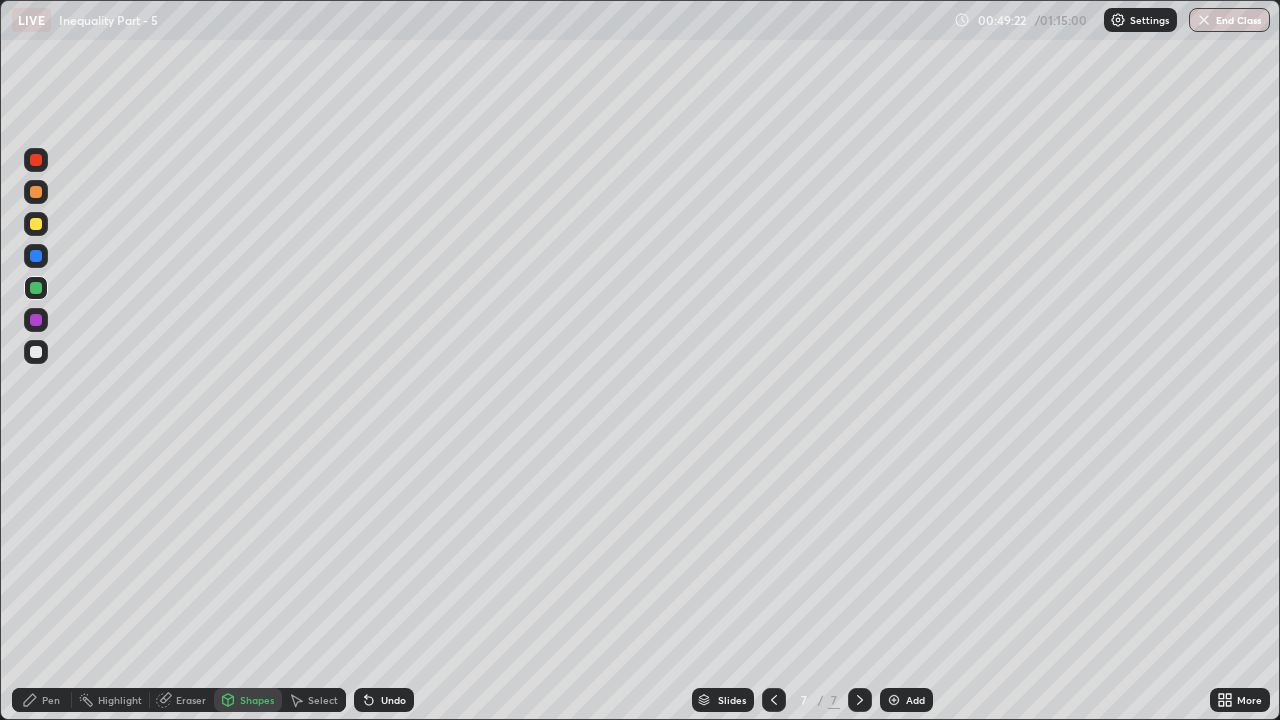 click on "Pen" at bounding box center (42, 700) 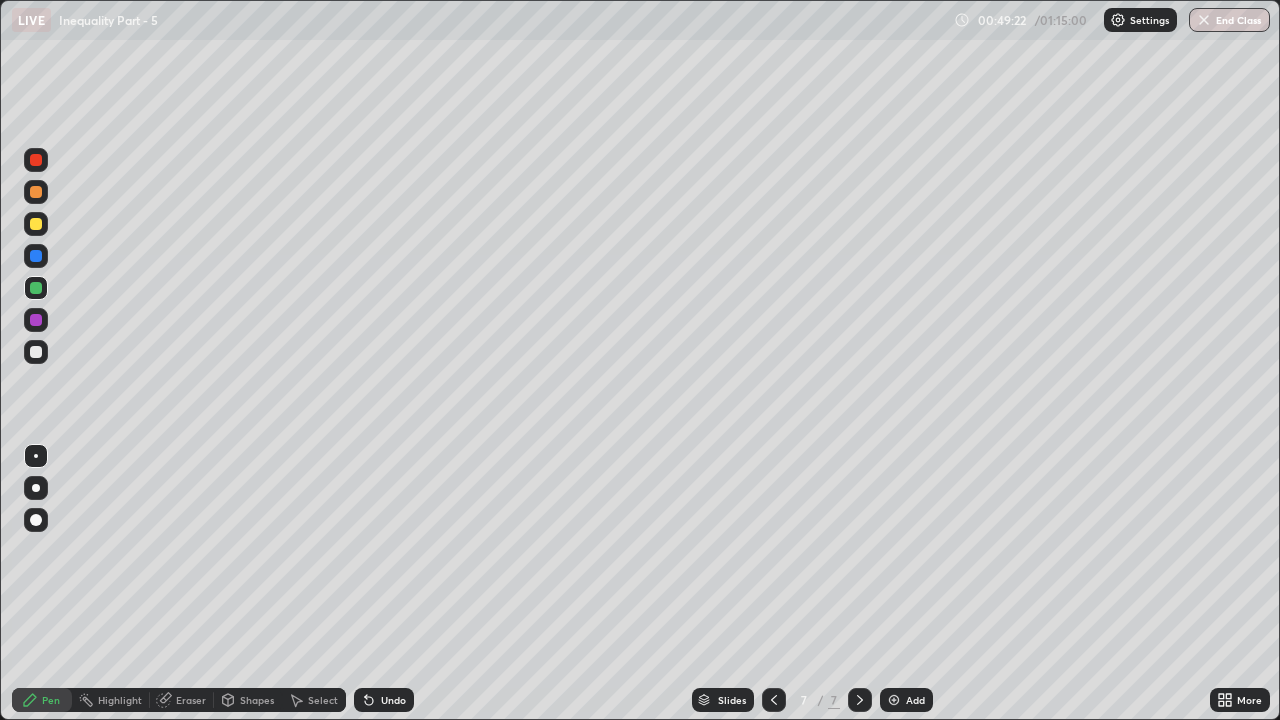 click at bounding box center (36, 352) 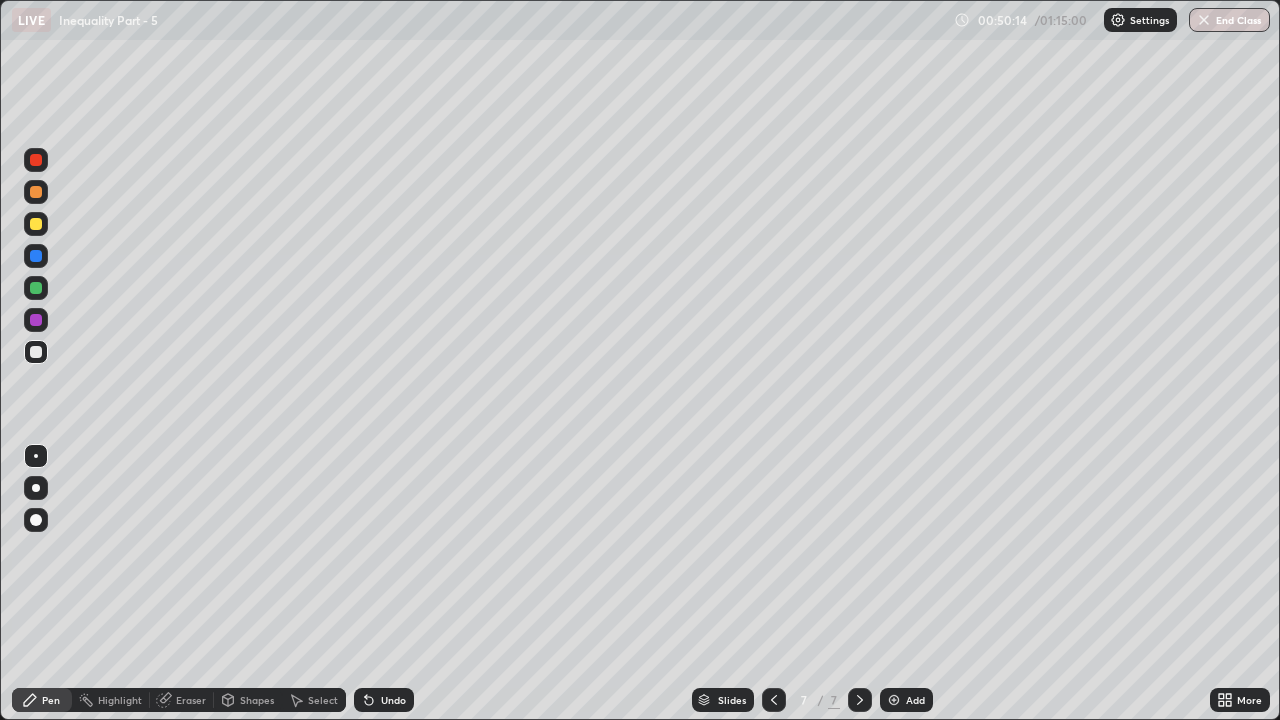 click at bounding box center [36, 352] 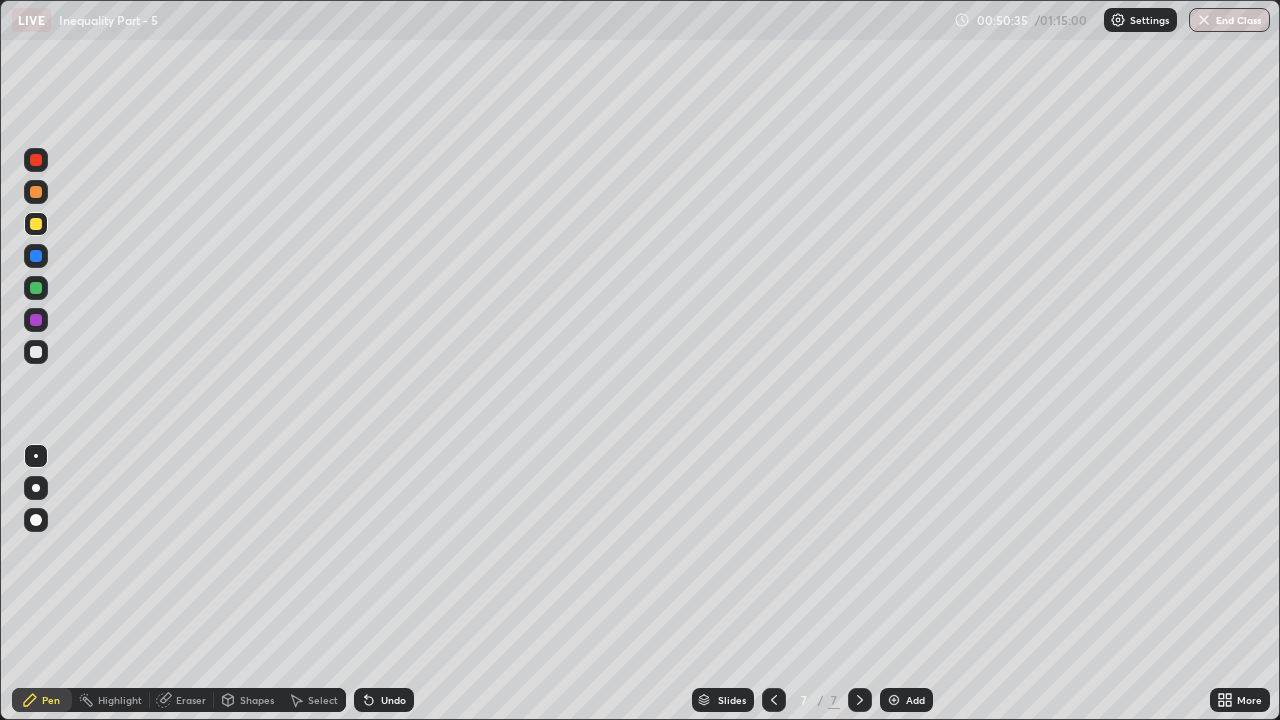 click on "Eraser" at bounding box center (191, 700) 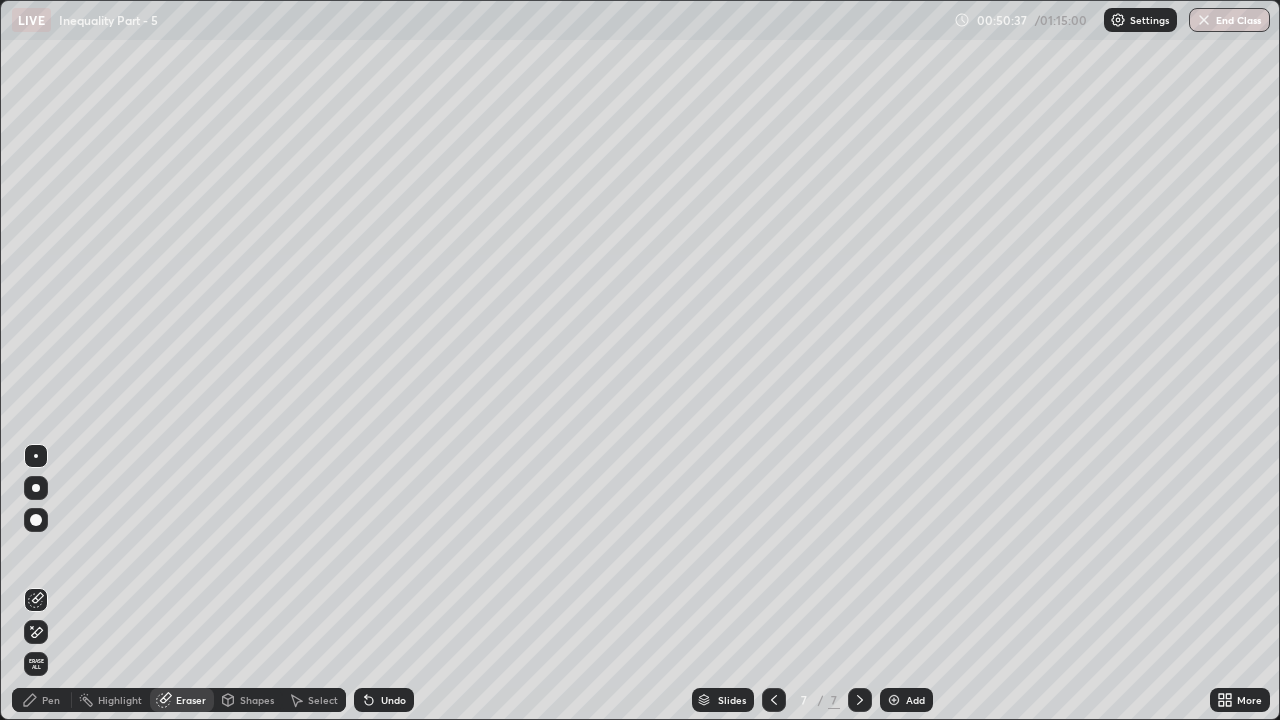 click 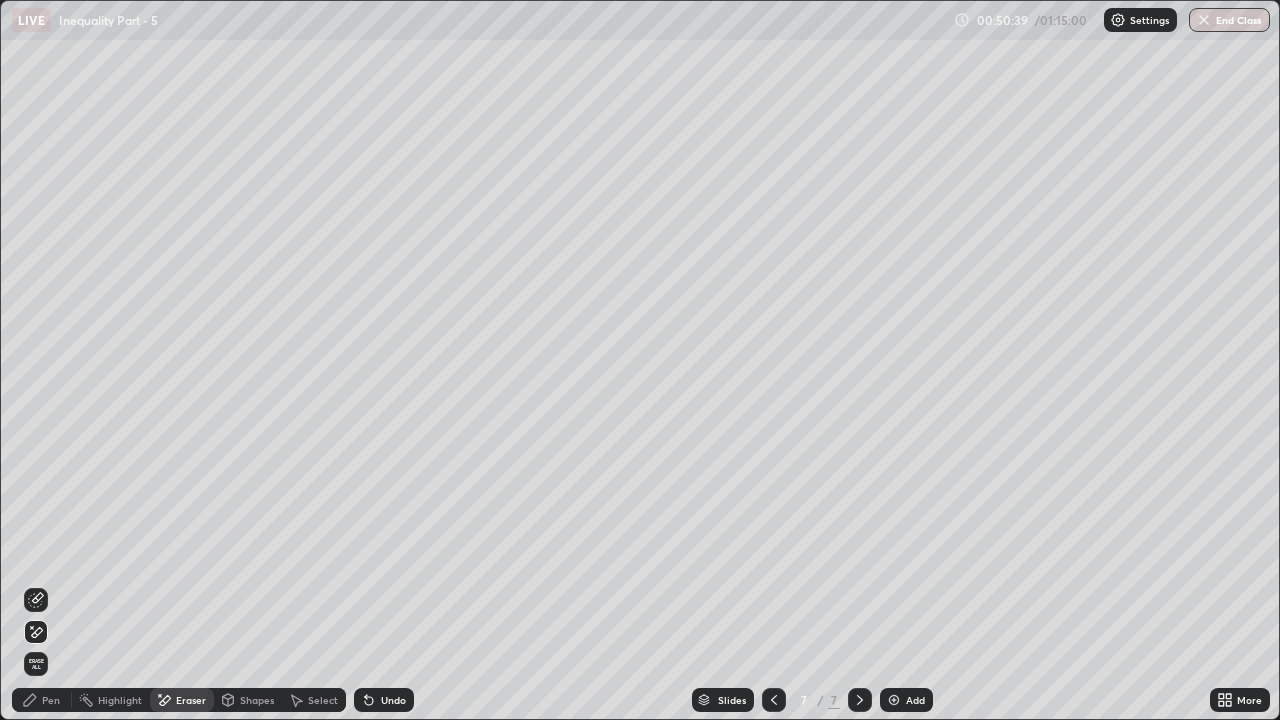 click on "Pen" at bounding box center [42, 700] 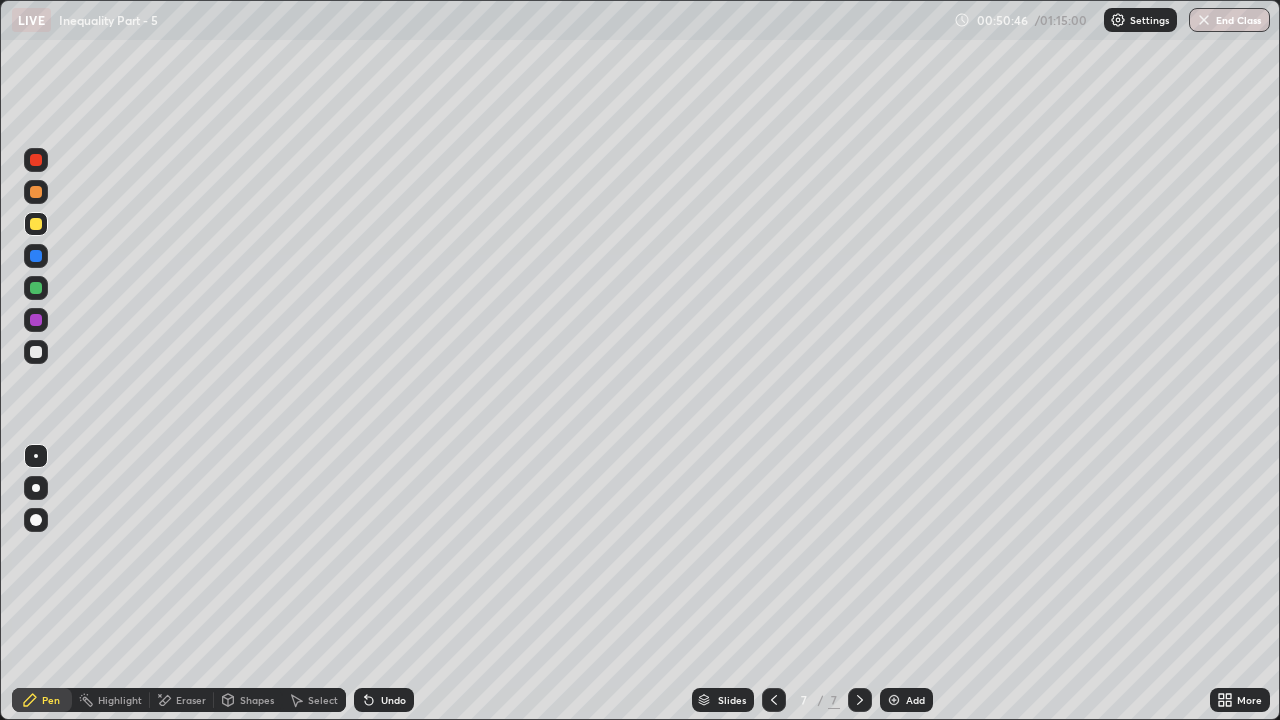 click on "Undo" at bounding box center [393, 700] 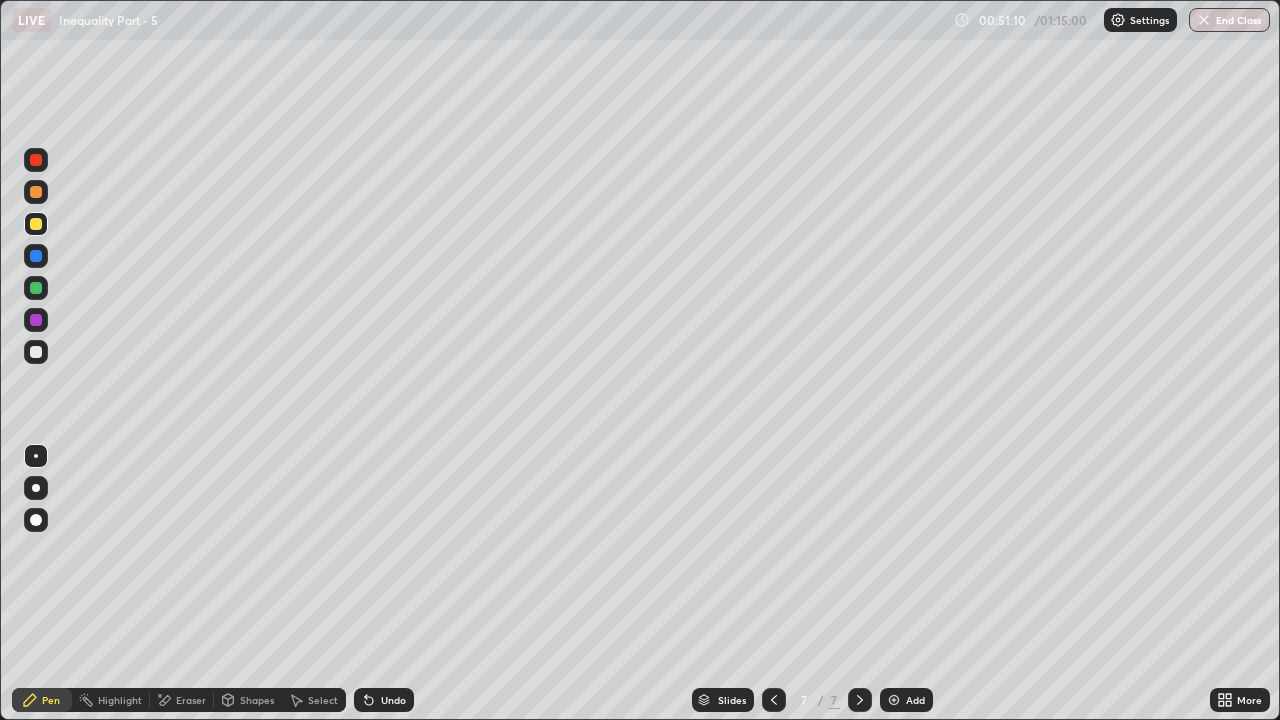 click 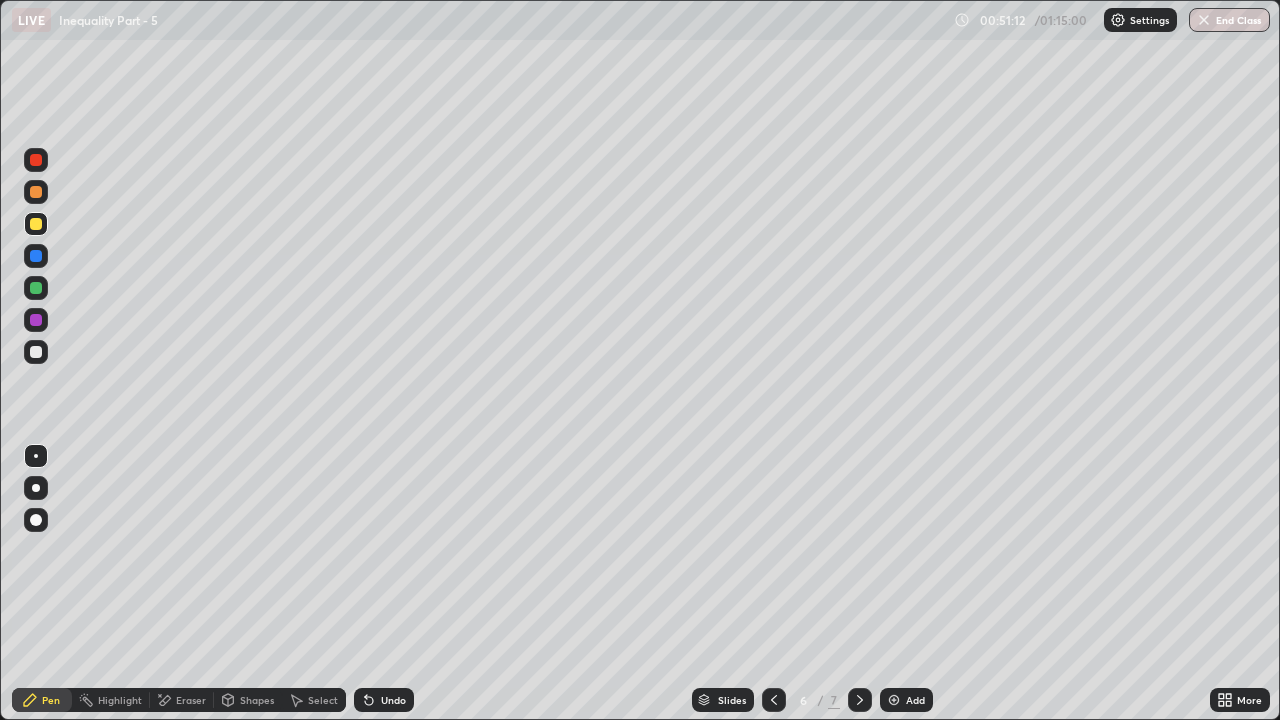 click 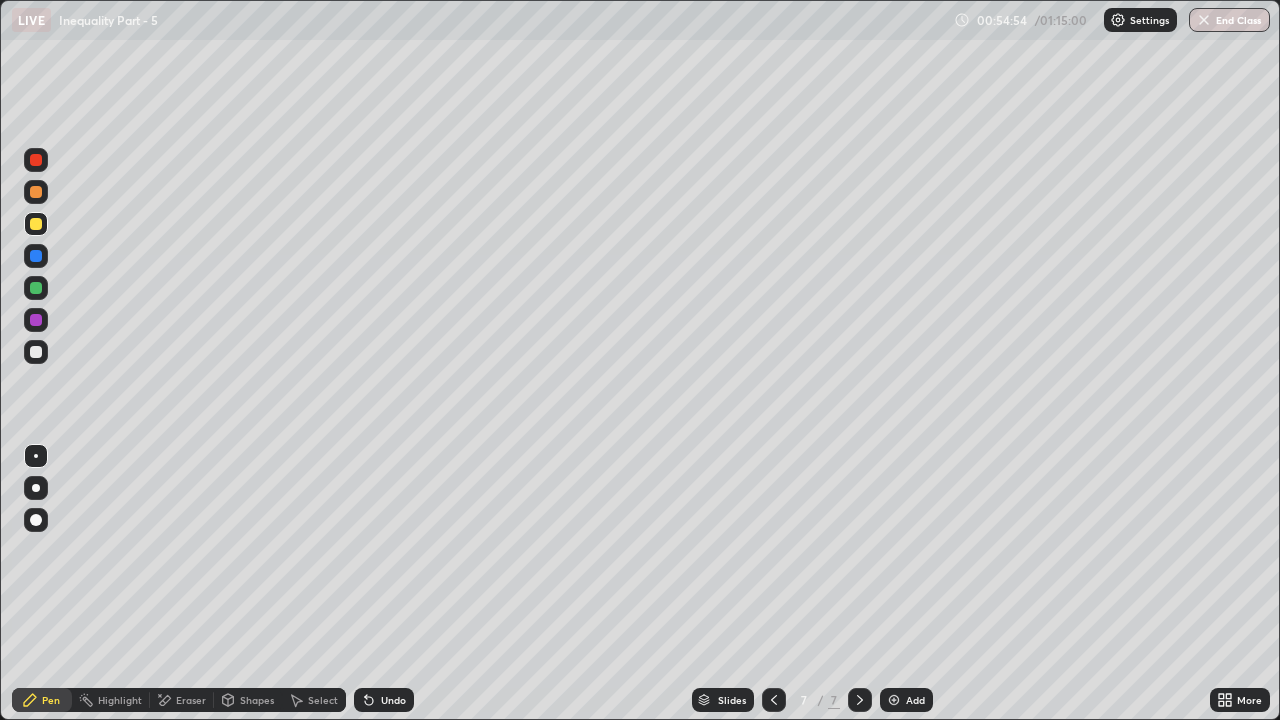 click on "Add" at bounding box center [915, 700] 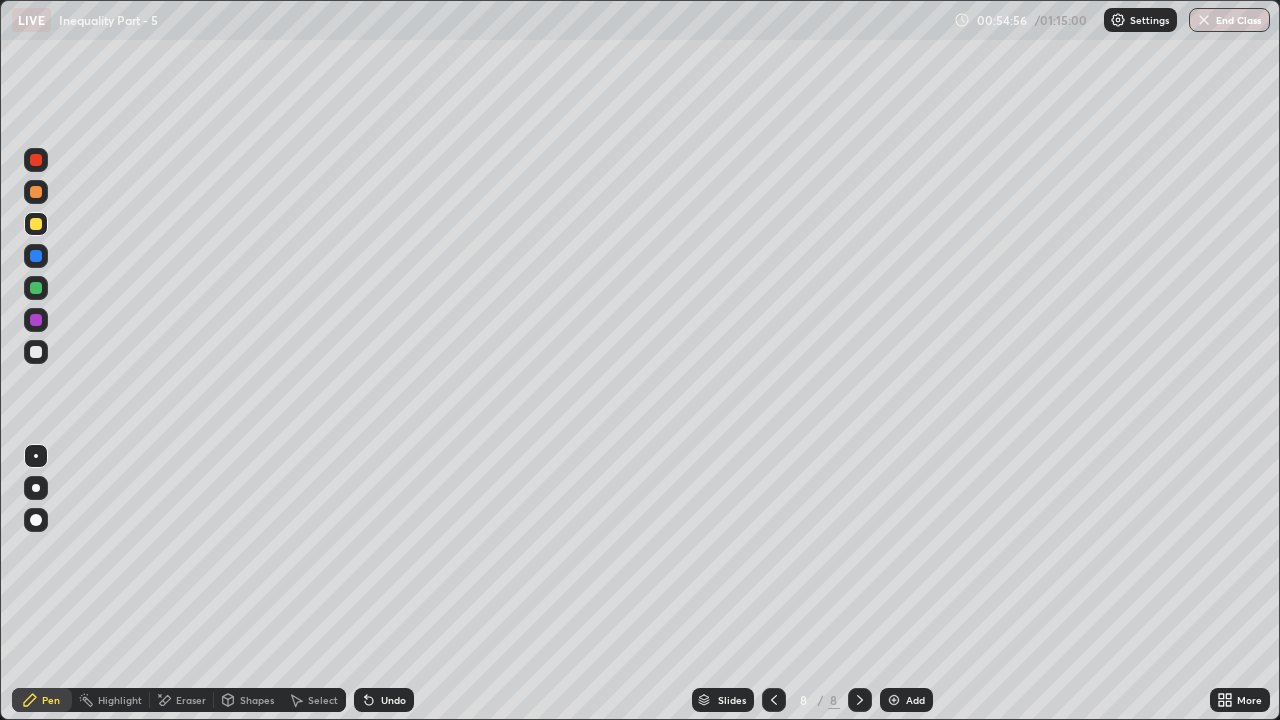 click at bounding box center (36, 224) 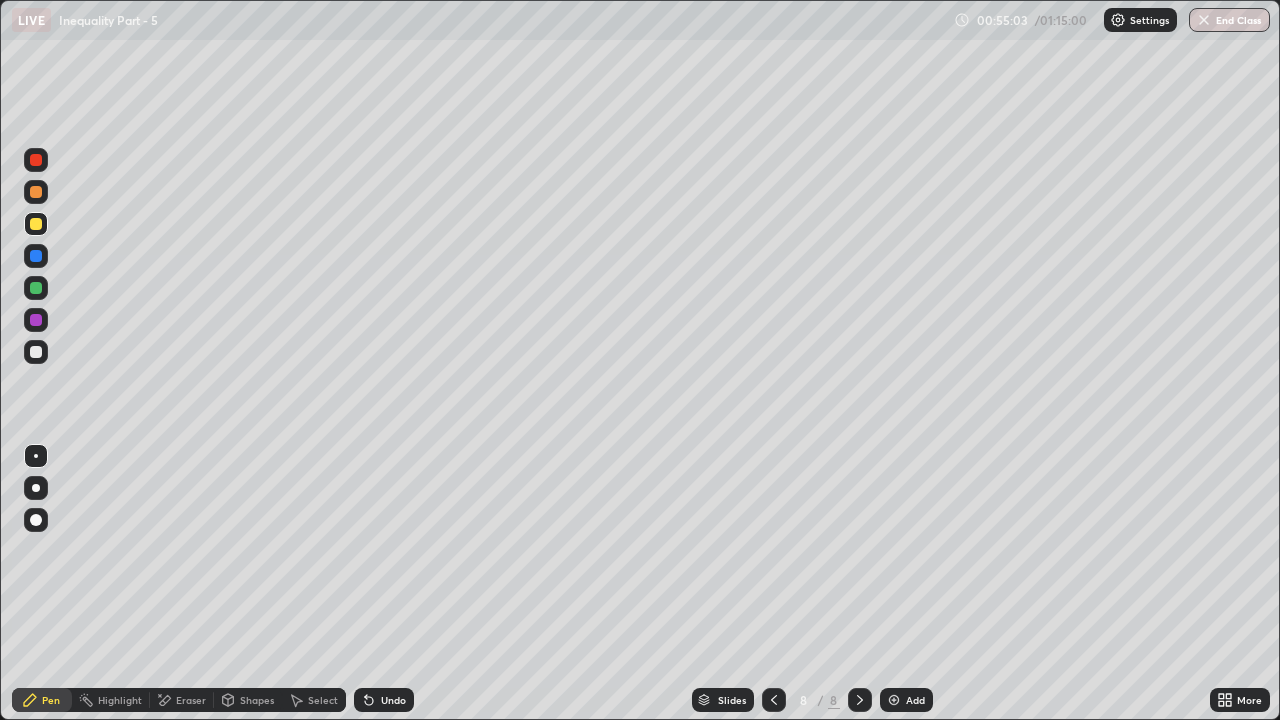 click at bounding box center (36, 352) 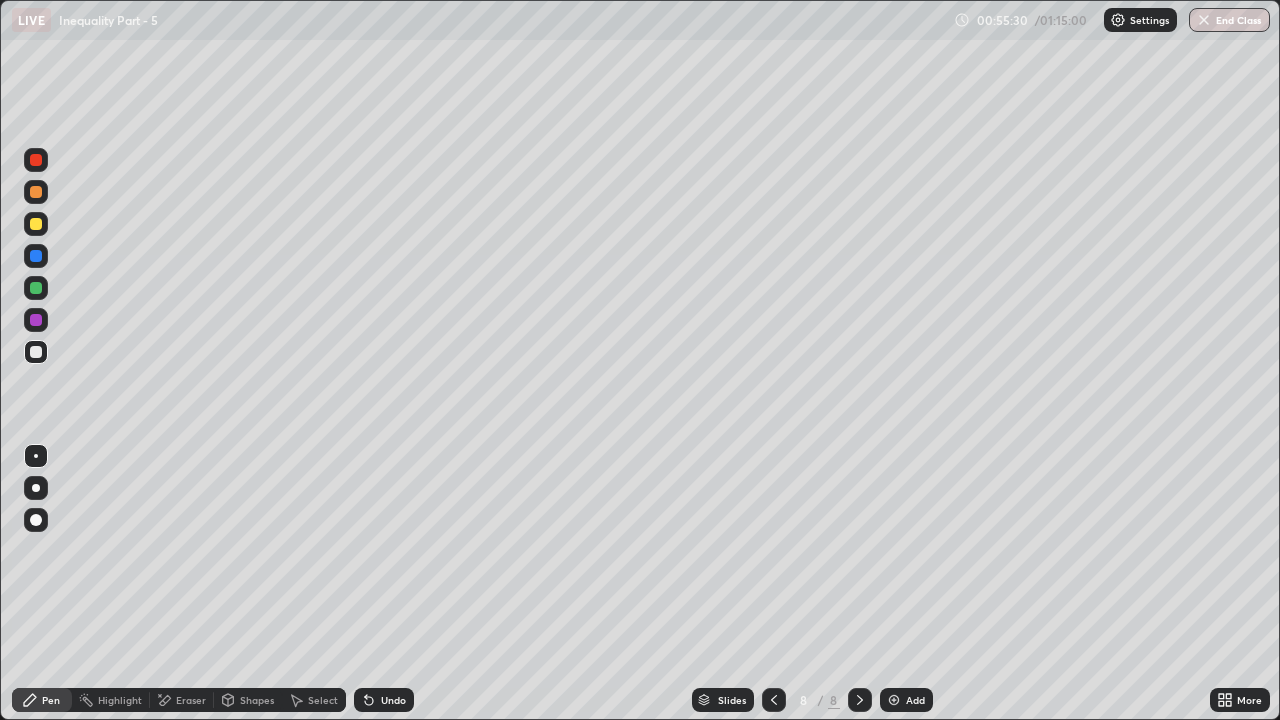 click at bounding box center [36, 192] 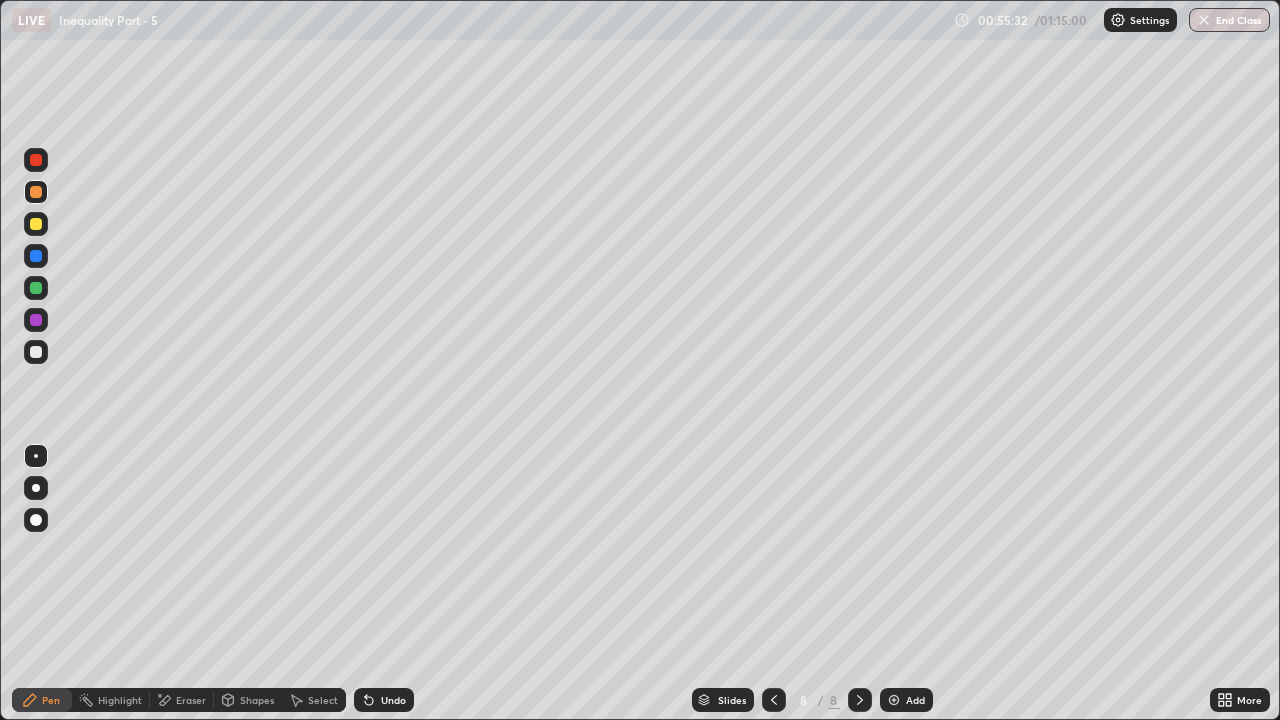 click on "Highlight" at bounding box center (111, 700) 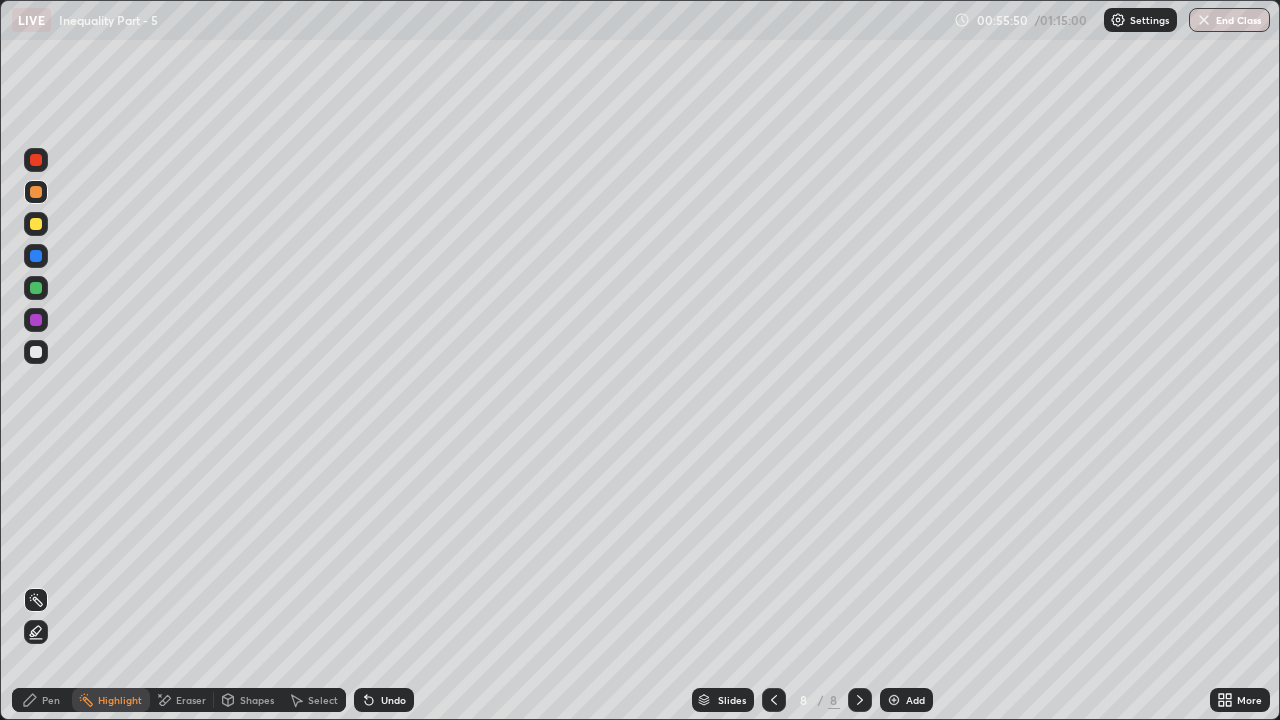 click 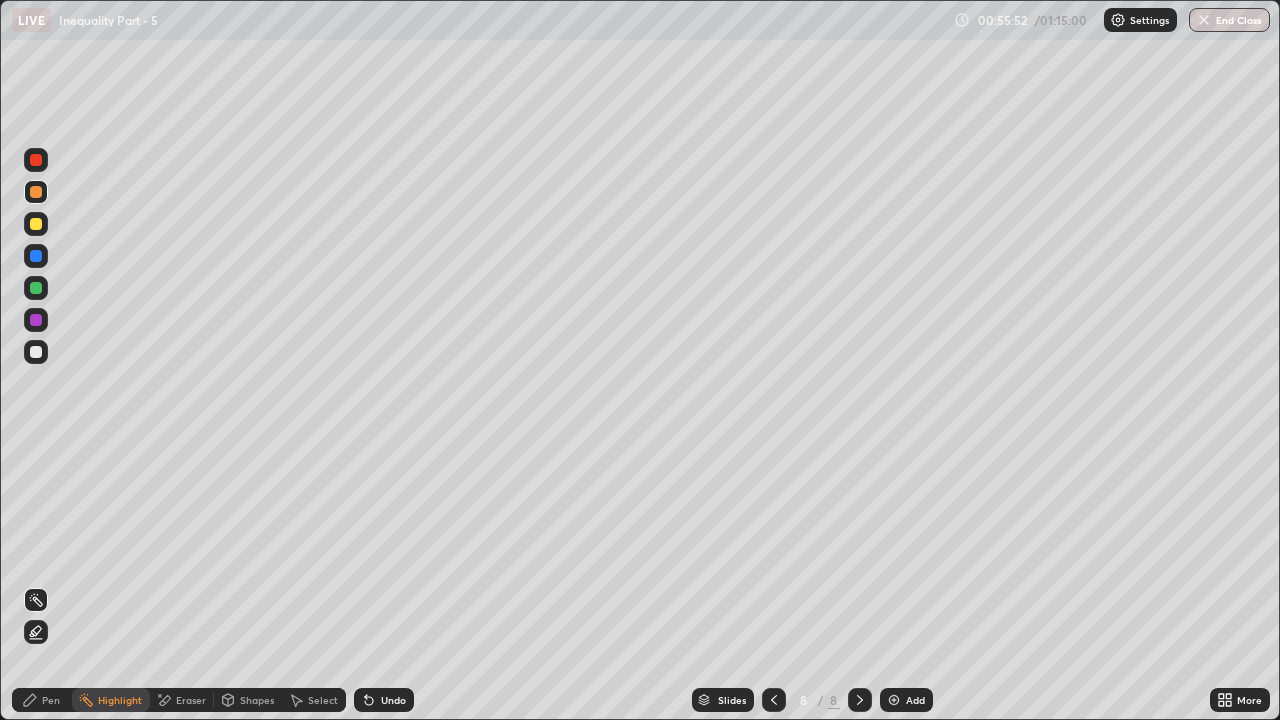 click 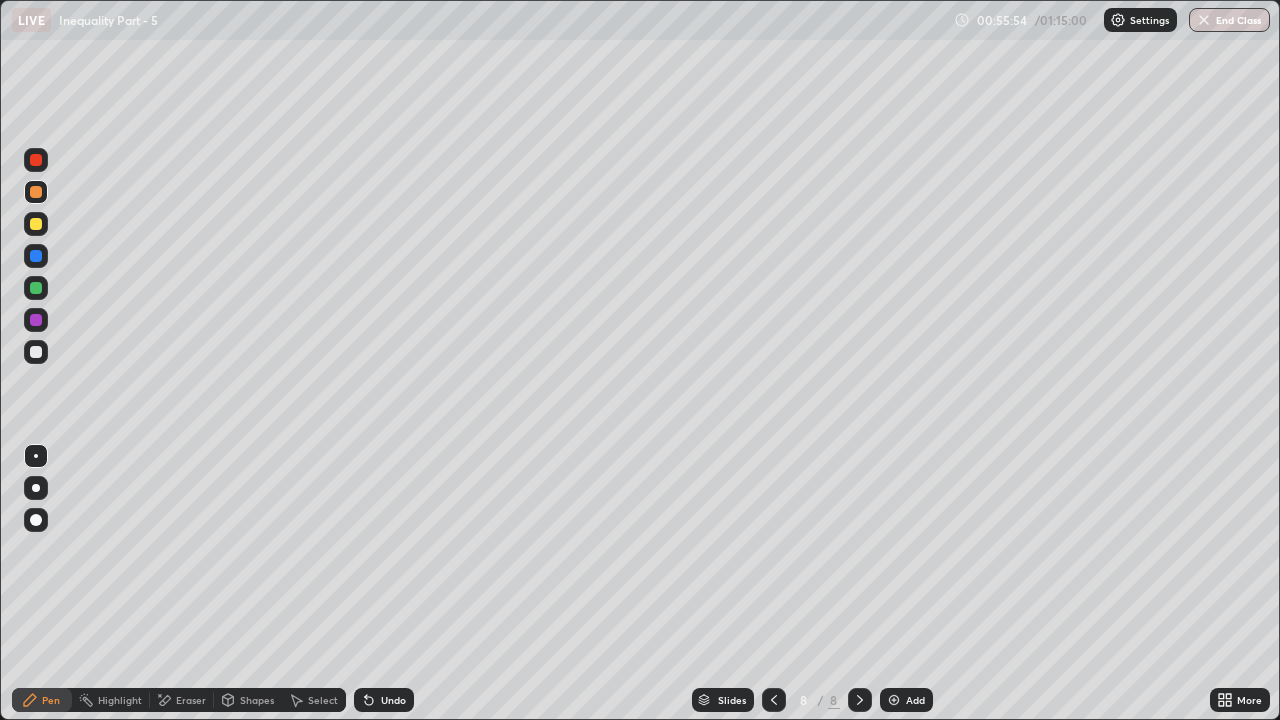 click at bounding box center [36, 352] 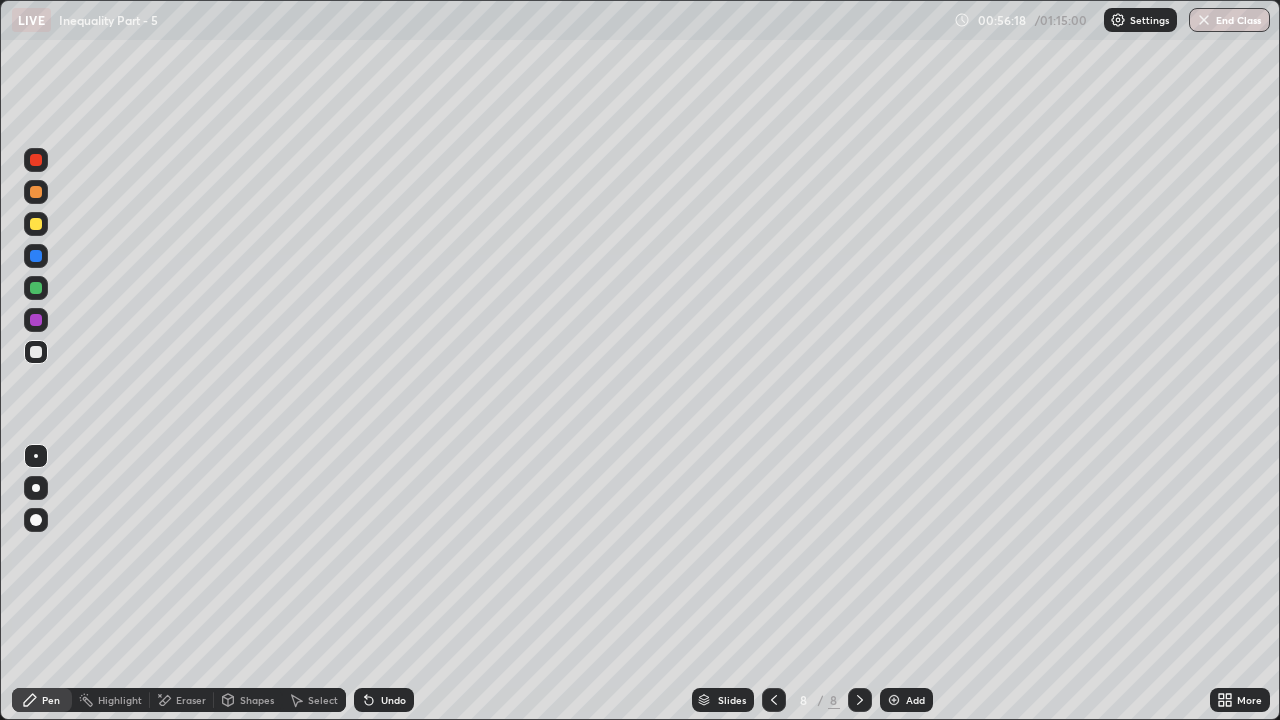 click at bounding box center [36, 352] 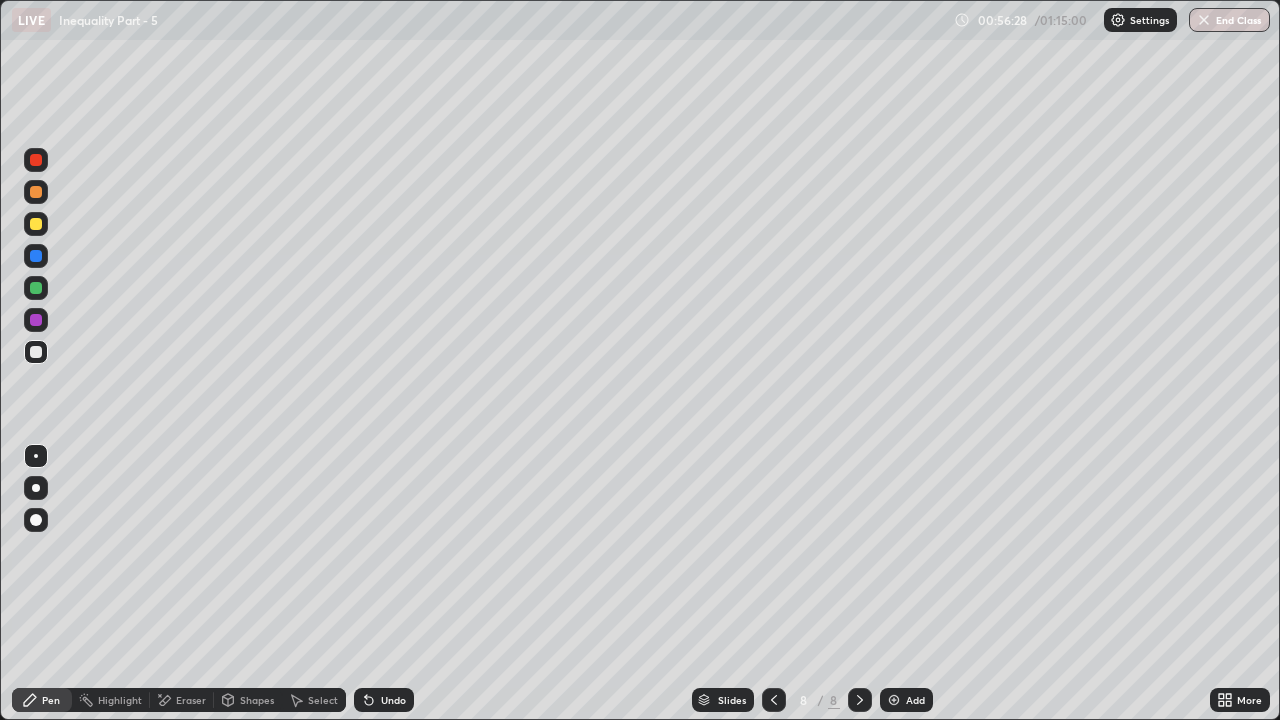 click on "Highlight" at bounding box center (120, 700) 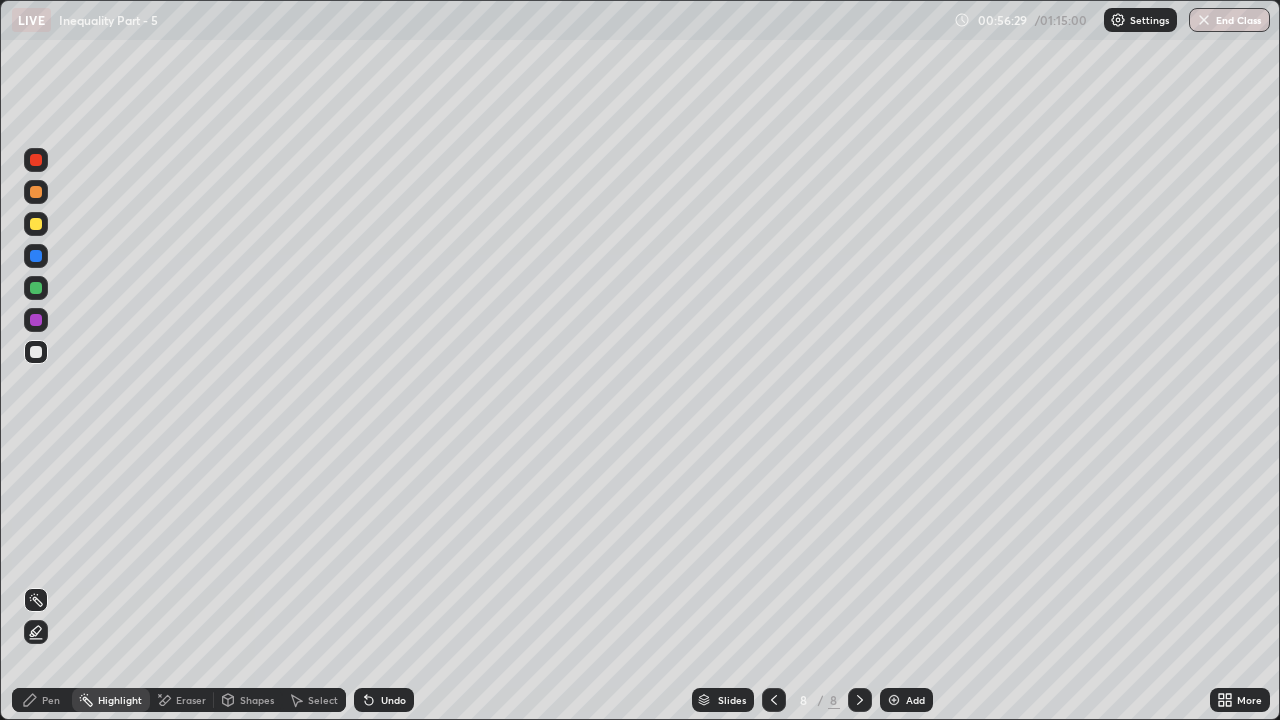 click 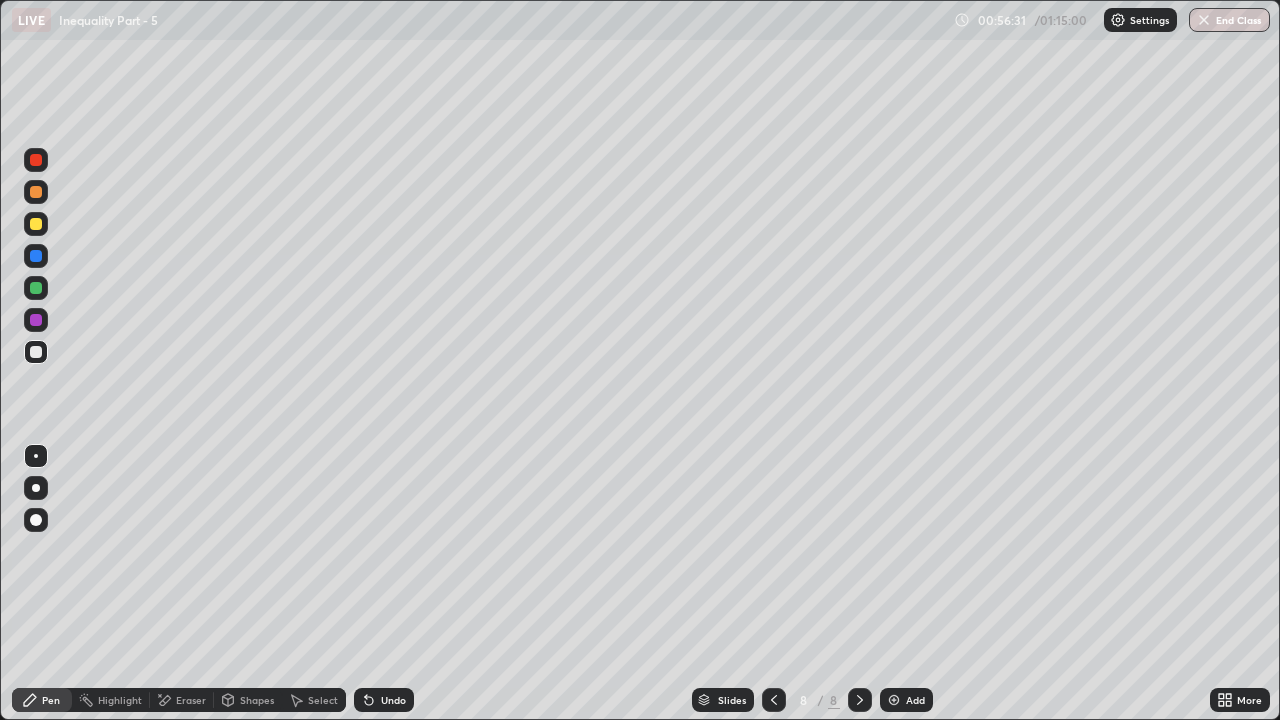 click on "Eraser" at bounding box center [191, 700] 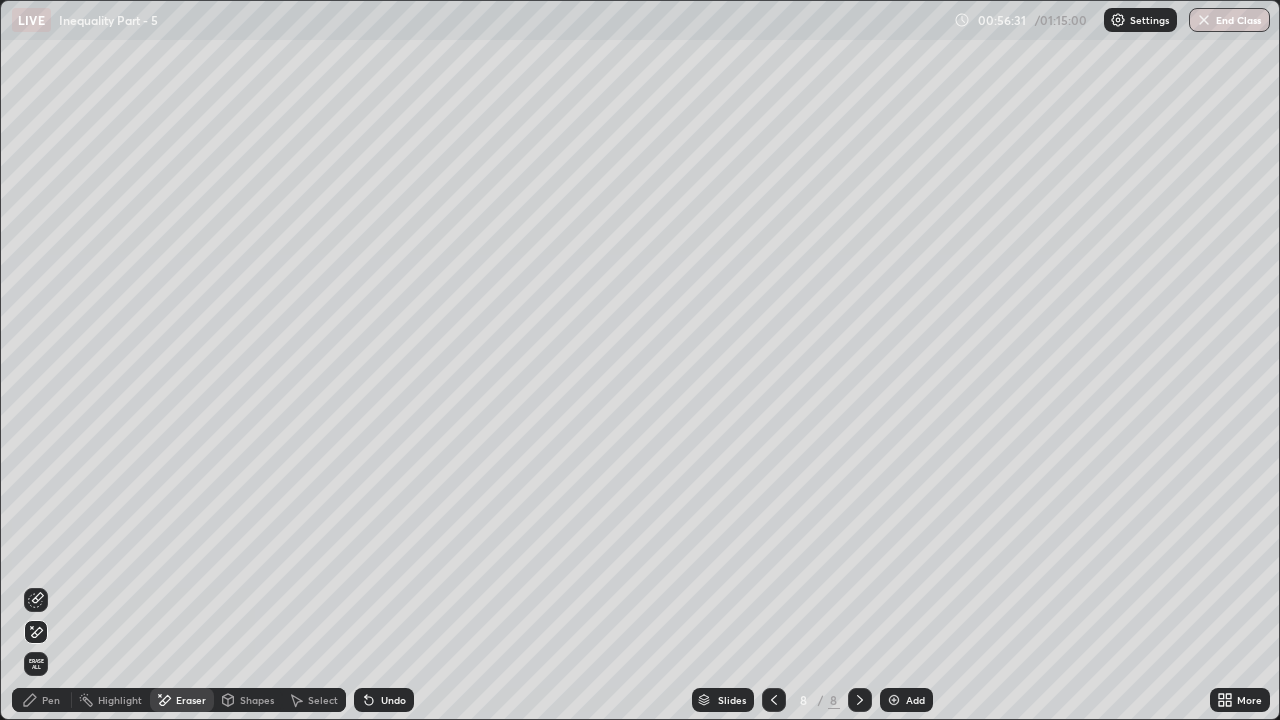 click 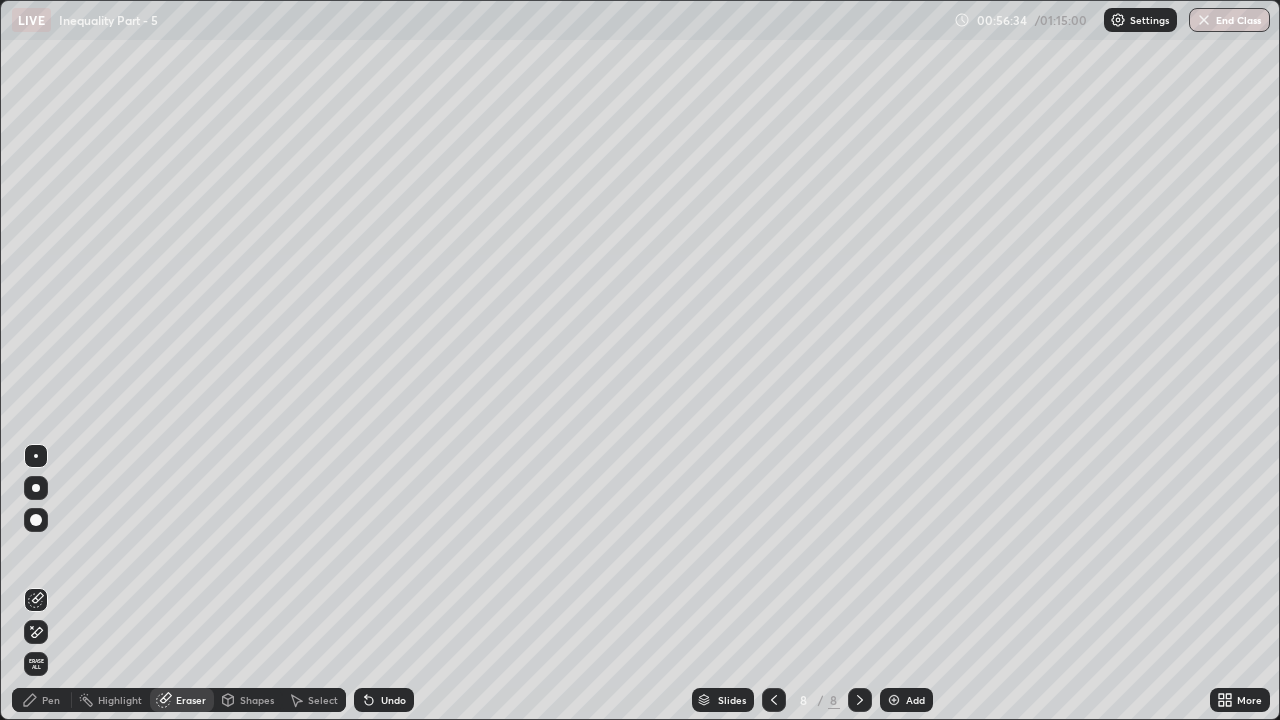 click 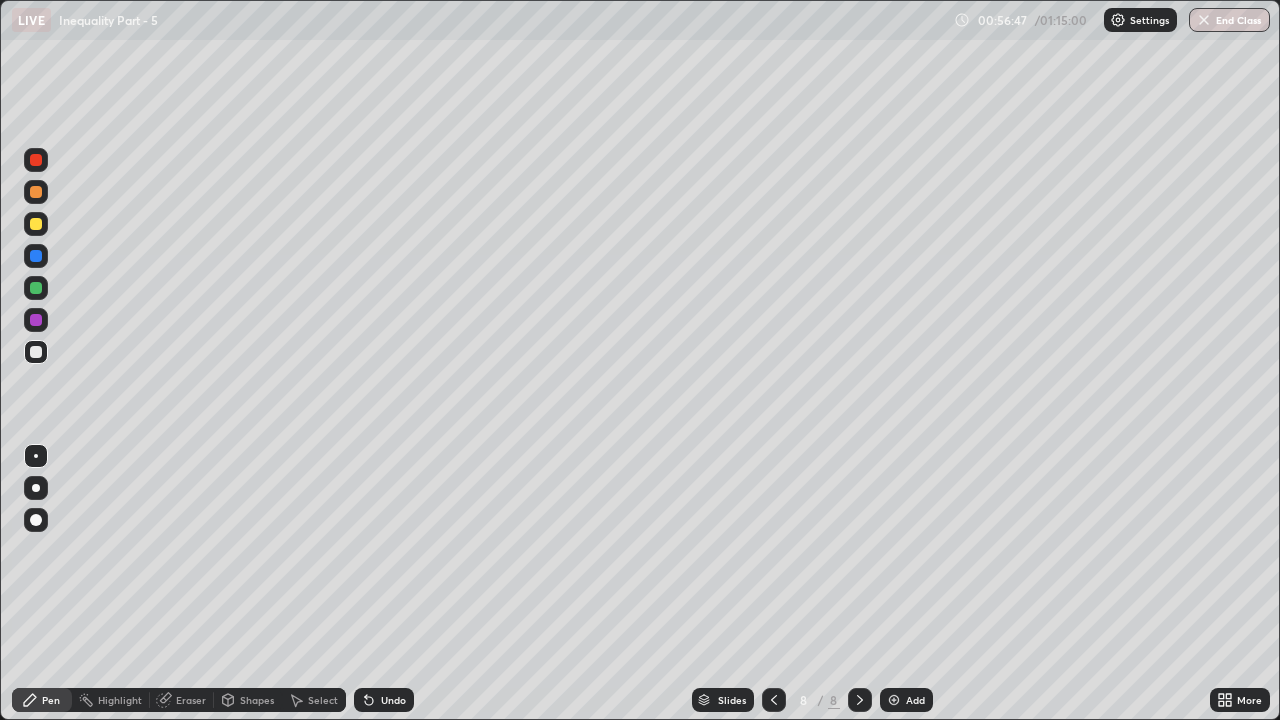 click on "Eraser" at bounding box center (182, 700) 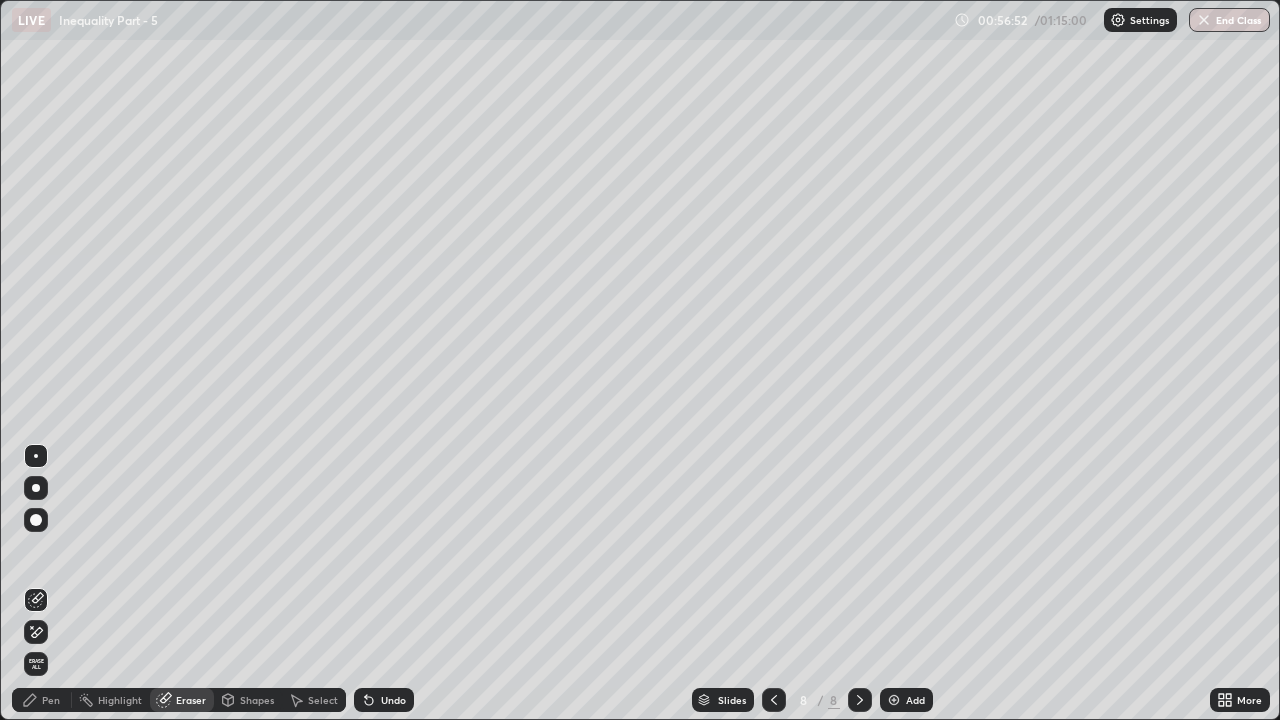 click 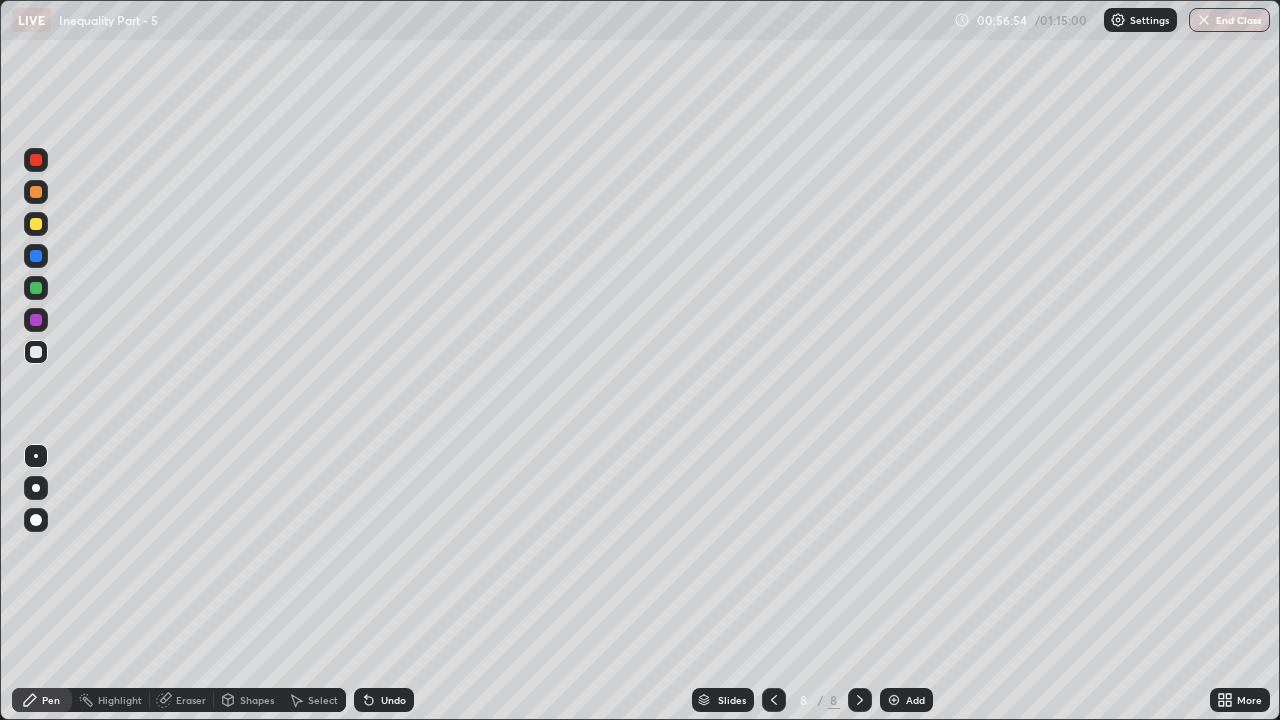 click on "Eraser" at bounding box center [191, 700] 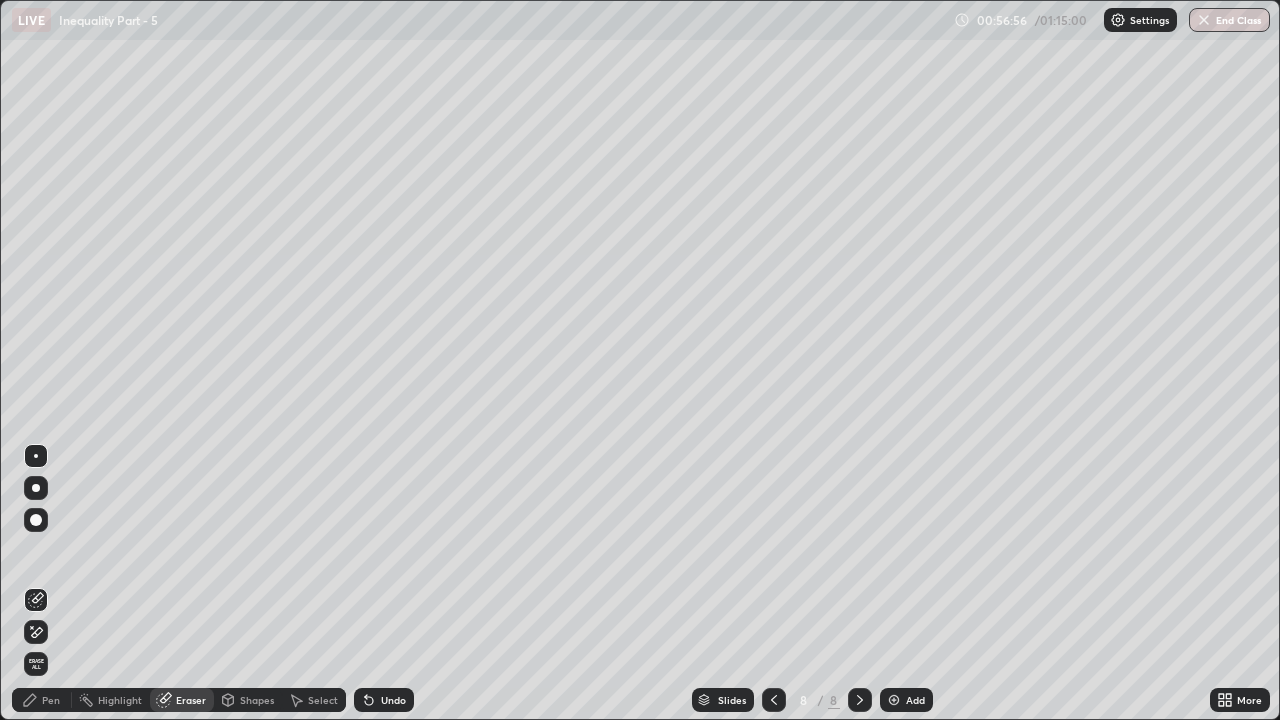 click on "Erase all" at bounding box center [36, 664] 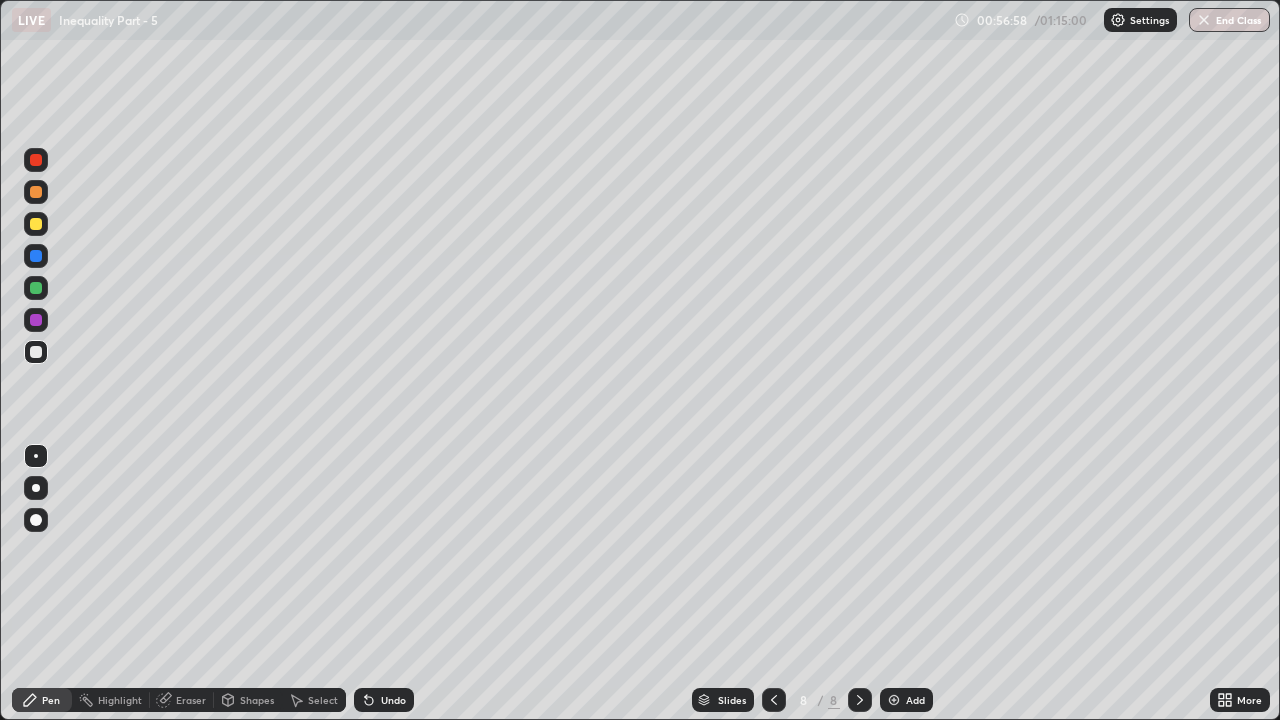 click at bounding box center [774, 700] 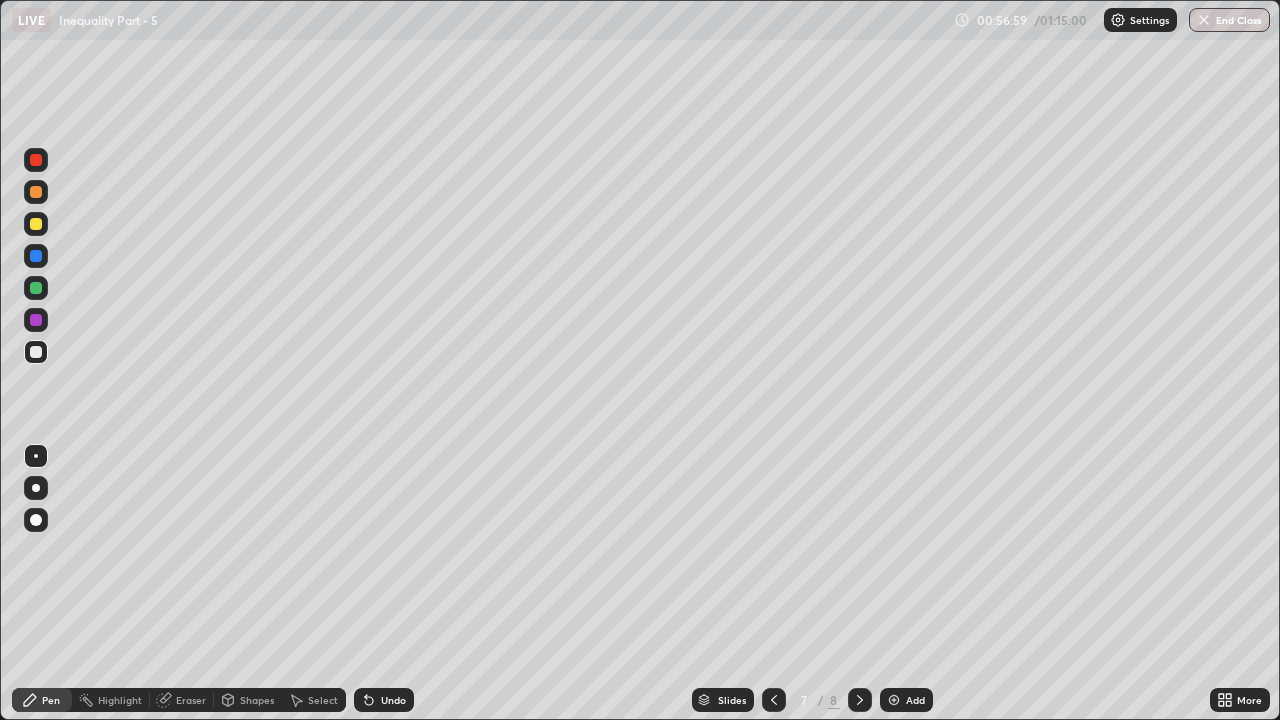 click at bounding box center (860, 700) 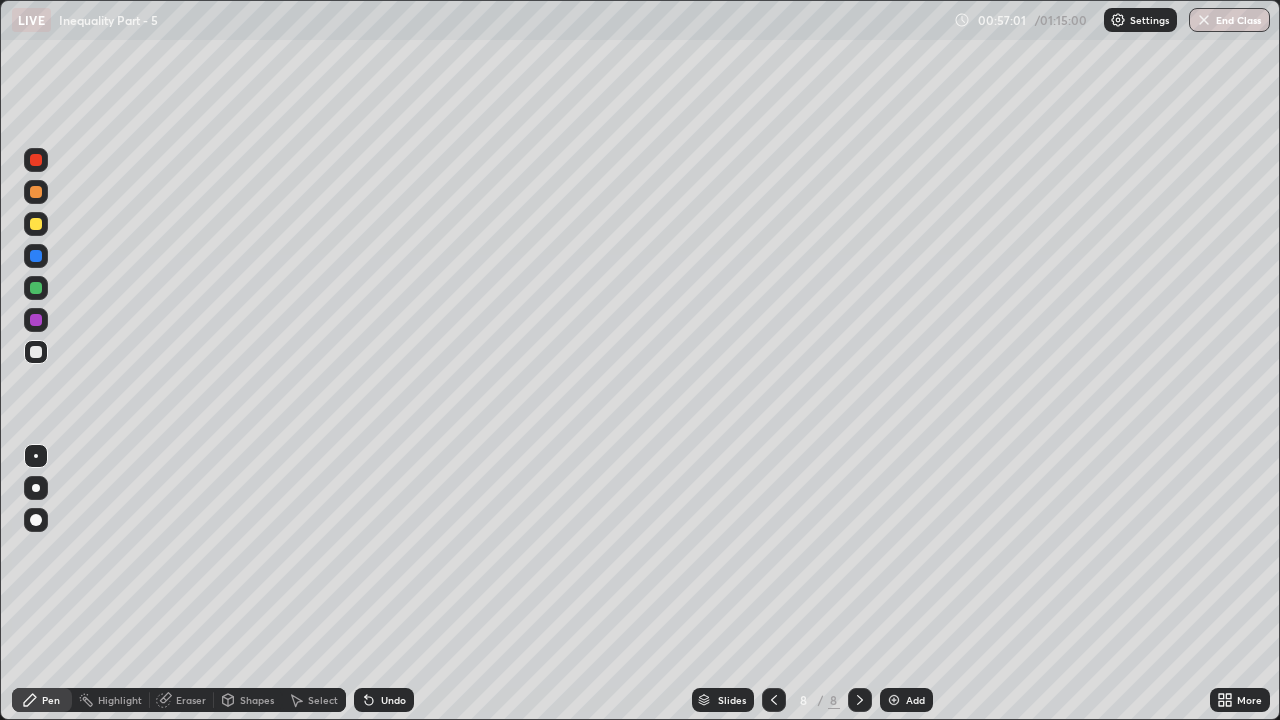 click at bounding box center [860, 700] 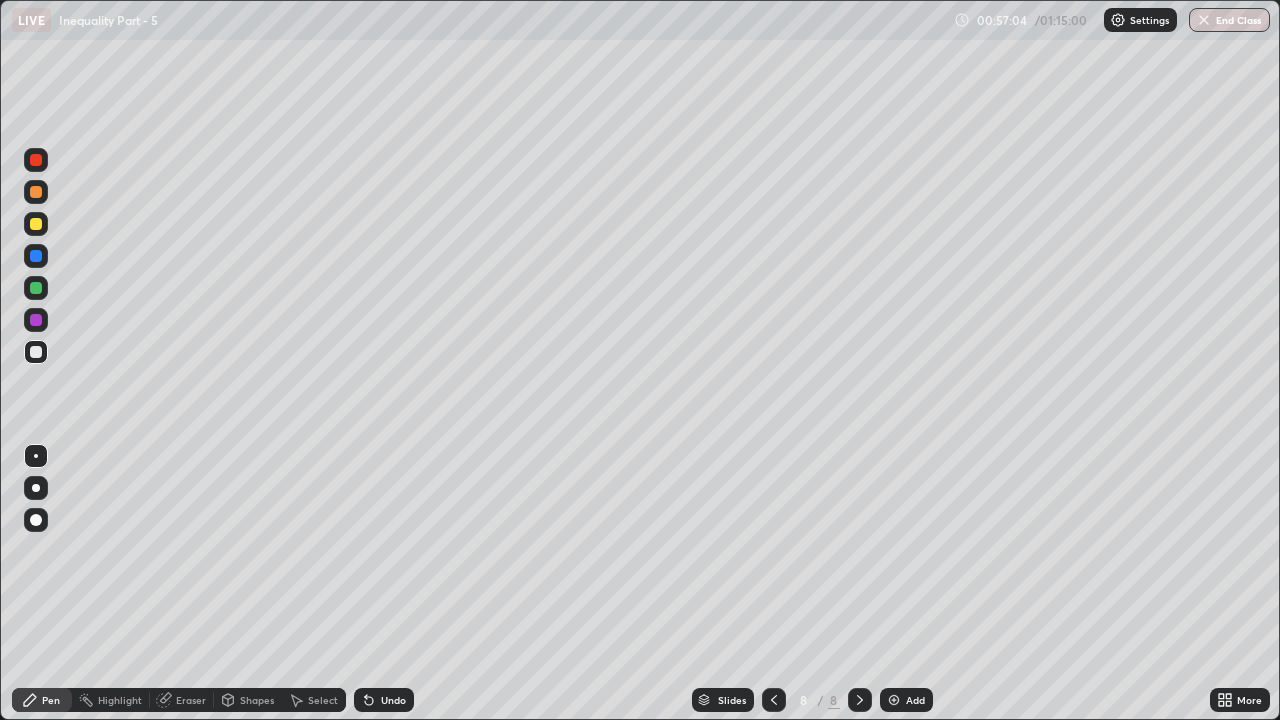 click on "Pen" at bounding box center (42, 700) 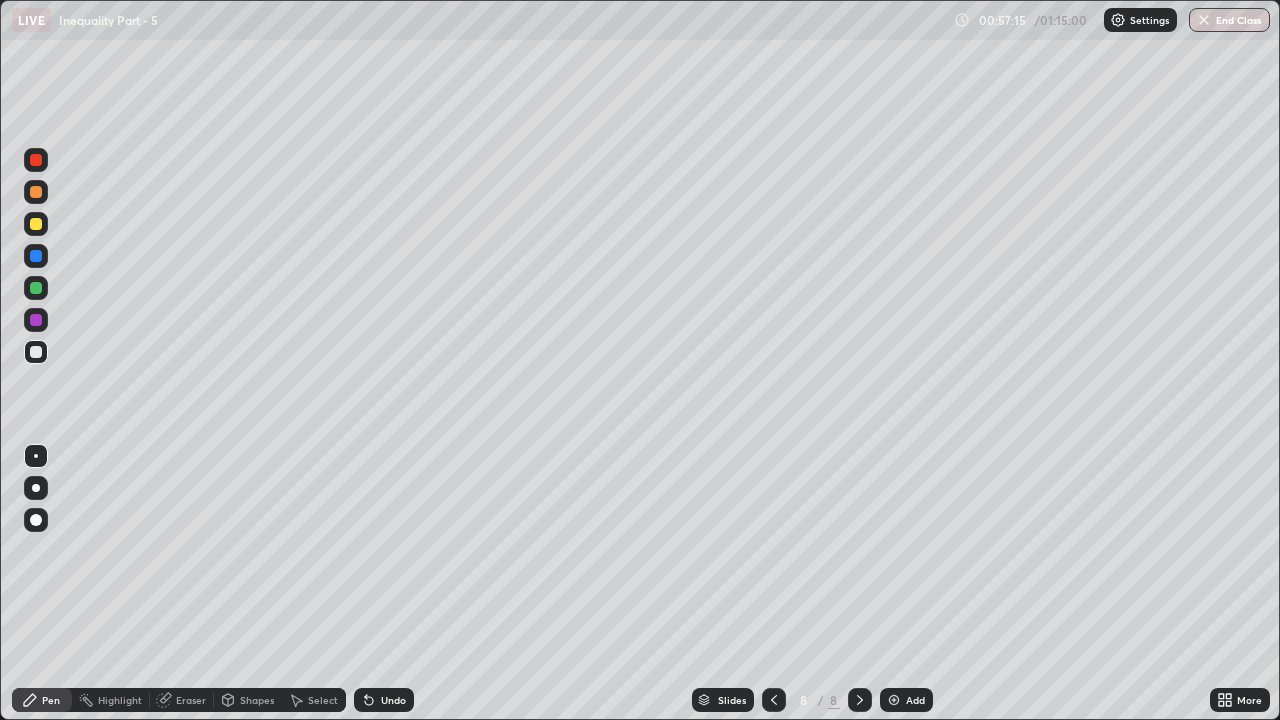 click on "Eraser" at bounding box center [182, 700] 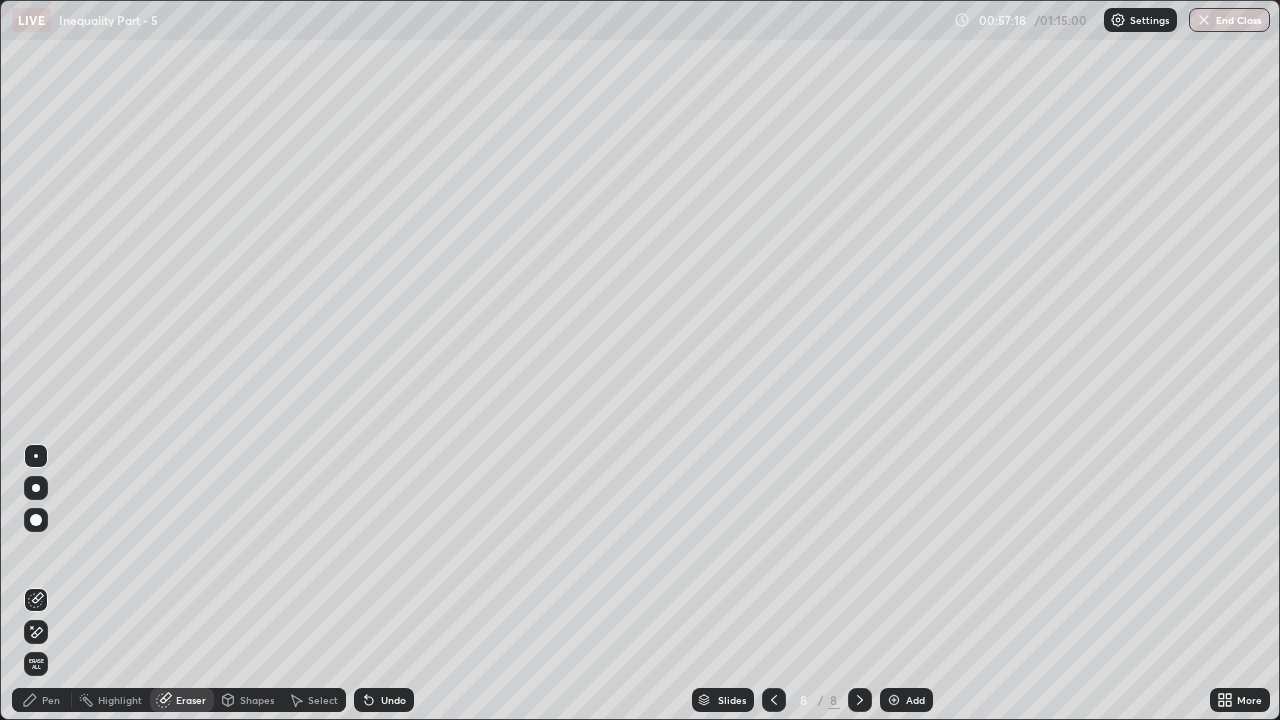 click 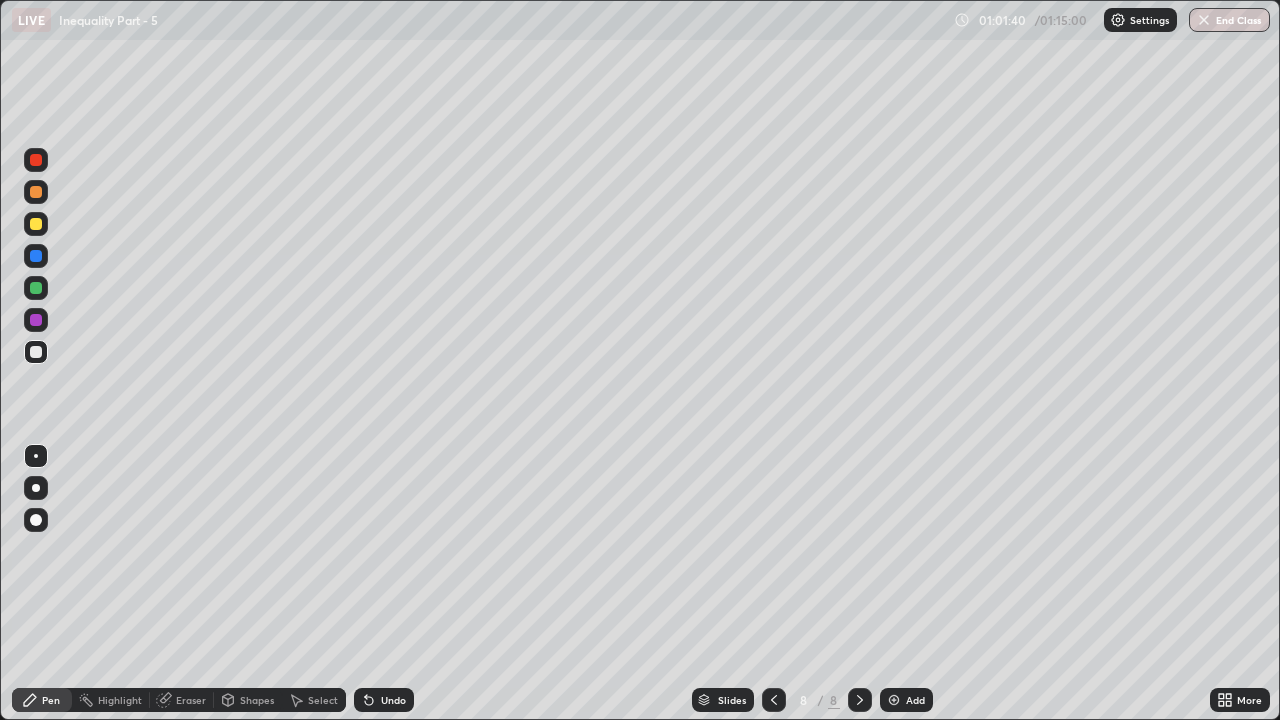 click on "End Class" at bounding box center (1229, 20) 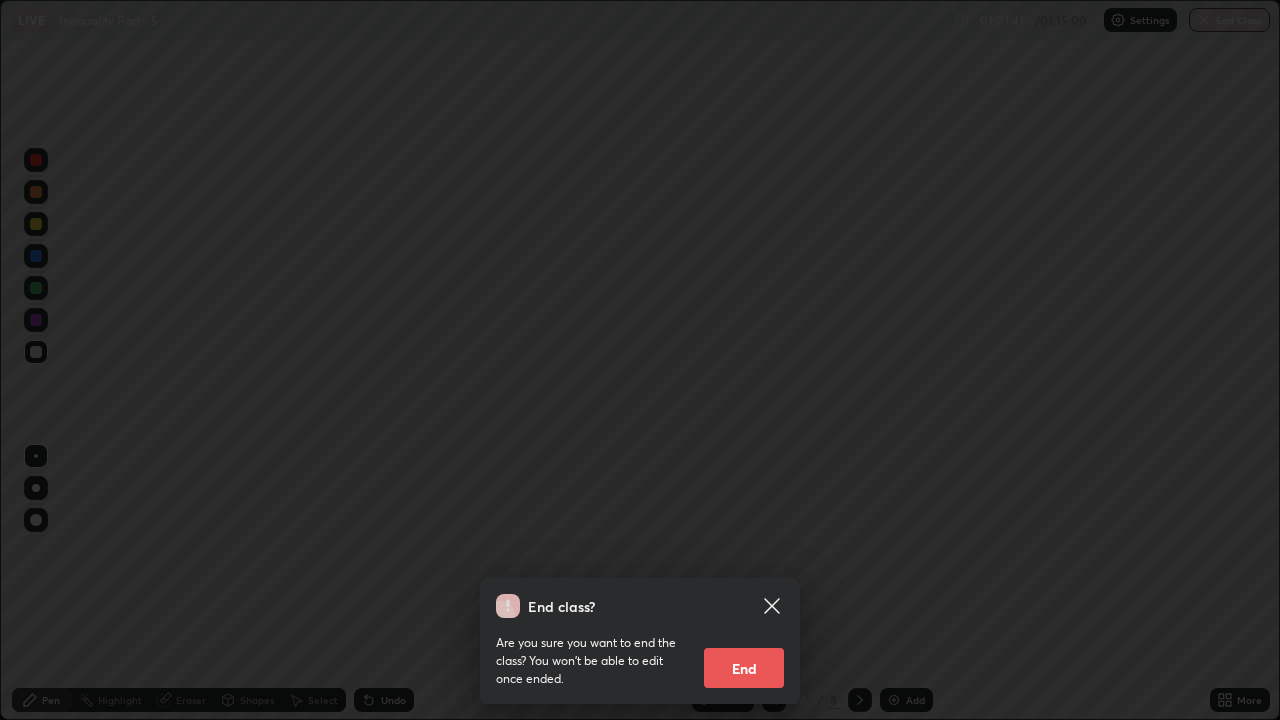 click on "End" at bounding box center (744, 668) 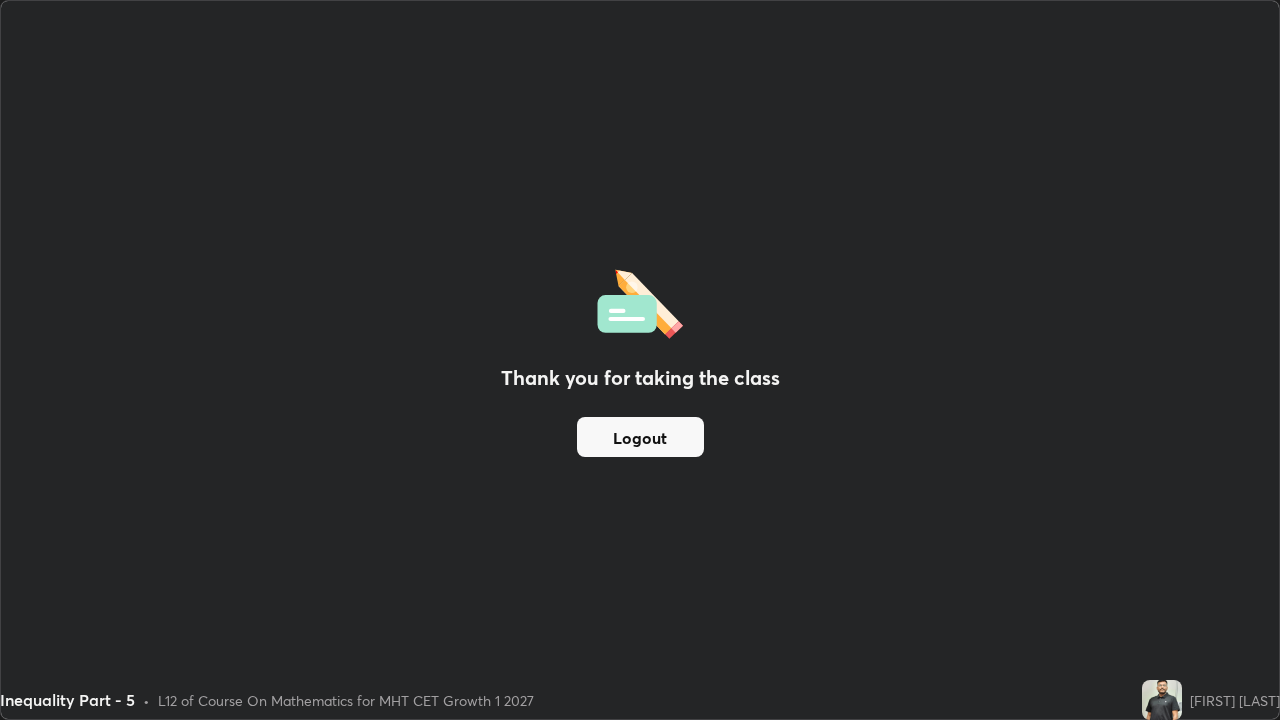click on "Logout" at bounding box center (640, 437) 